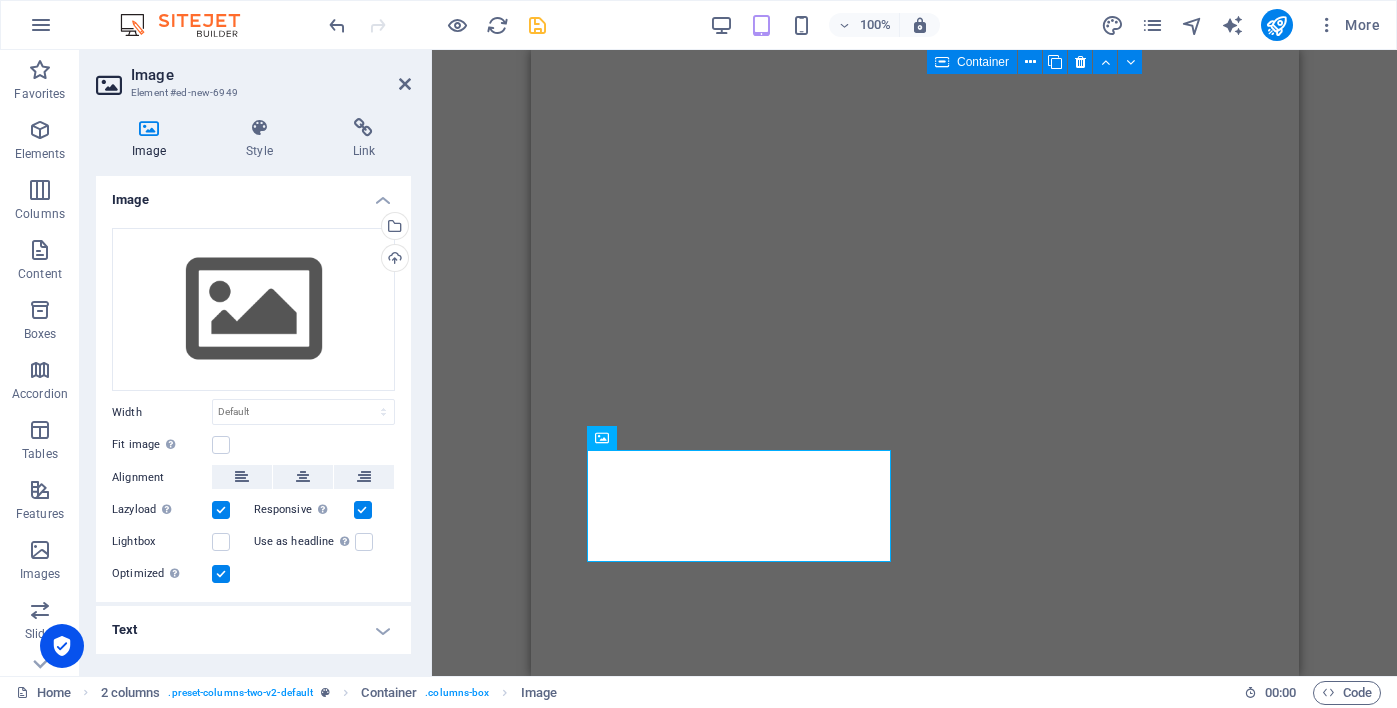 scroll, scrollTop: 0, scrollLeft: 0, axis: both 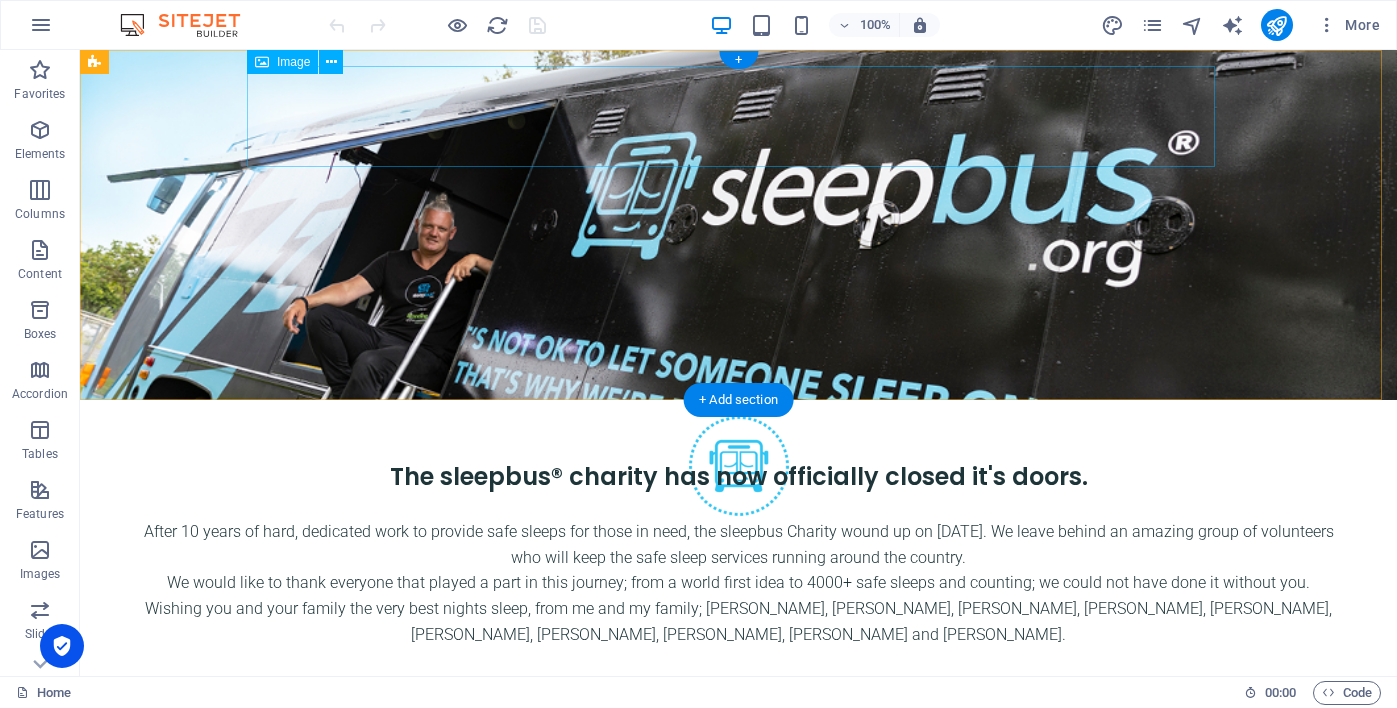 click at bounding box center (739, 466) 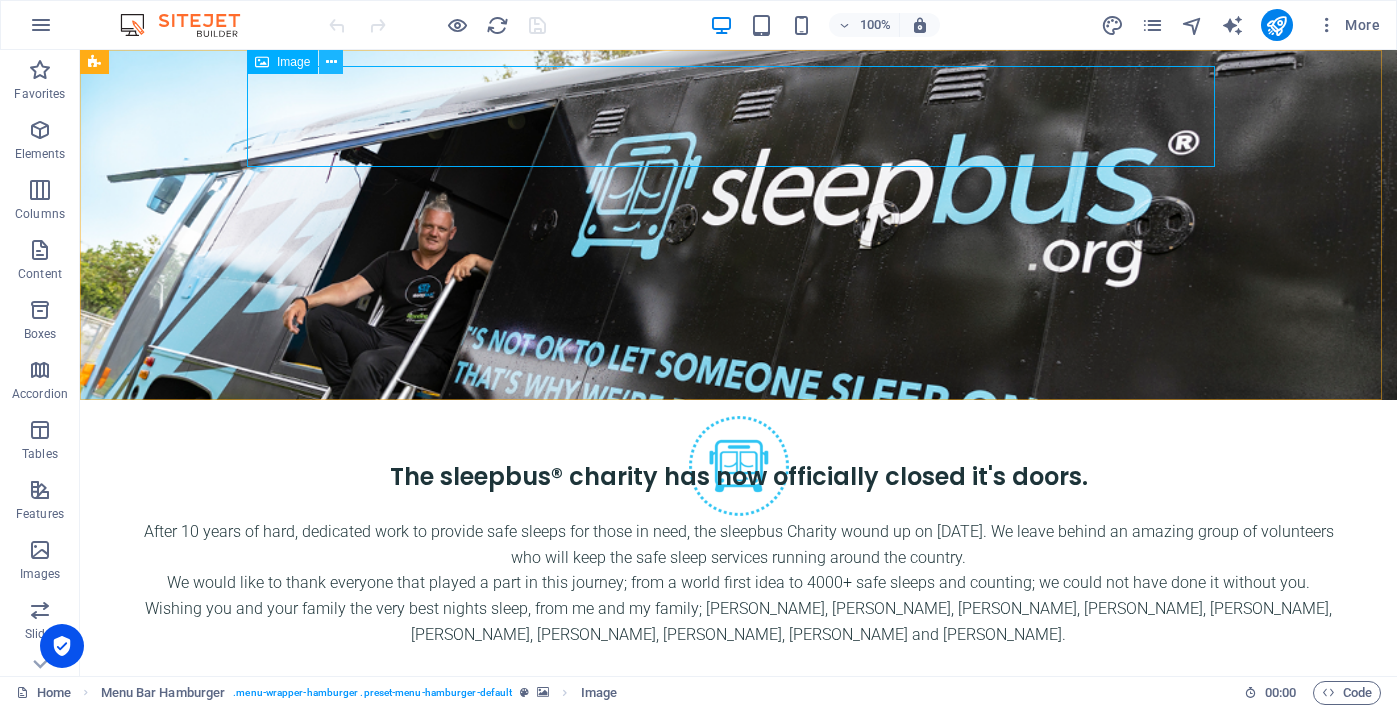 click at bounding box center (331, 62) 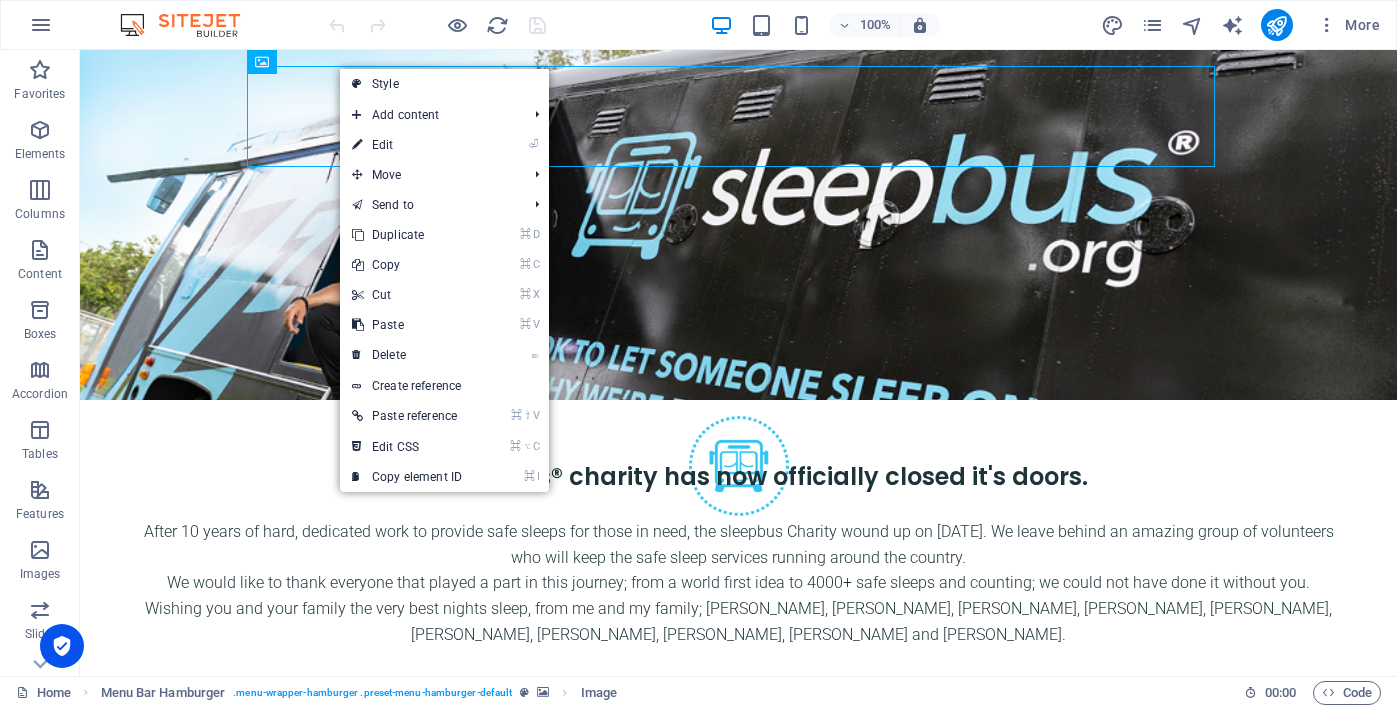 click on "⏎  Edit" at bounding box center (407, 145) 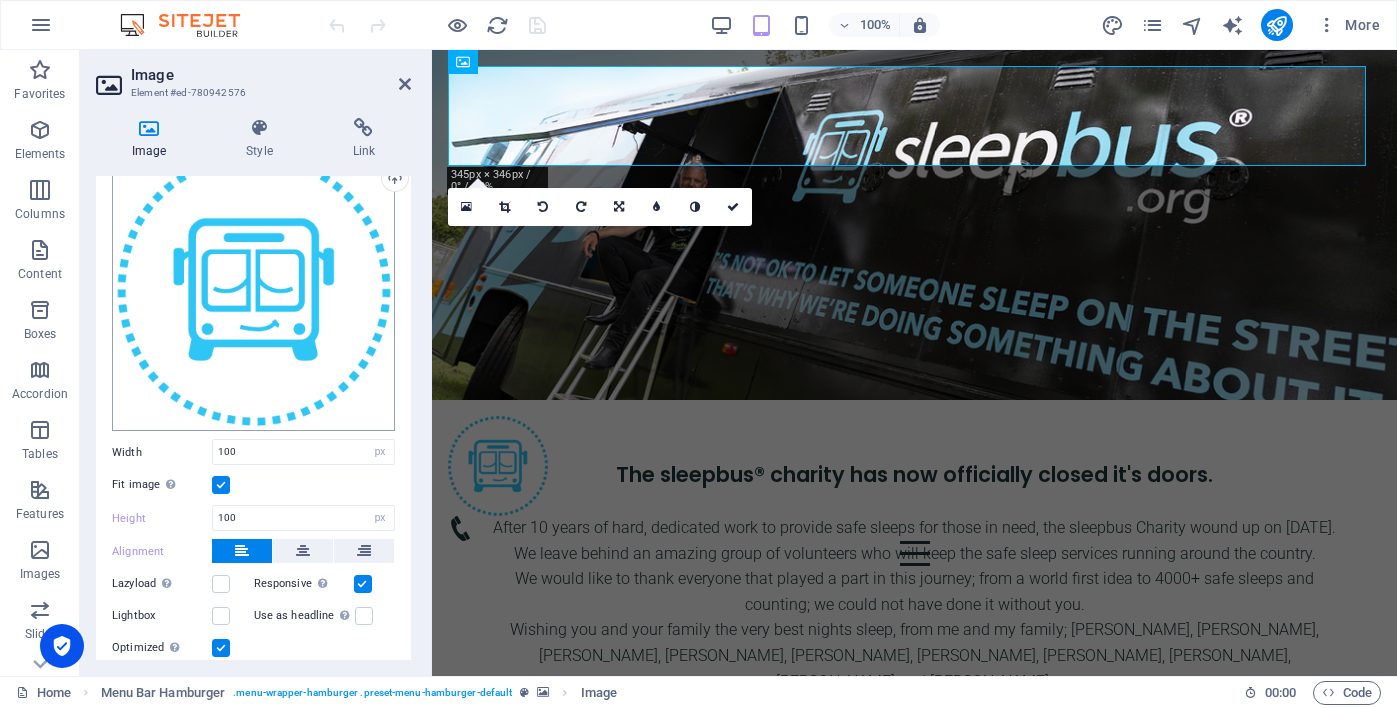 scroll, scrollTop: 190, scrollLeft: 0, axis: vertical 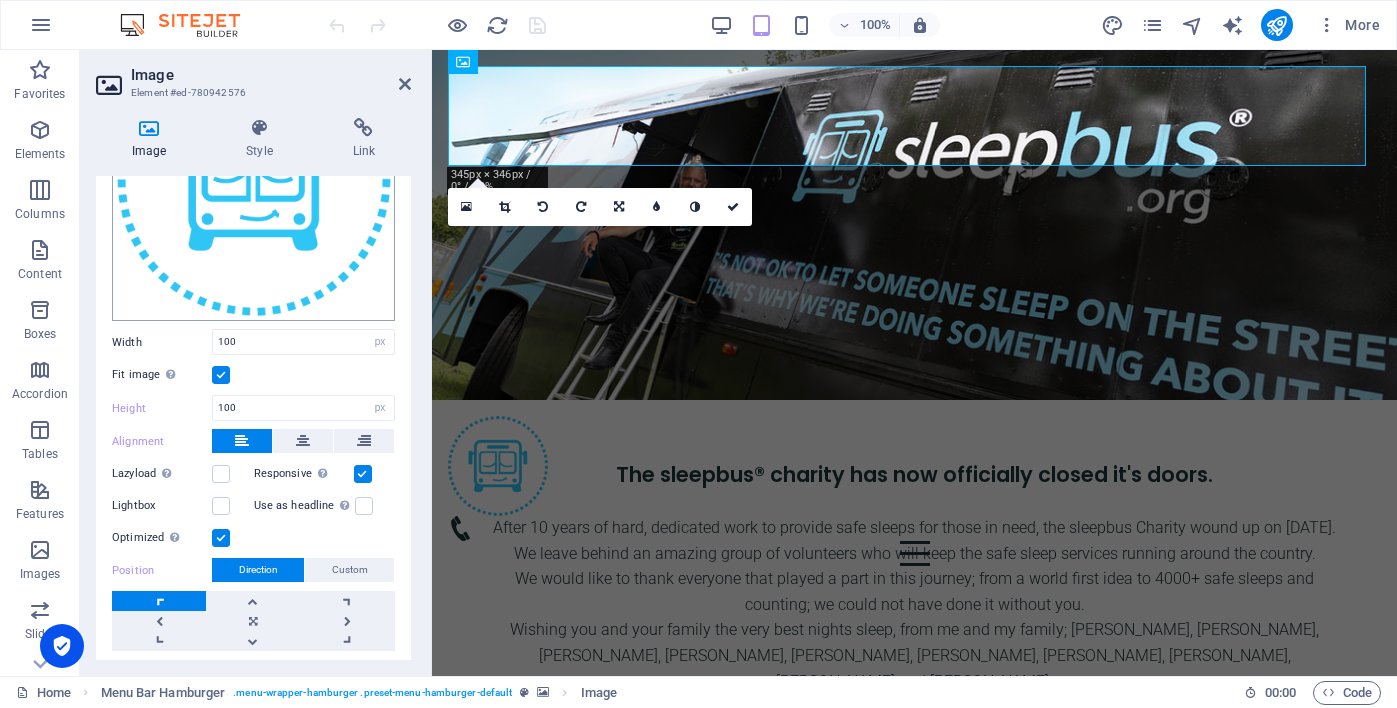 click at bounding box center [221, 375] 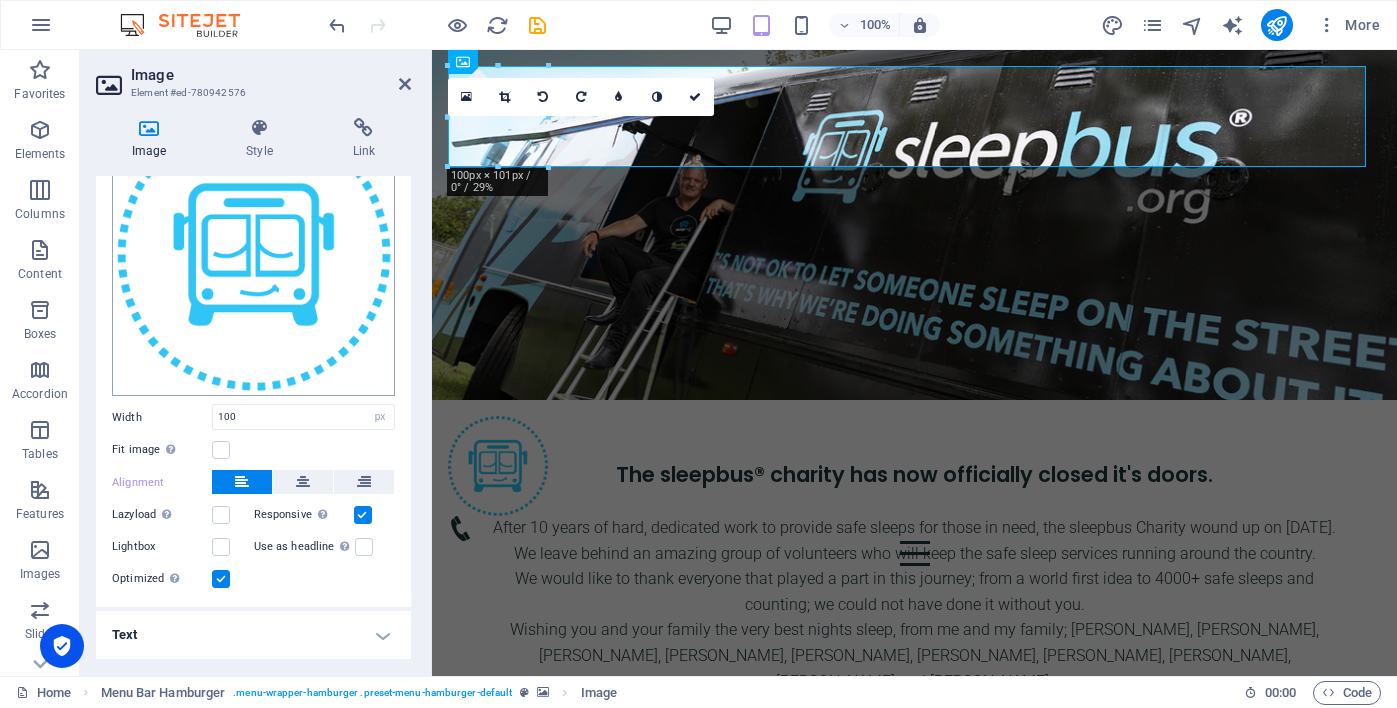 scroll, scrollTop: 110, scrollLeft: 0, axis: vertical 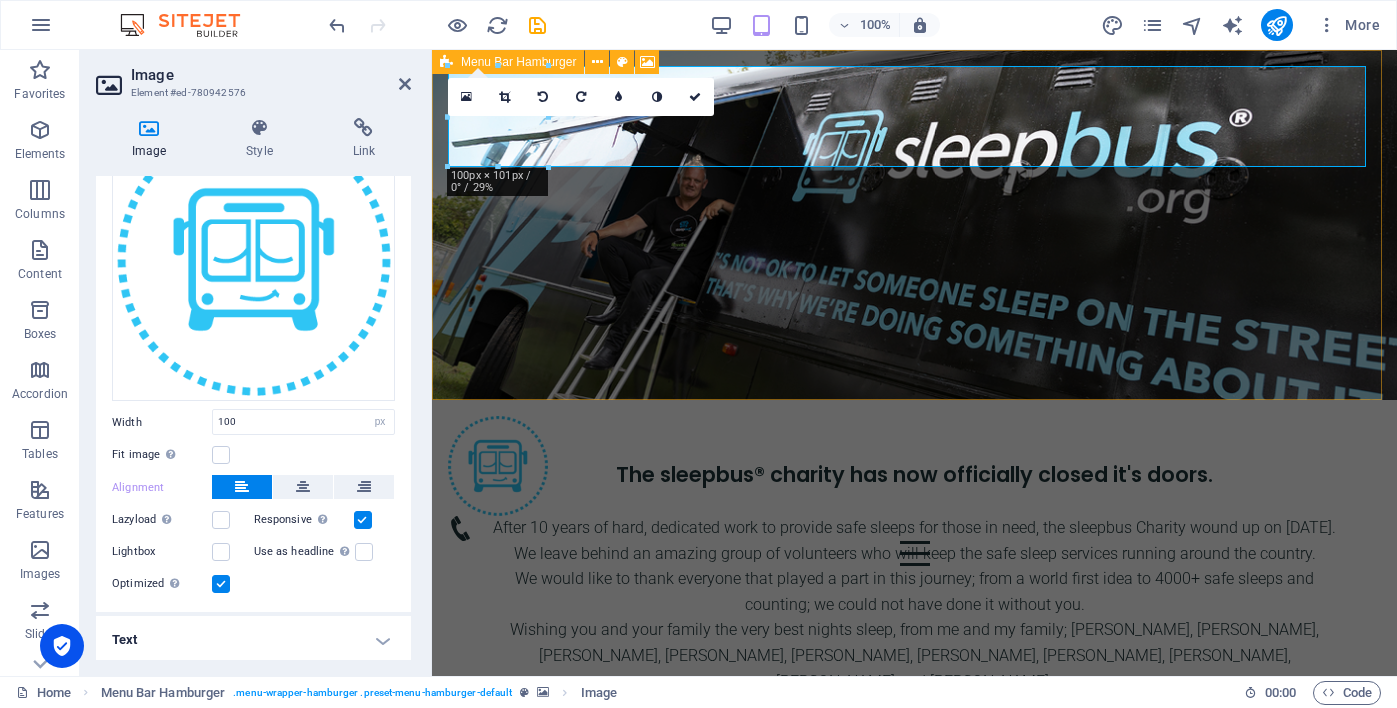 click at bounding box center (537, 25) 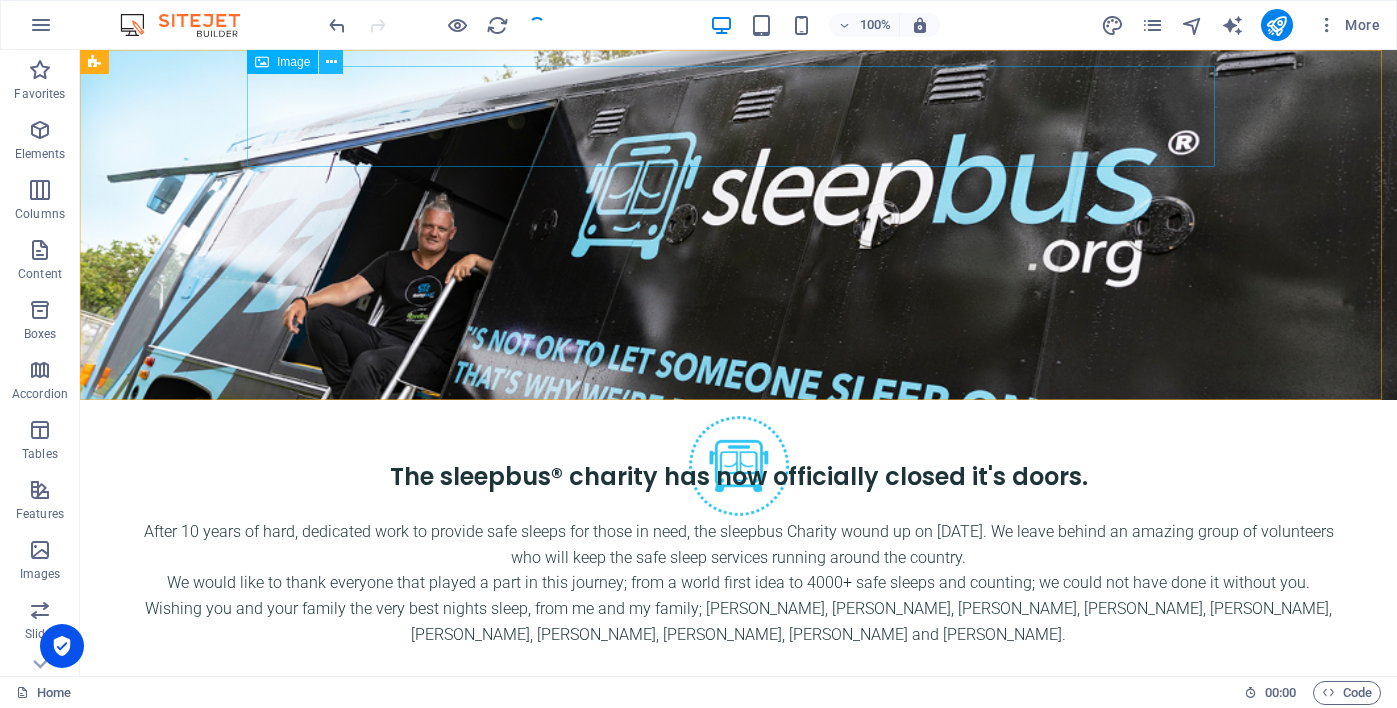 click at bounding box center [331, 62] 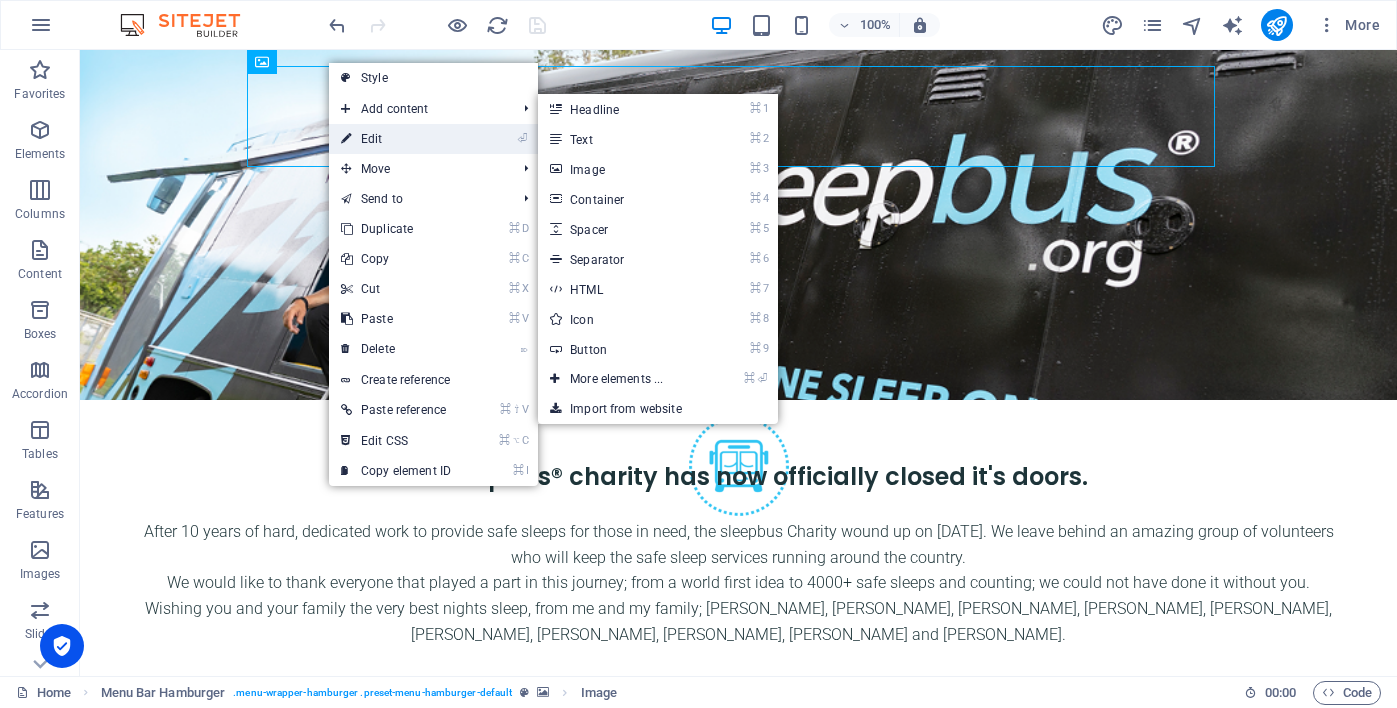 click on "⏎  Edit" at bounding box center (396, 139) 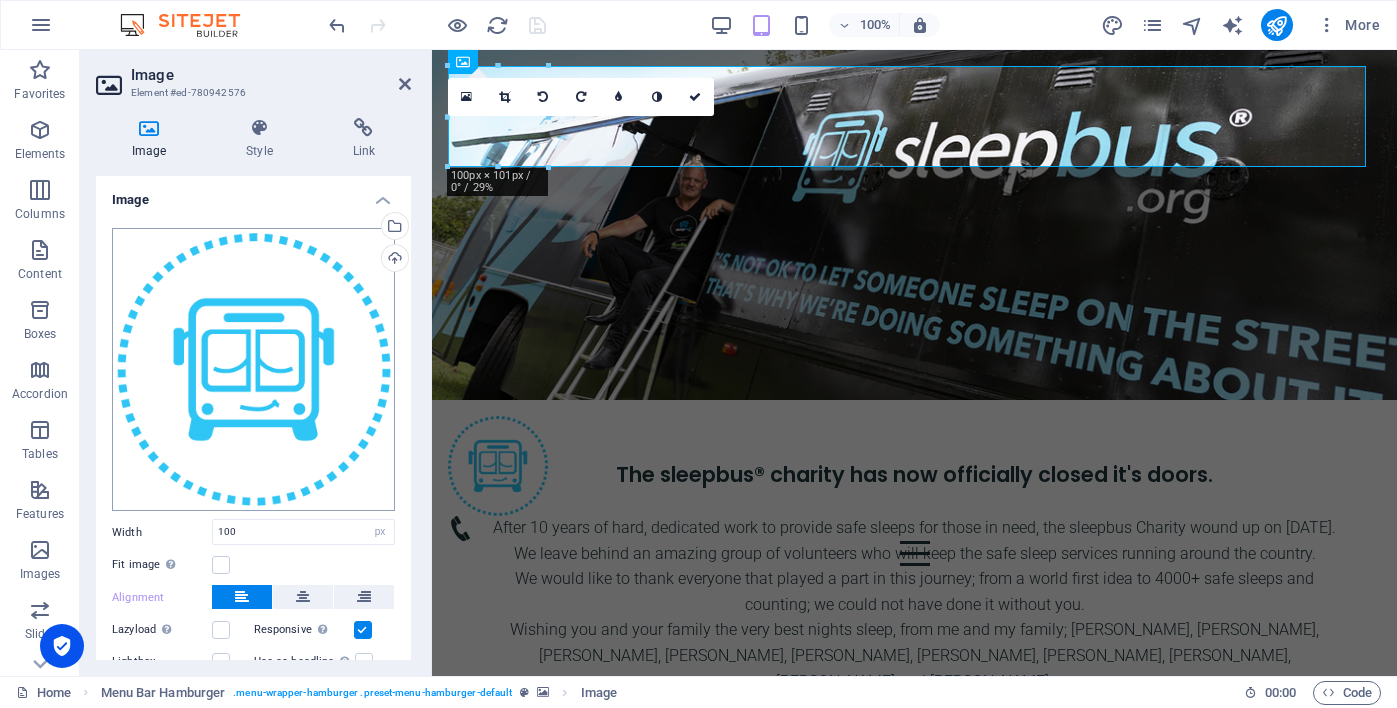 scroll, scrollTop: 110, scrollLeft: 0, axis: vertical 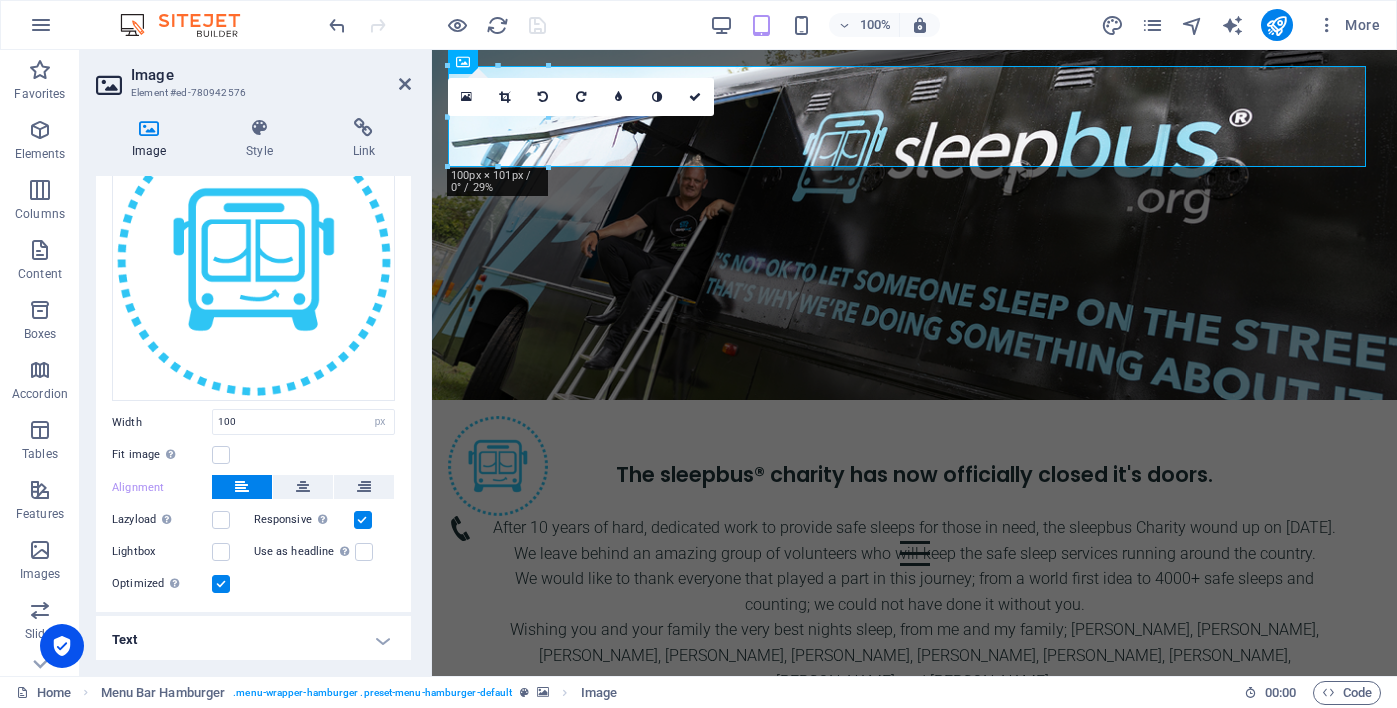 click at bounding box center (242, 487) 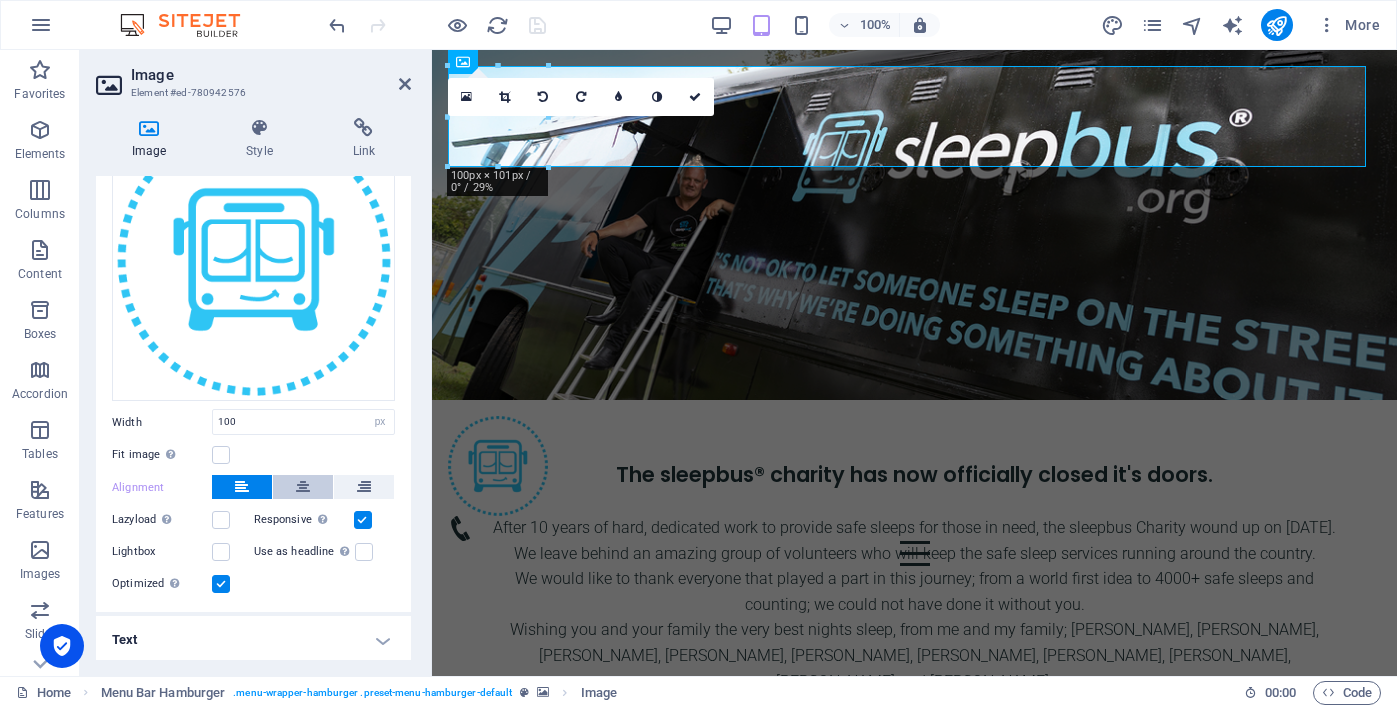 click at bounding box center [303, 487] 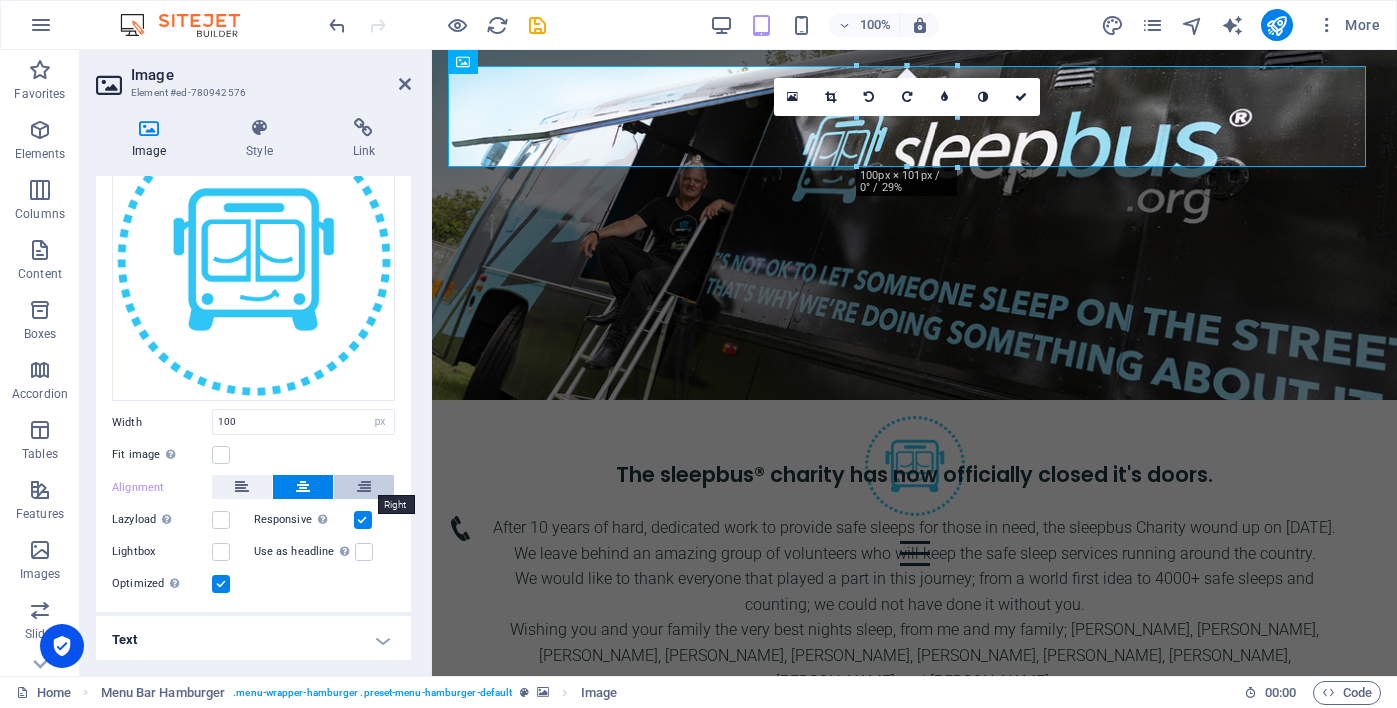 click at bounding box center (364, 487) 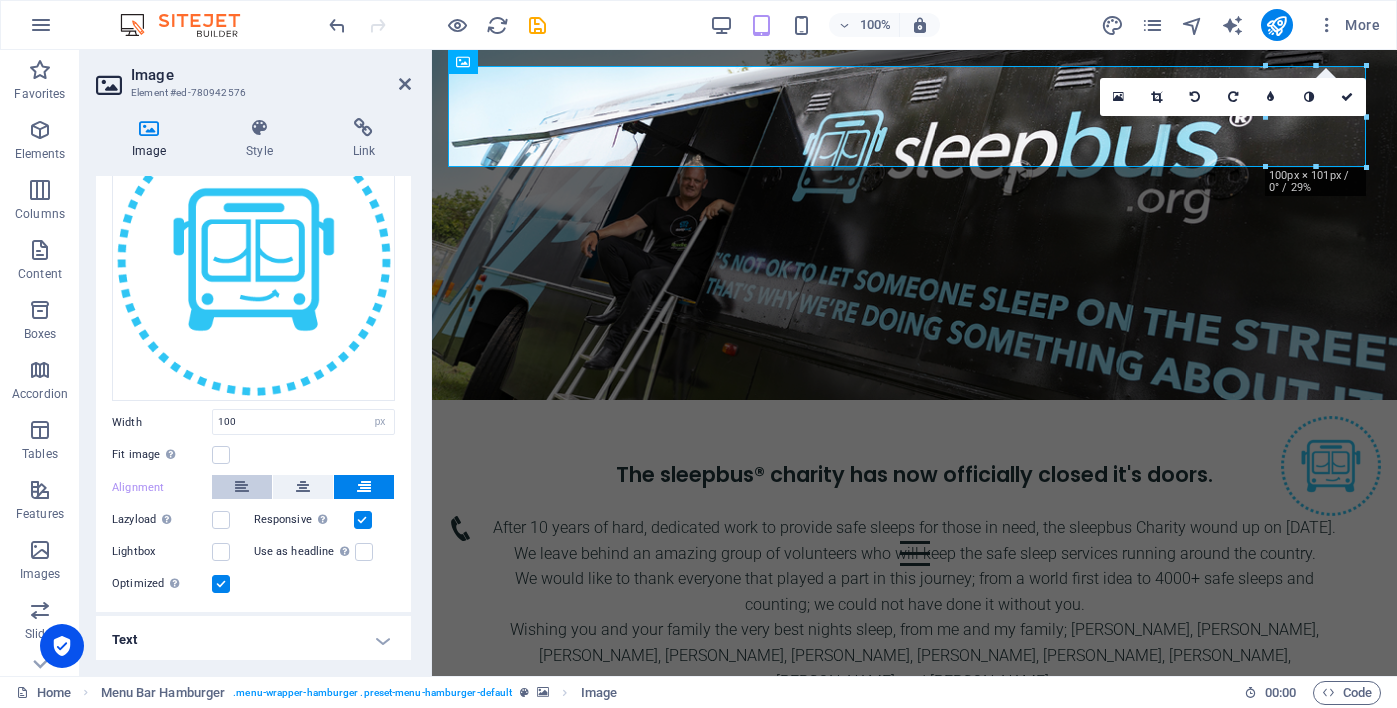 click at bounding box center (242, 487) 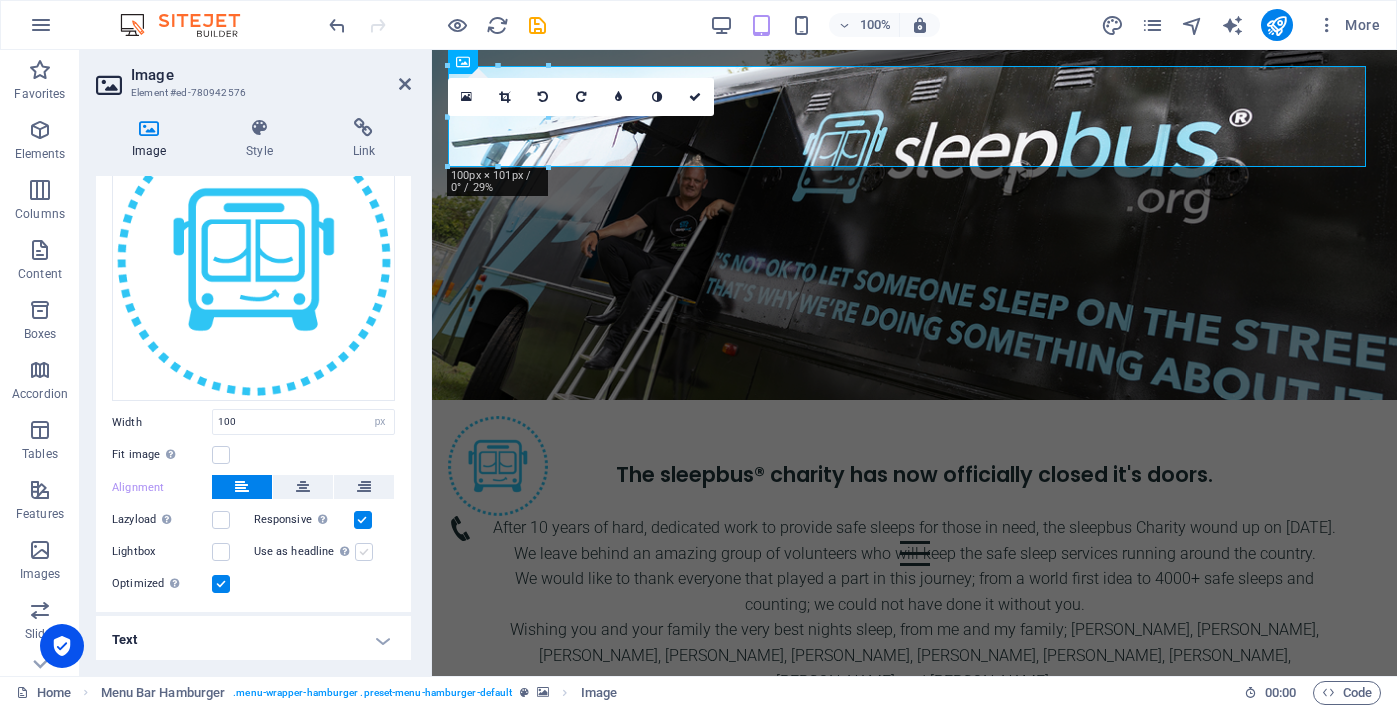 click at bounding box center (364, 552) 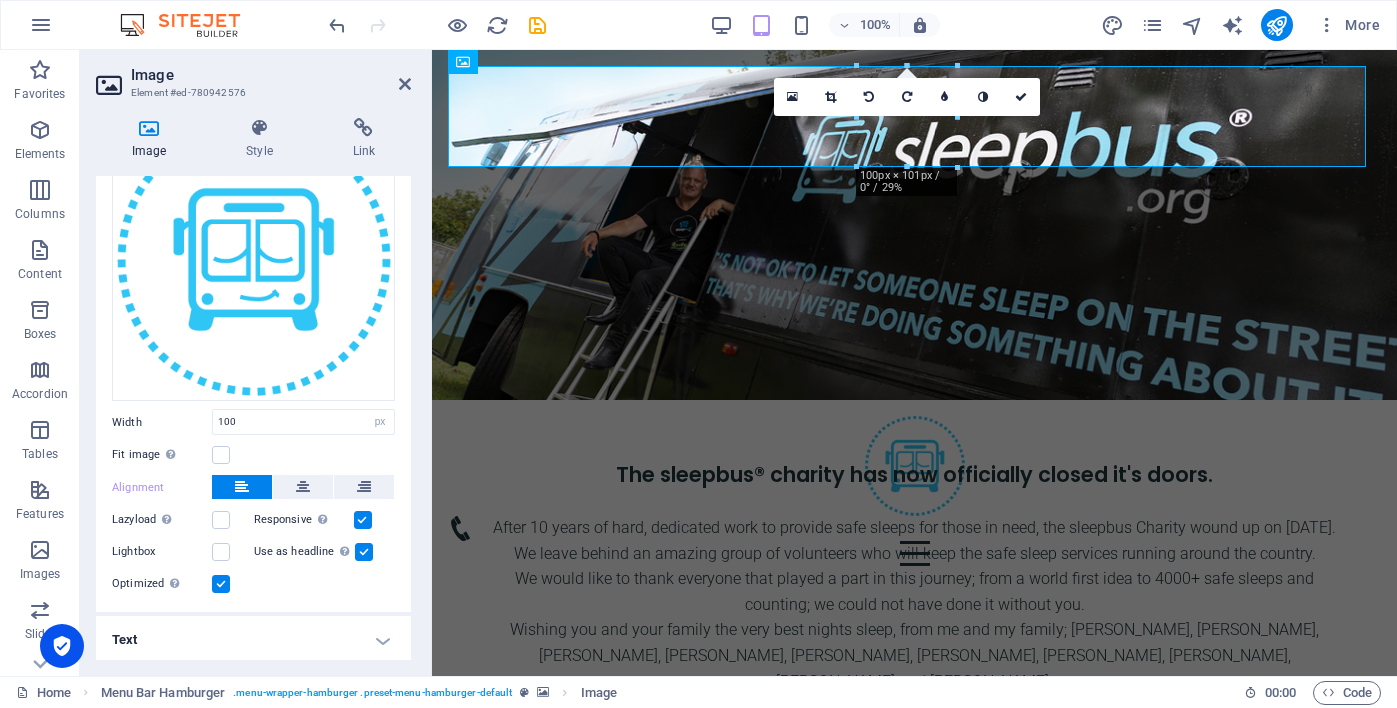 click at bounding box center [364, 552] 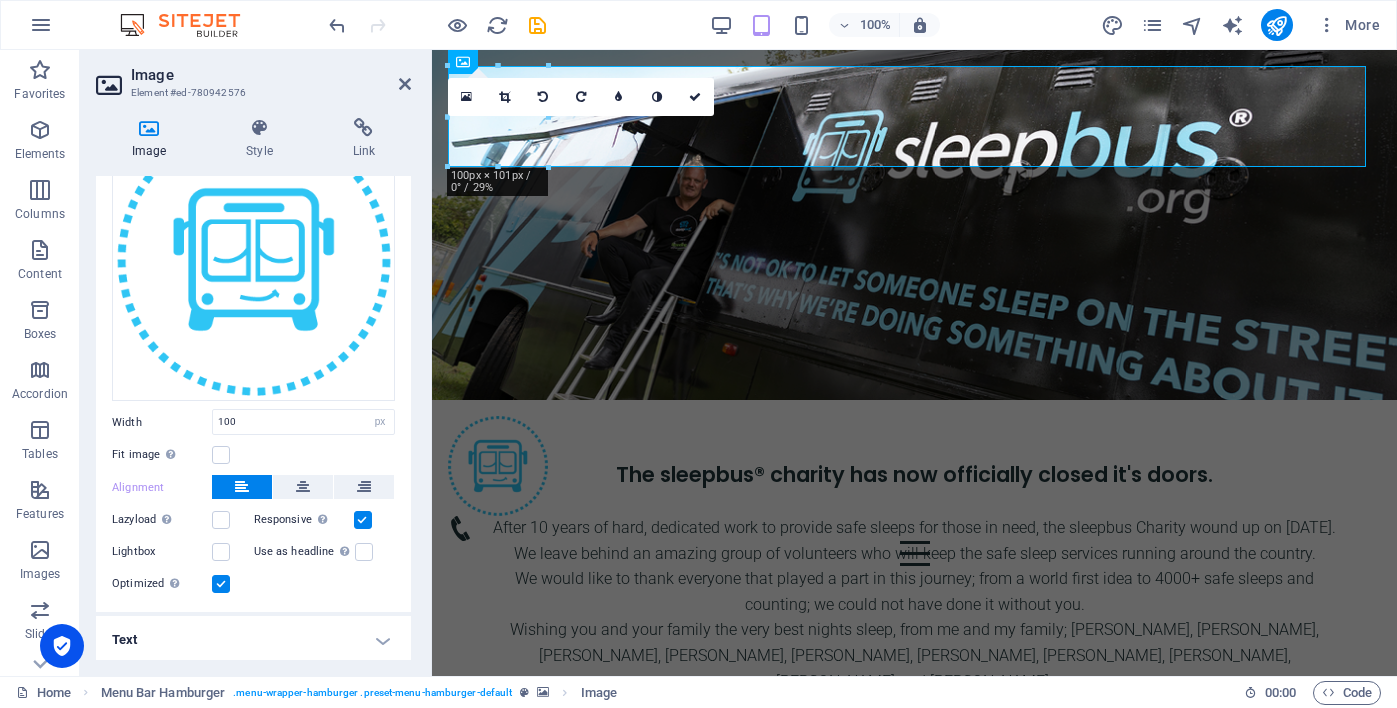 click on "Text" at bounding box center (253, 640) 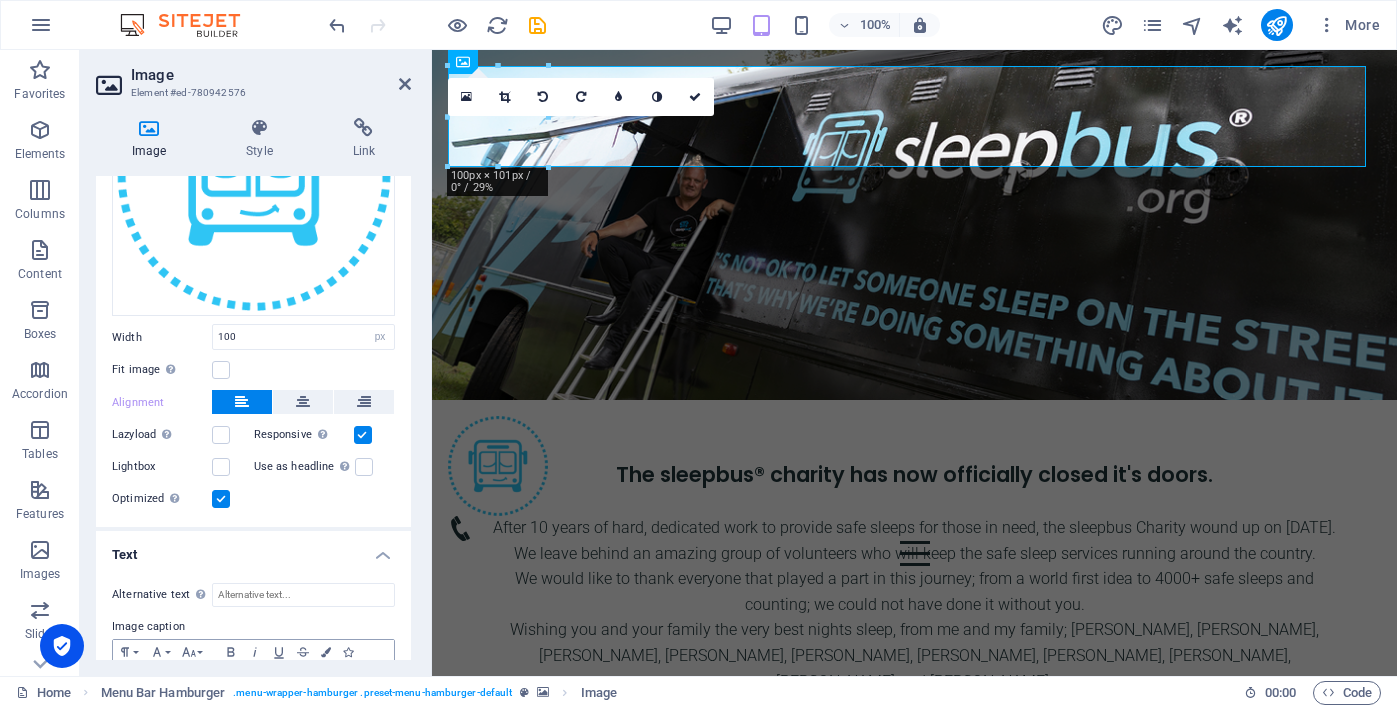 scroll, scrollTop: 298, scrollLeft: 0, axis: vertical 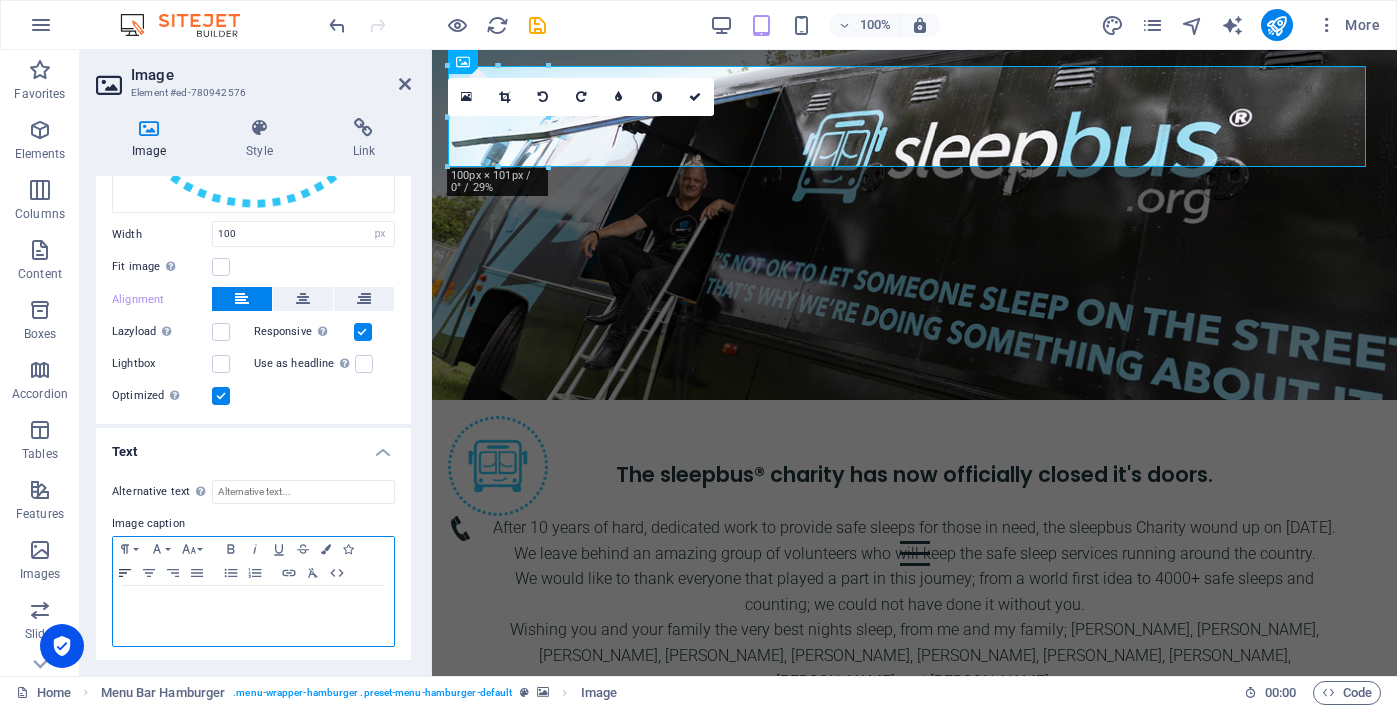 click 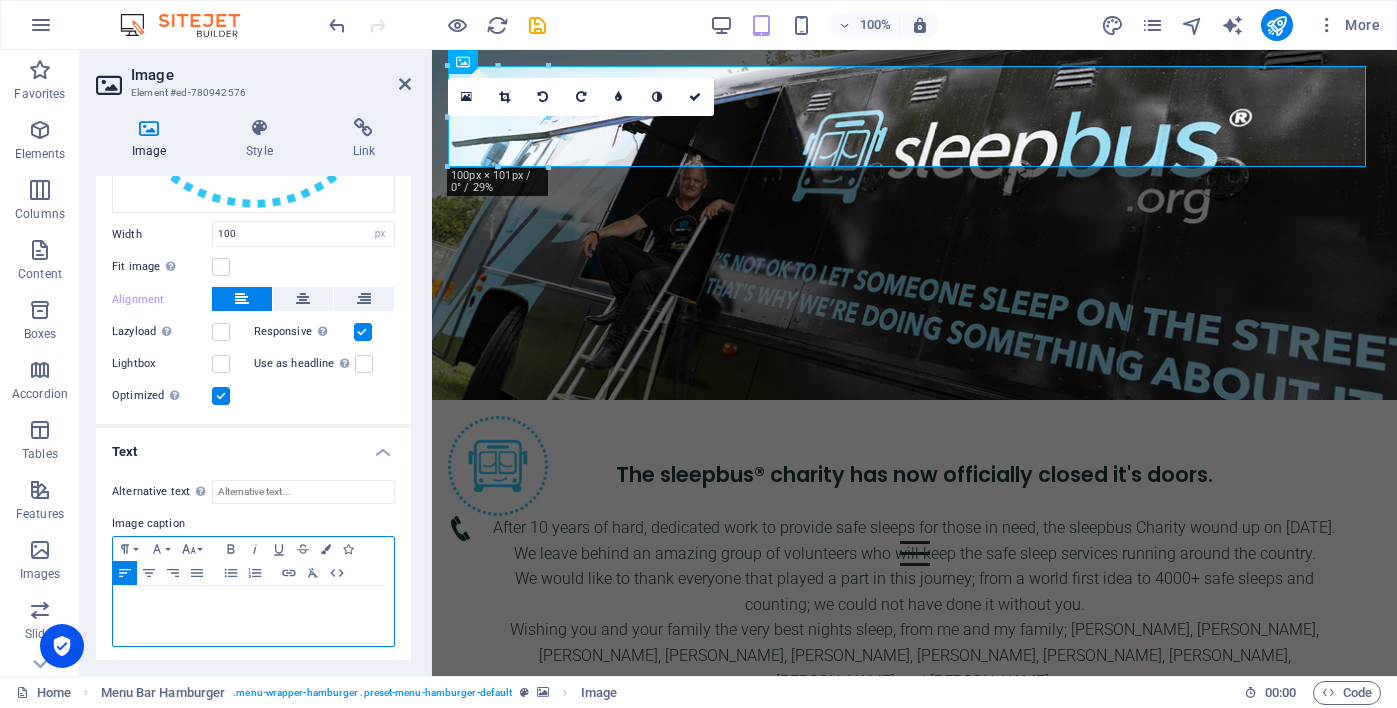 scroll, scrollTop: 40, scrollLeft: 0, axis: vertical 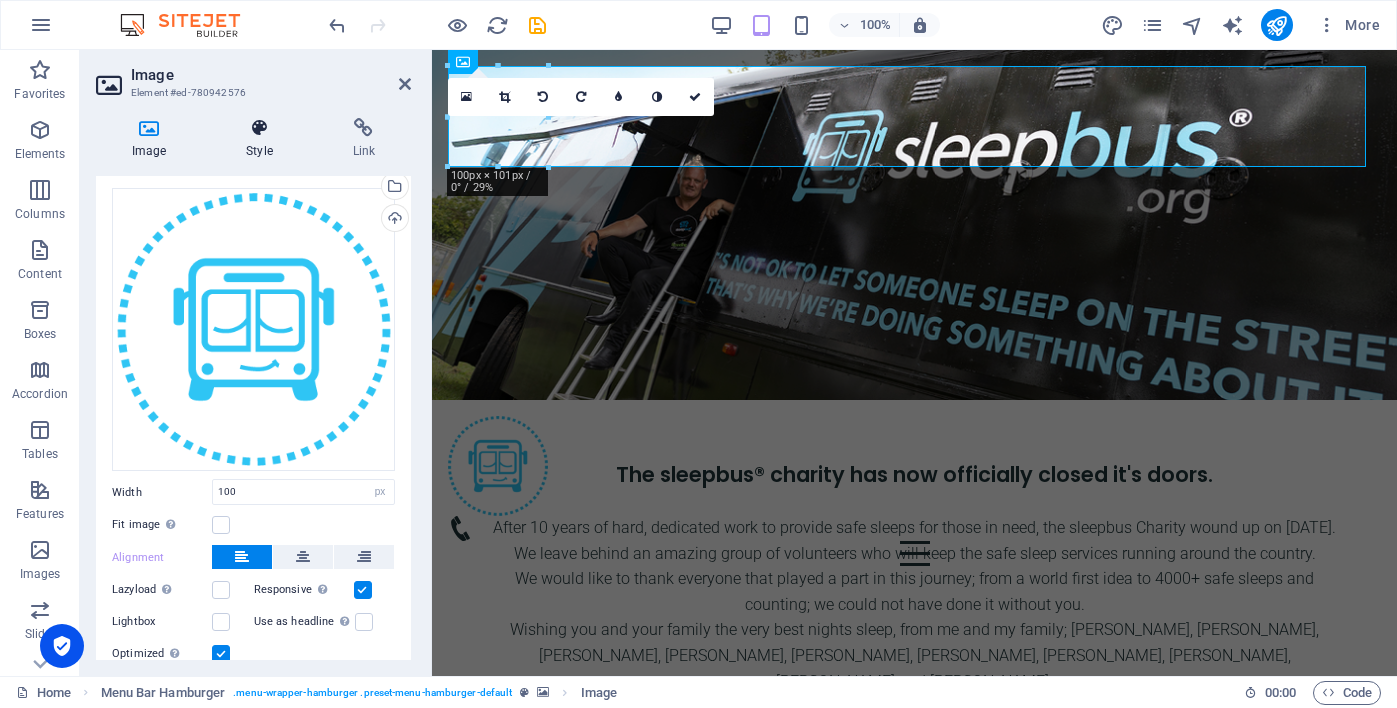 click on "Style" at bounding box center [263, 139] 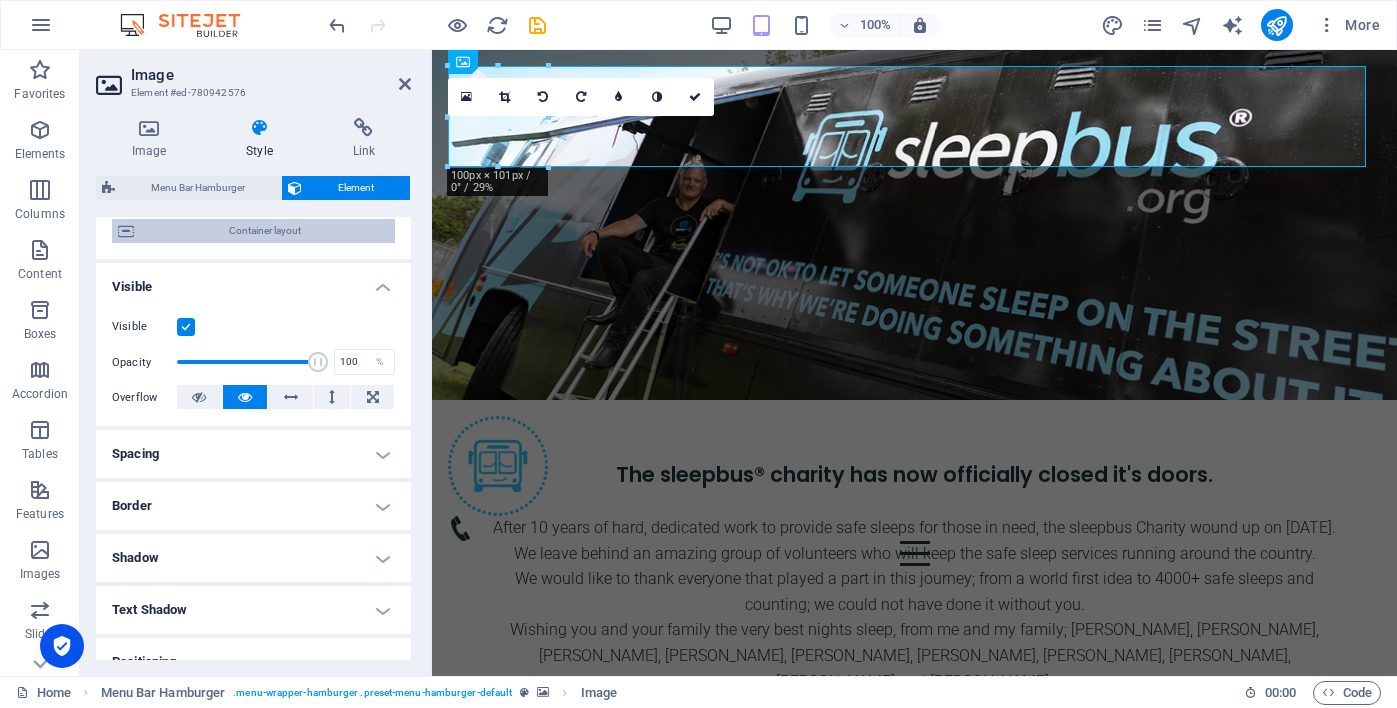 scroll, scrollTop: 199, scrollLeft: 0, axis: vertical 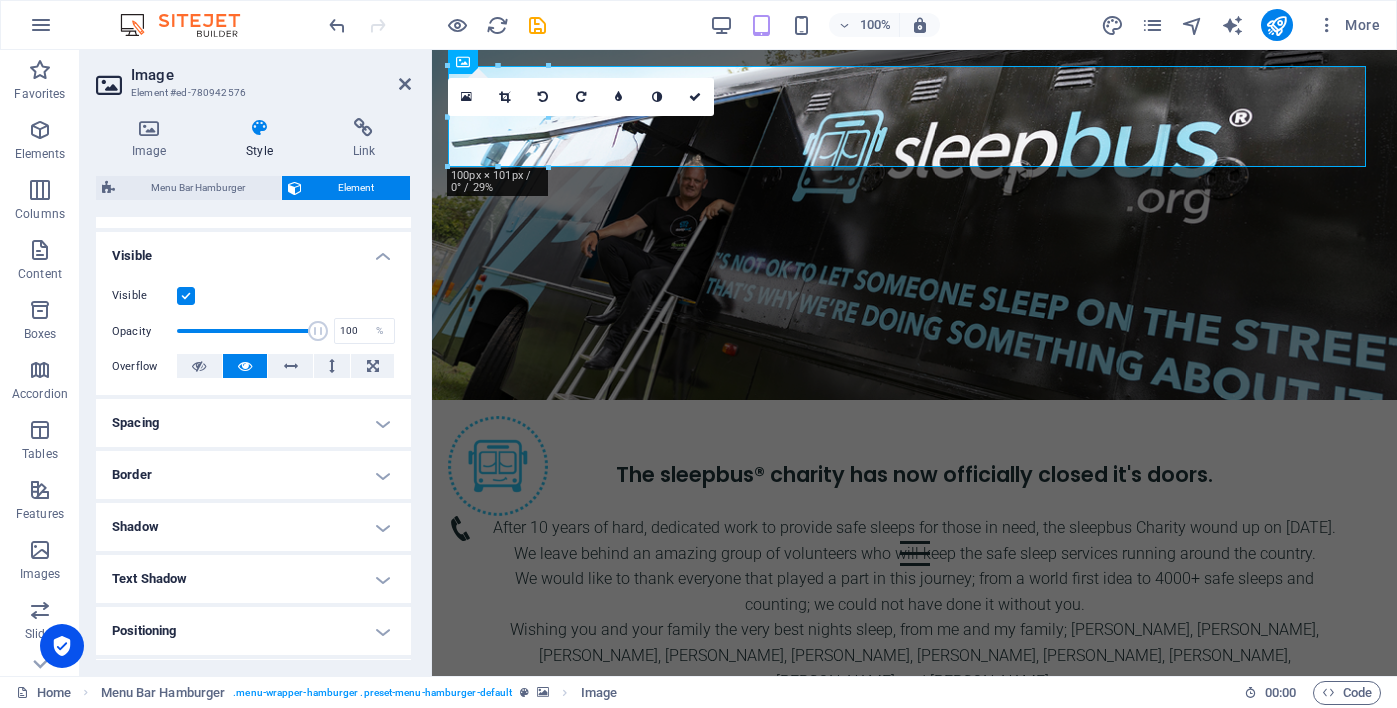 click on "Spacing" at bounding box center [253, 423] 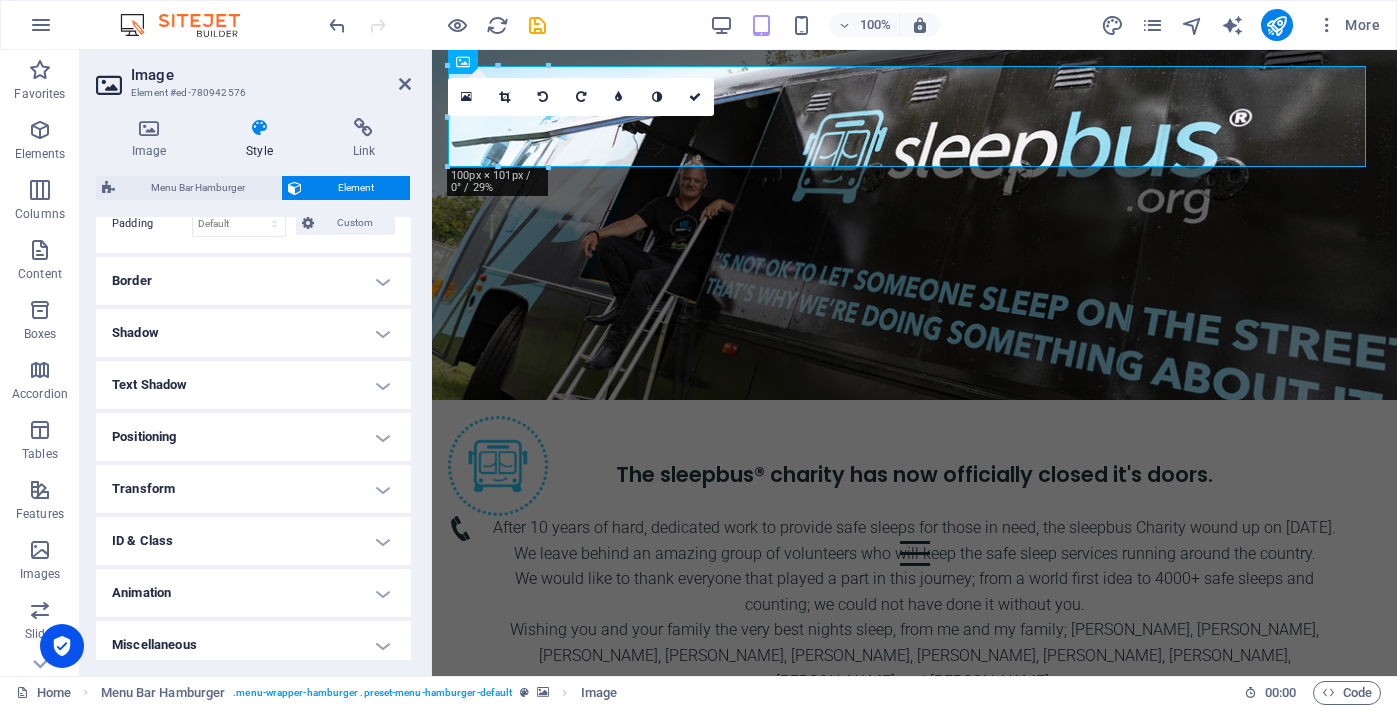 scroll, scrollTop: 482, scrollLeft: 0, axis: vertical 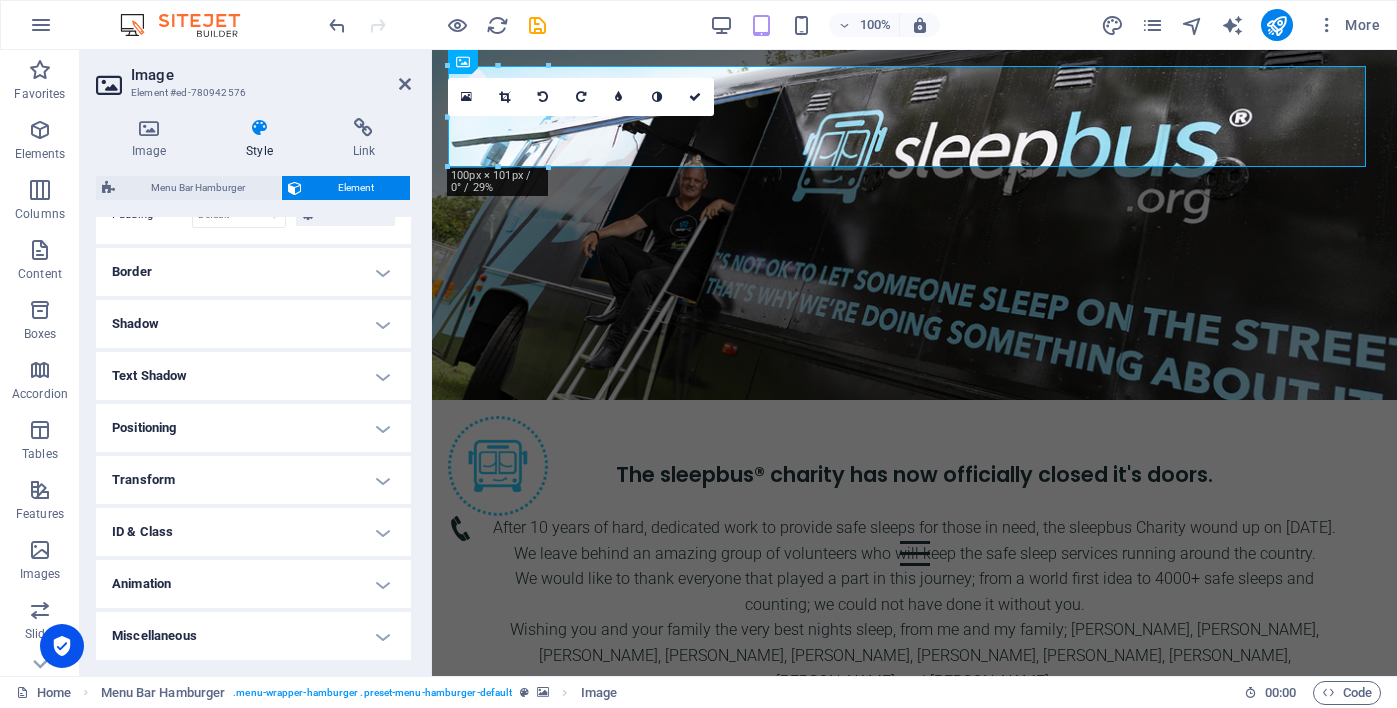 click on "Positioning" at bounding box center [253, 428] 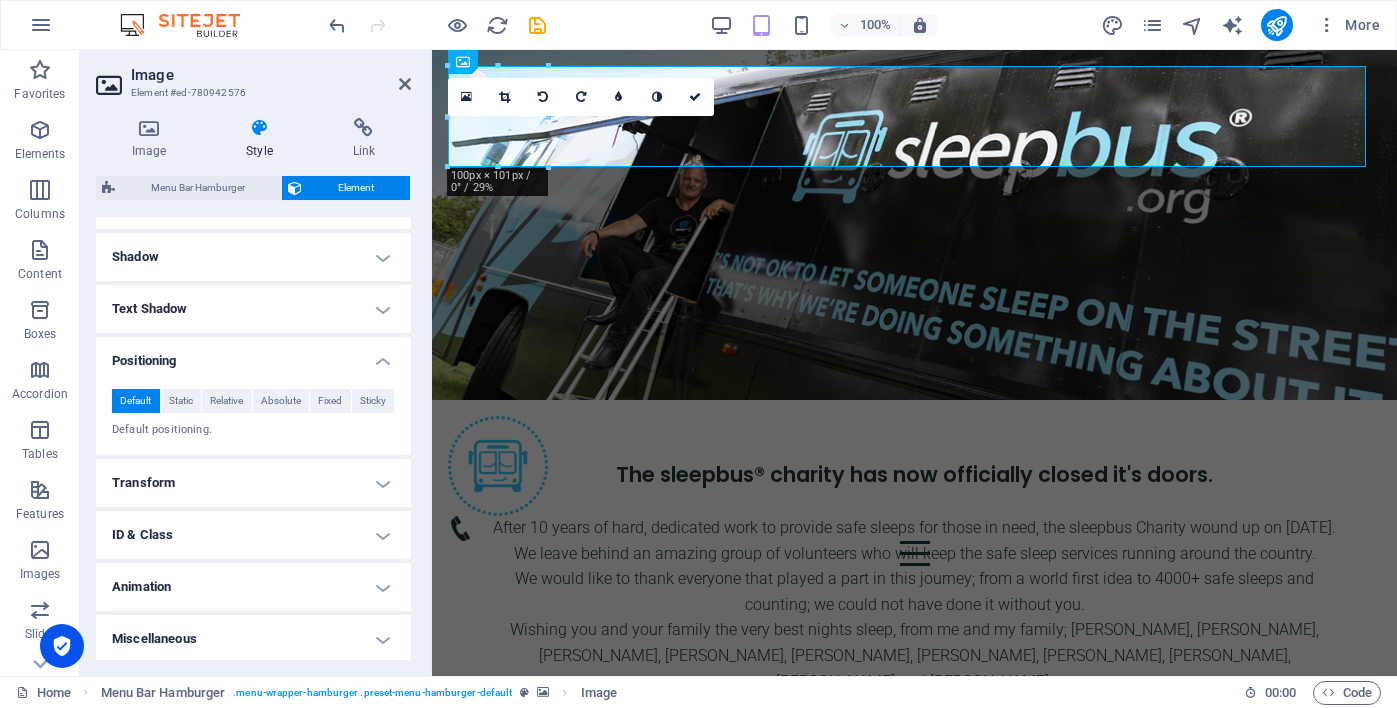 scroll, scrollTop: 551, scrollLeft: 0, axis: vertical 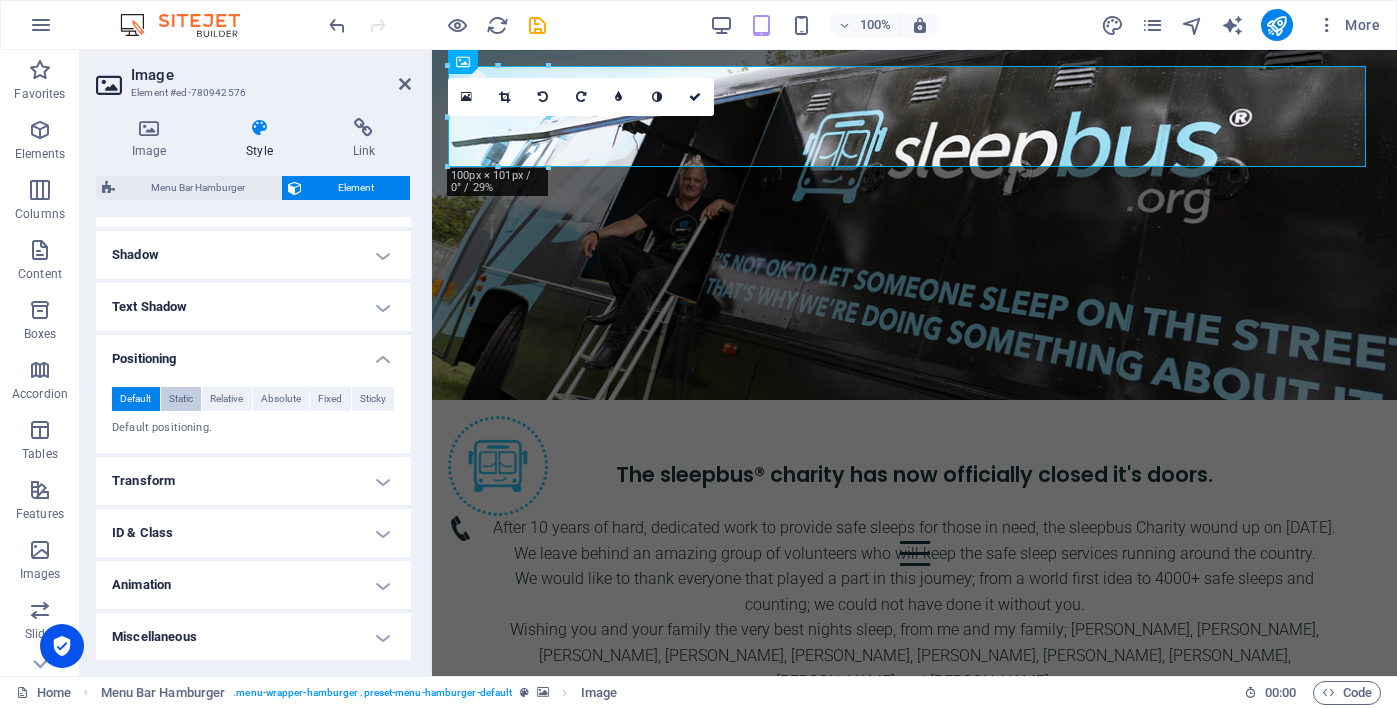 click on "Static" at bounding box center (181, 399) 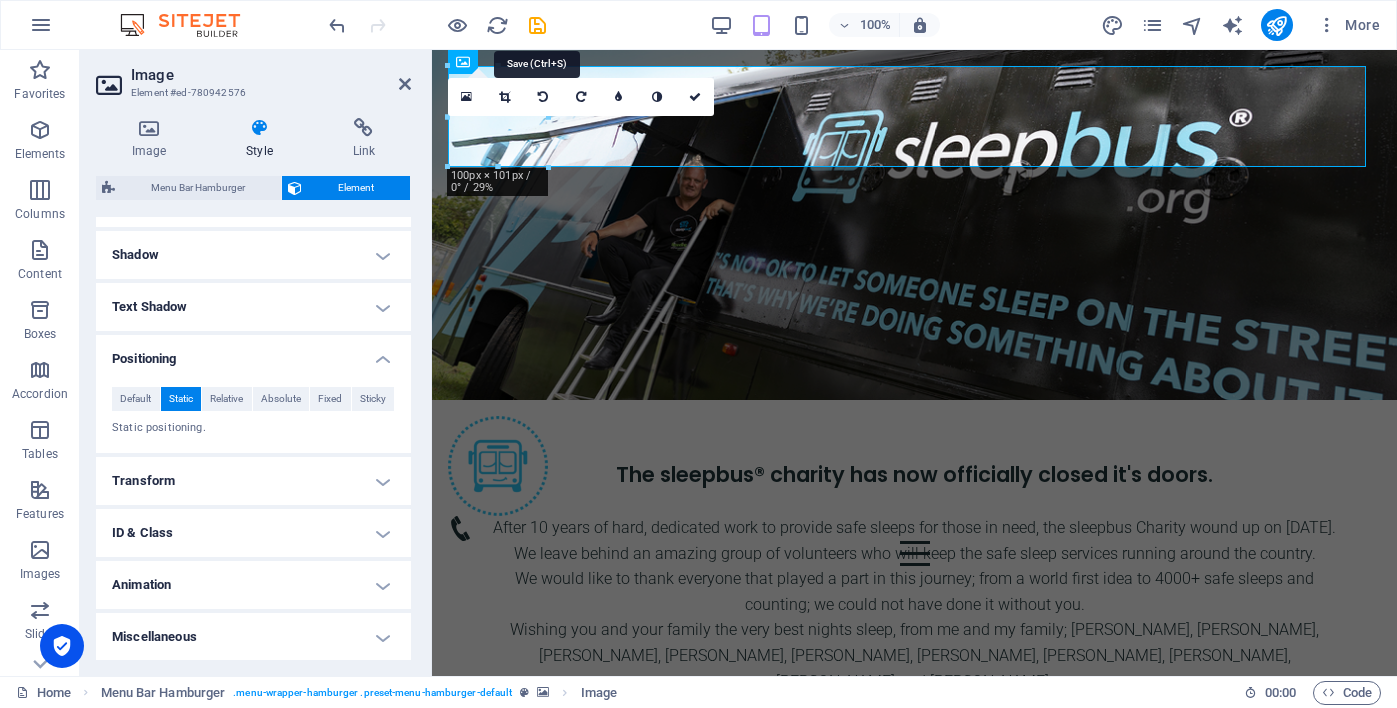 click at bounding box center (537, 25) 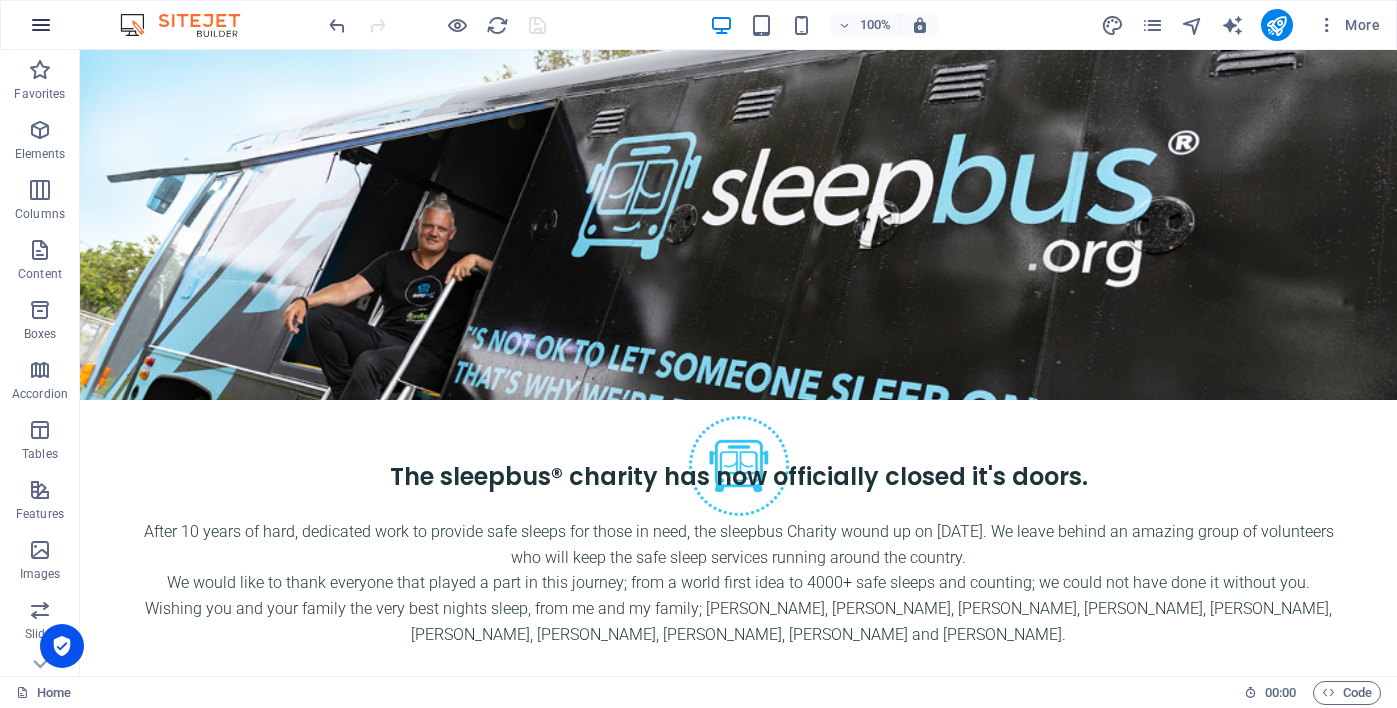 click at bounding box center [41, 25] 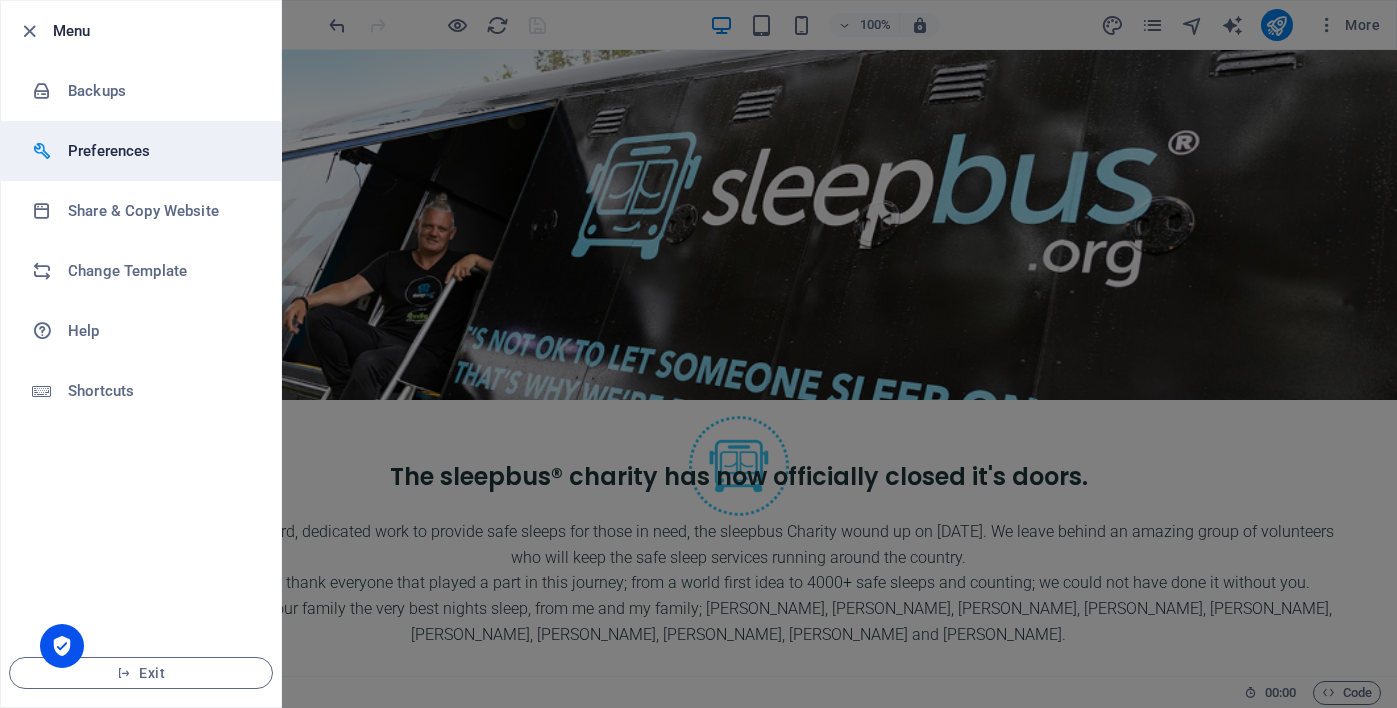 click on "Preferences" at bounding box center [160, 151] 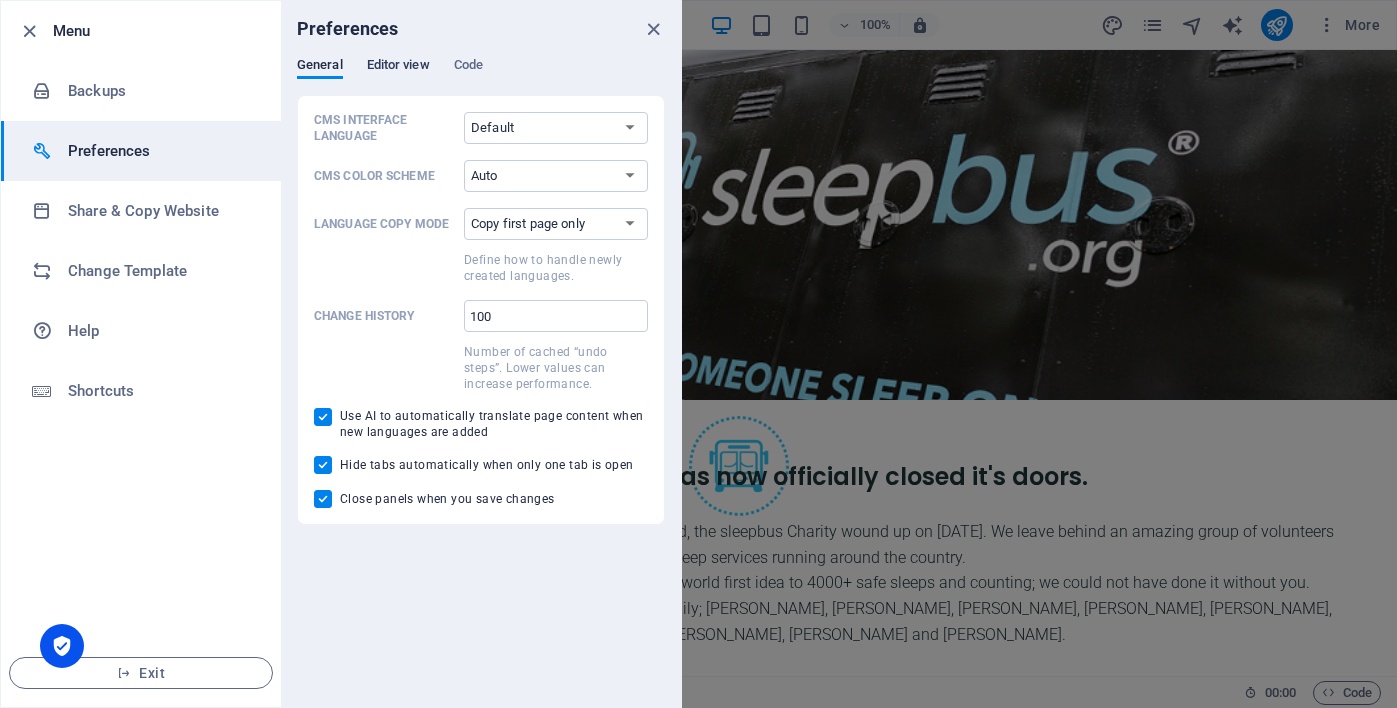 click on "Editor view" at bounding box center [398, 67] 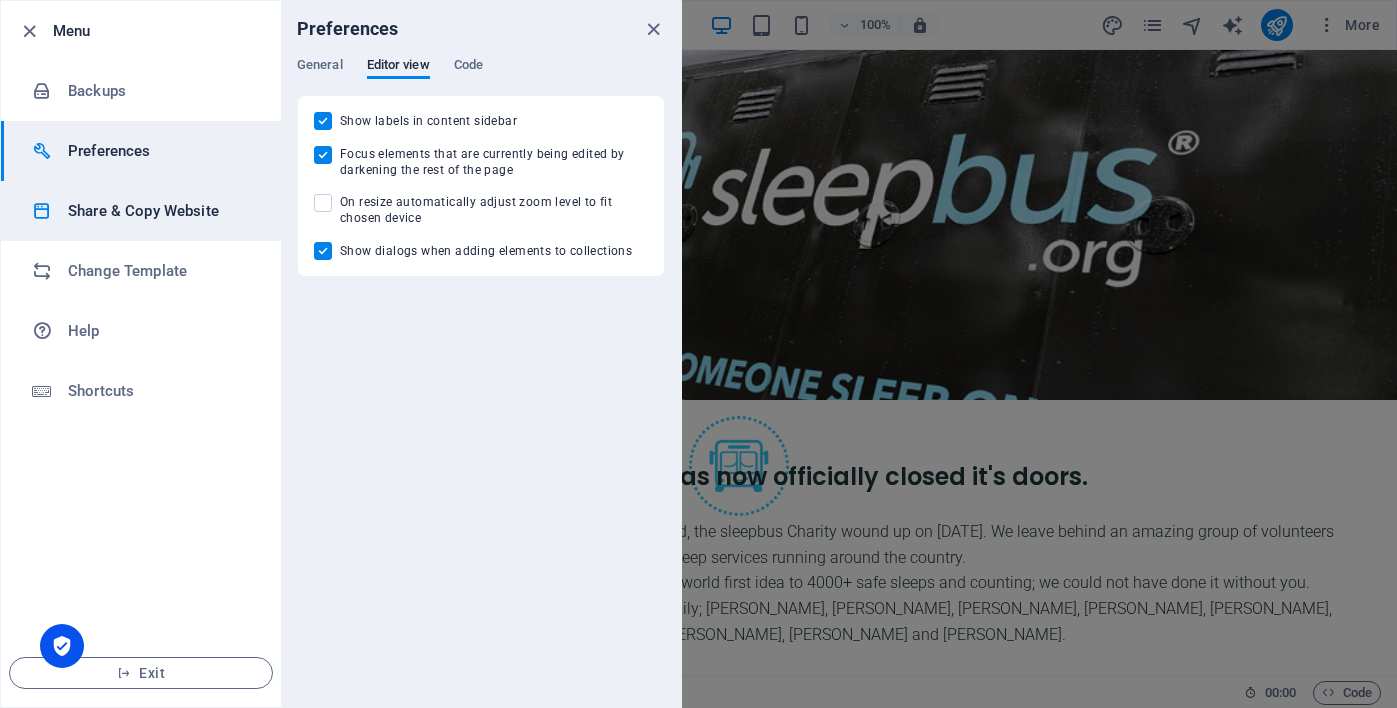 click on "Share & Copy Website" at bounding box center (160, 211) 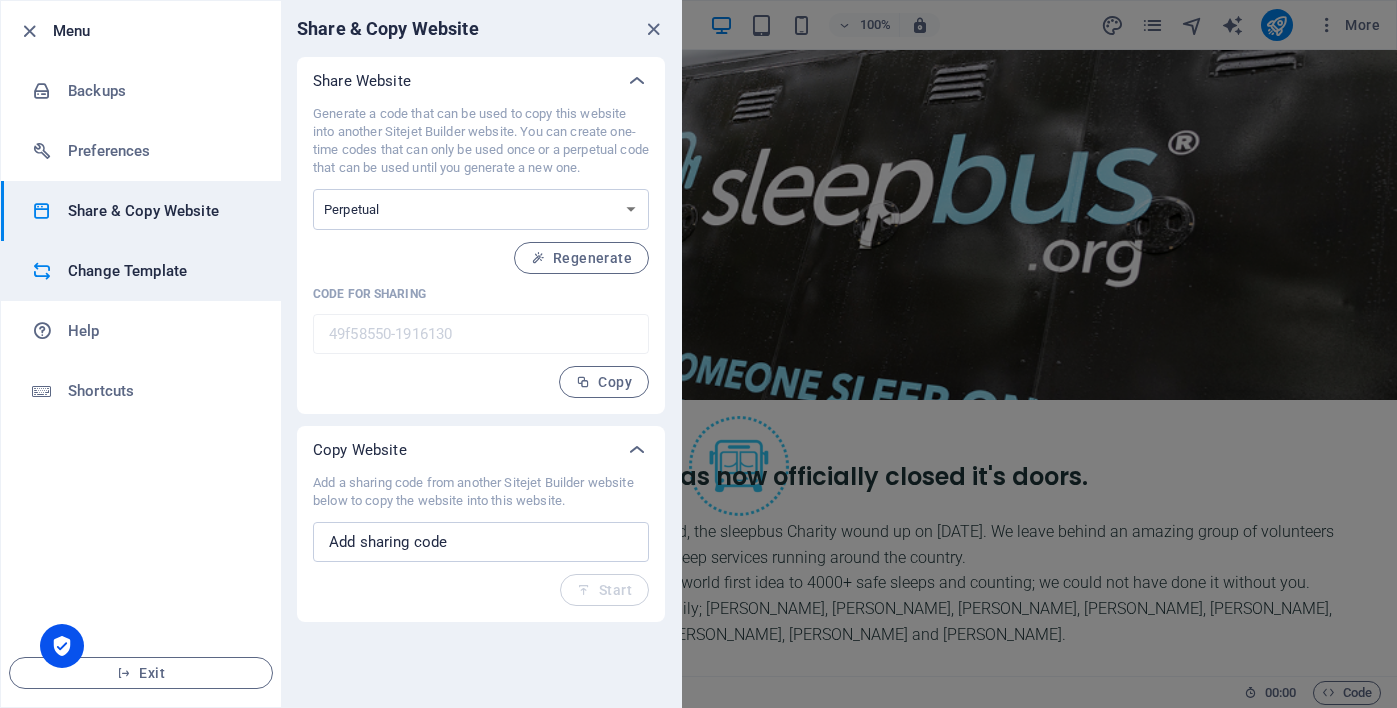 click on "Change Template" at bounding box center [160, 271] 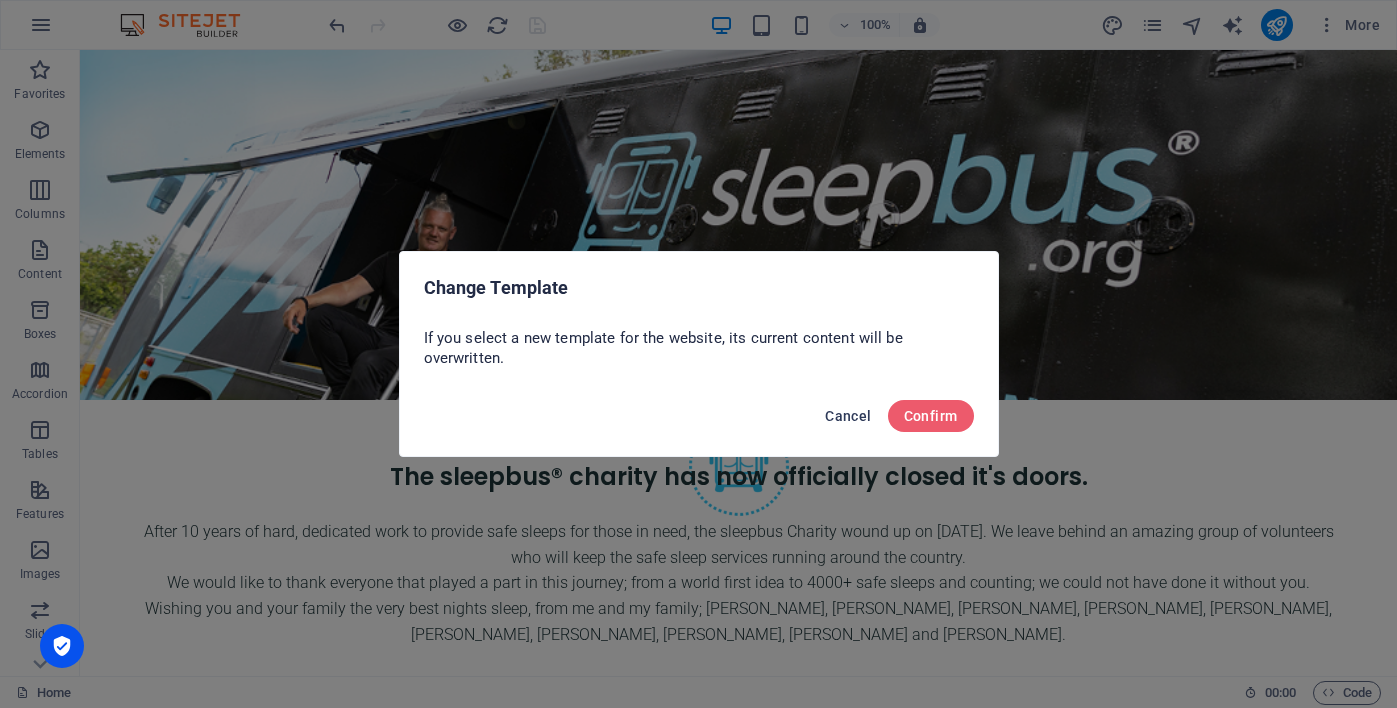 click on "Cancel" at bounding box center (848, 416) 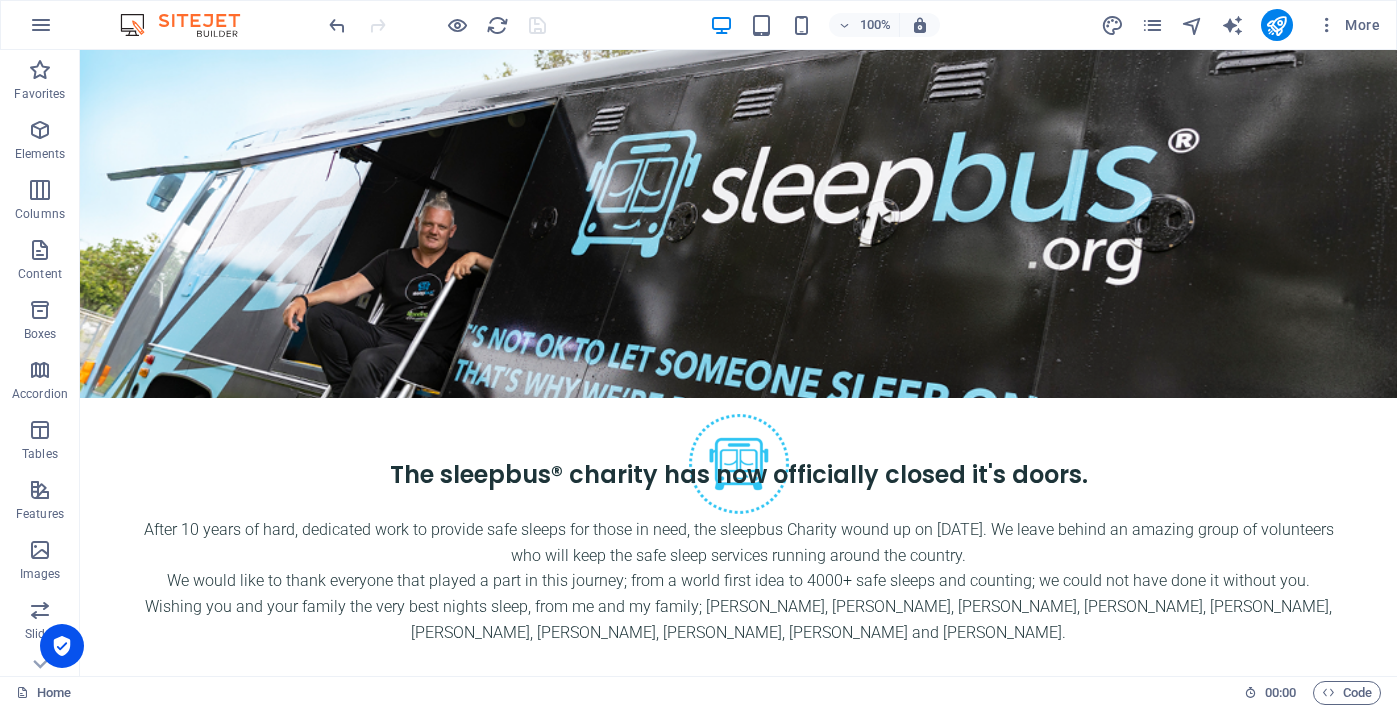 scroll, scrollTop: 0, scrollLeft: 0, axis: both 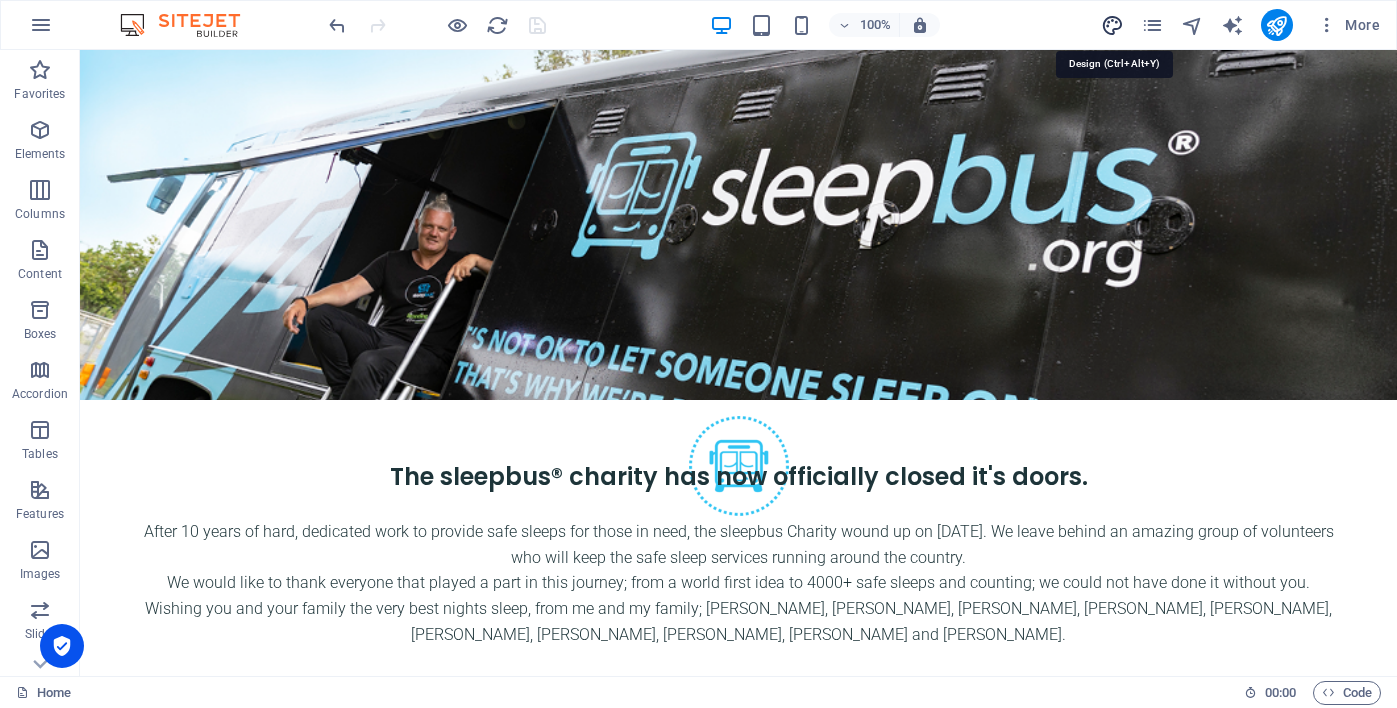 click at bounding box center [1112, 25] 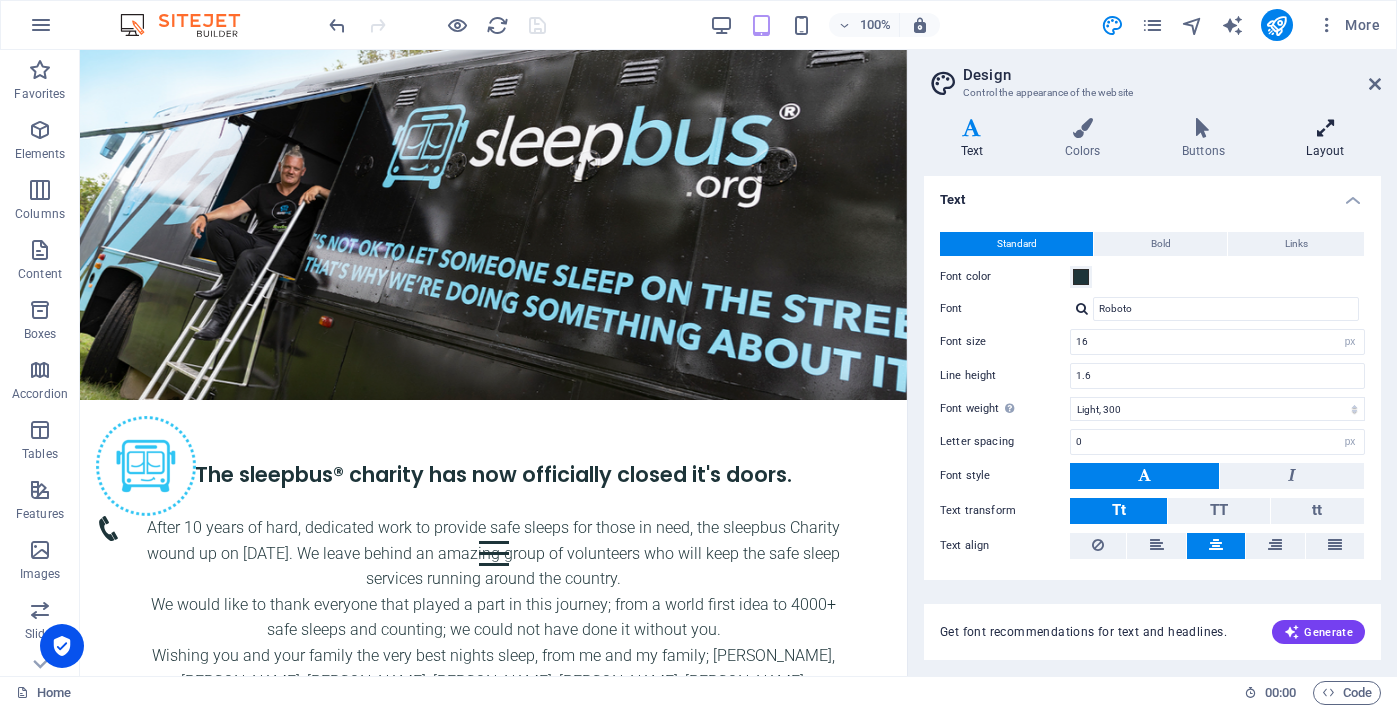 click at bounding box center [1325, 128] 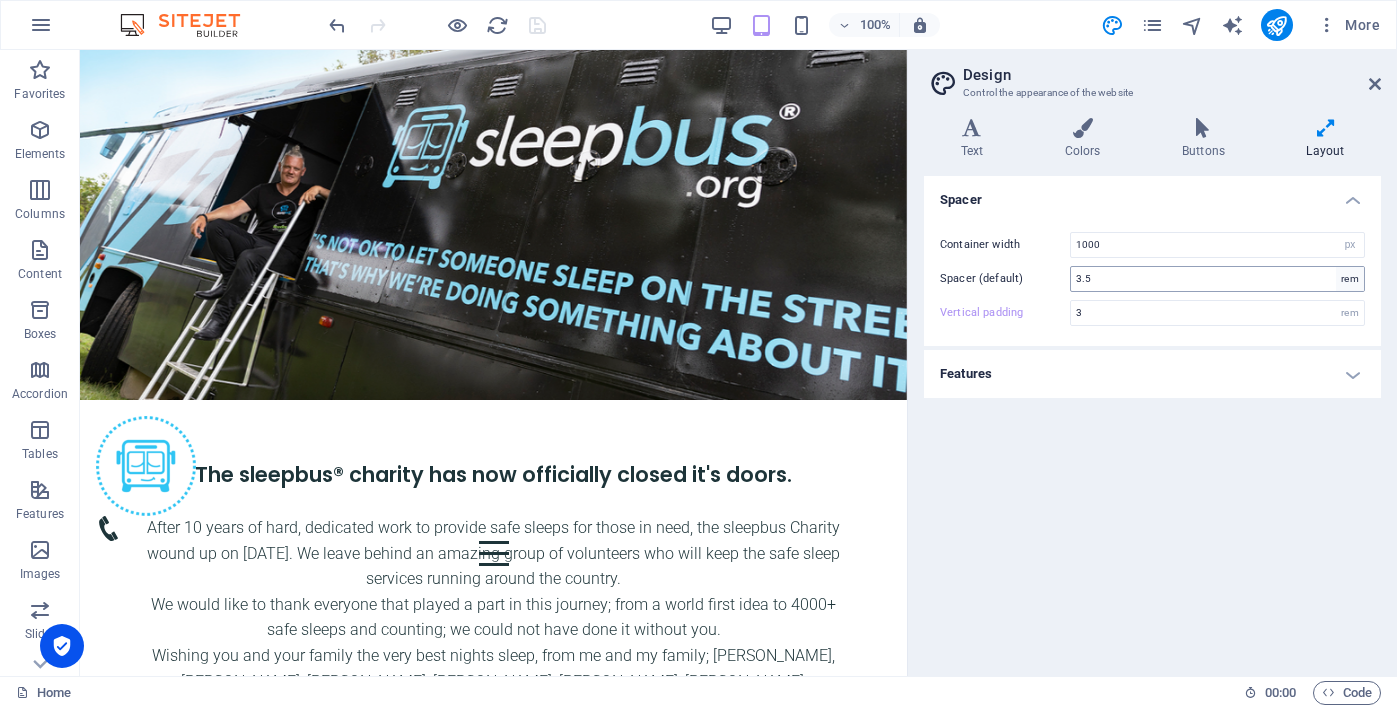 click on "rem" at bounding box center (1350, 279) 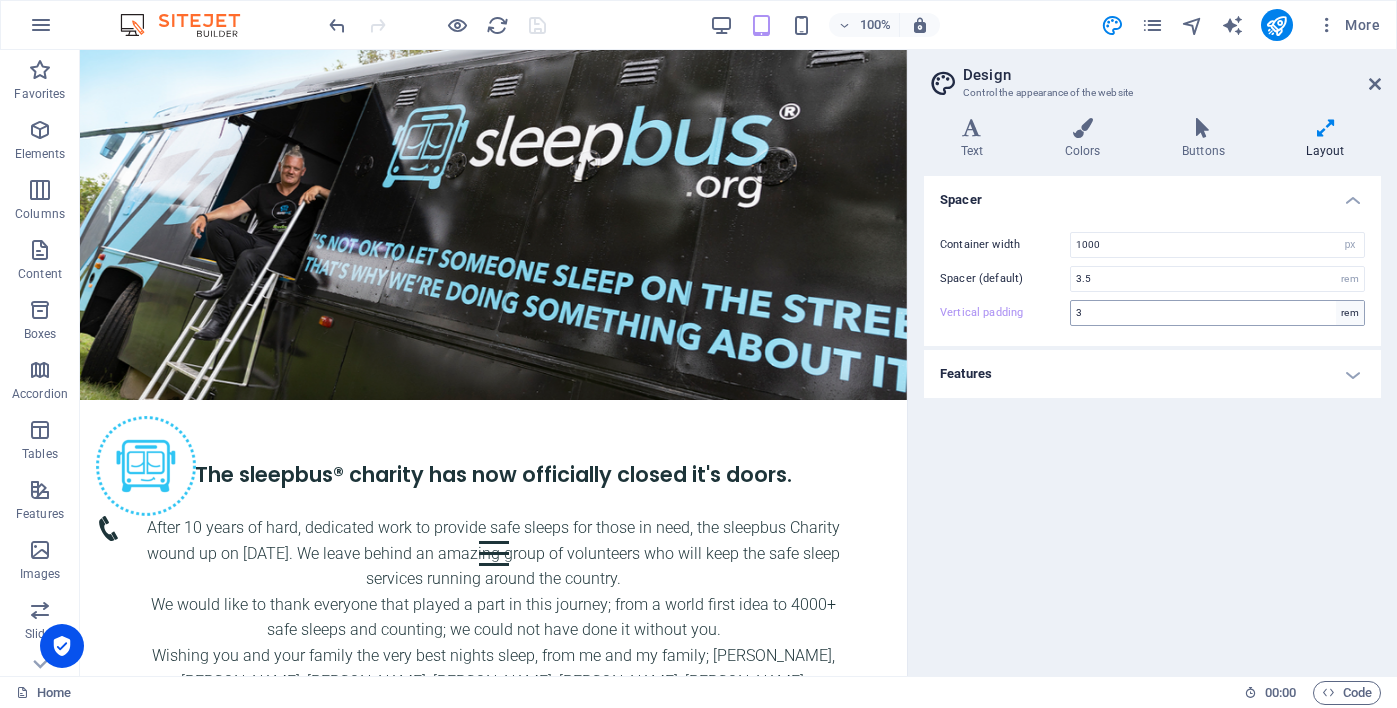 click on "rem" at bounding box center (1350, 313) 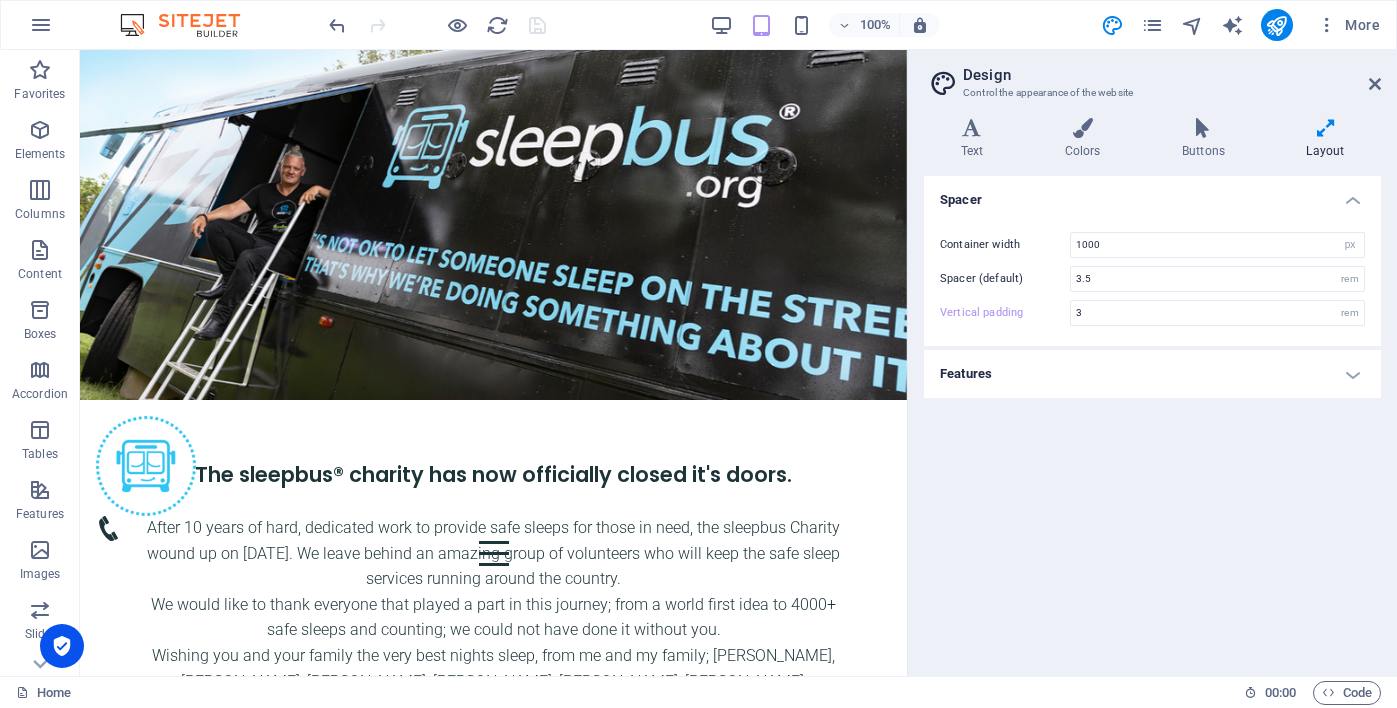 click on "Features" at bounding box center (1152, 374) 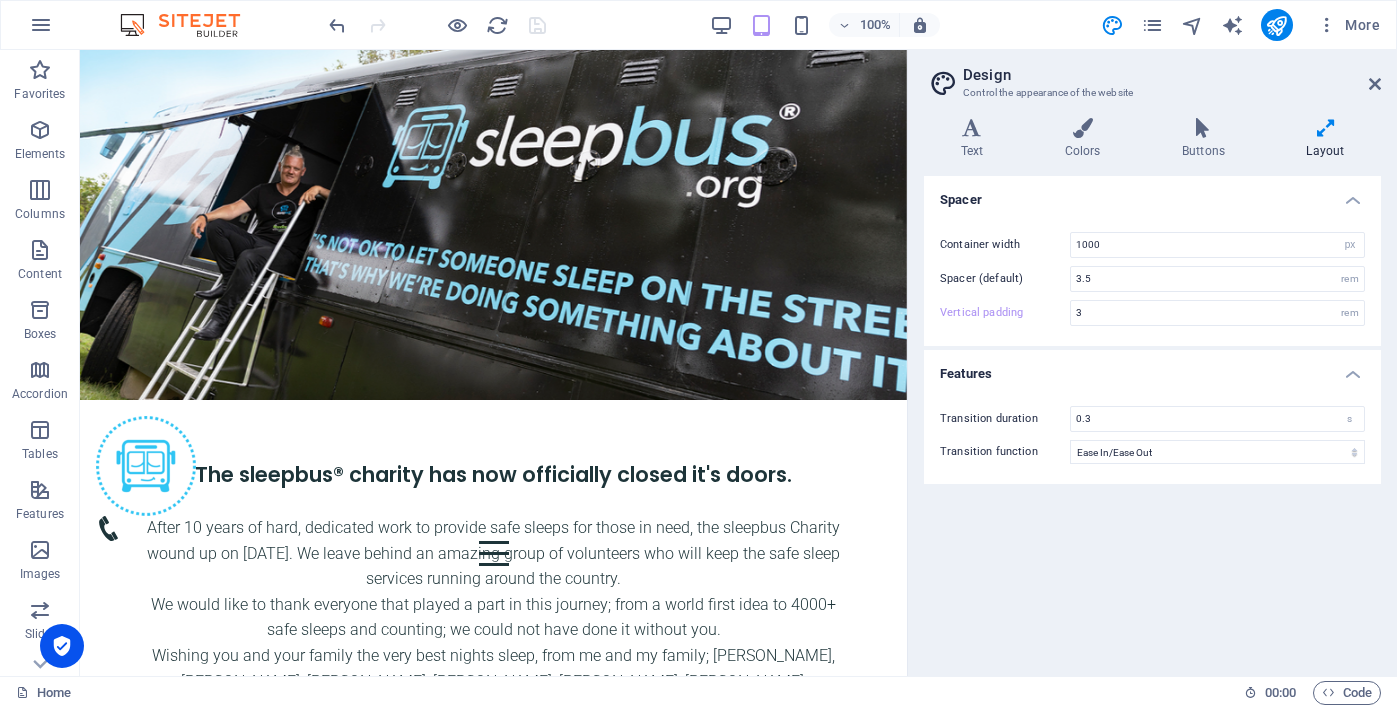 click on "Features" at bounding box center [1152, 368] 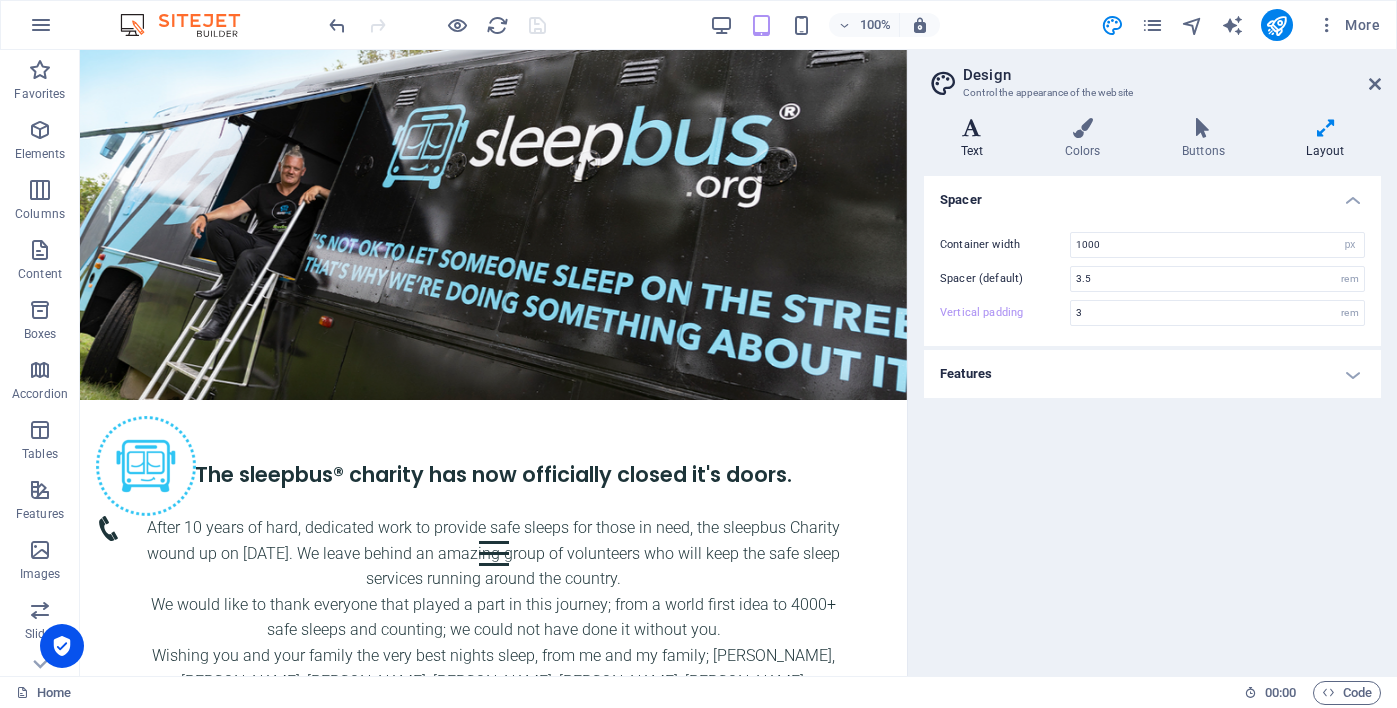 click at bounding box center [972, 128] 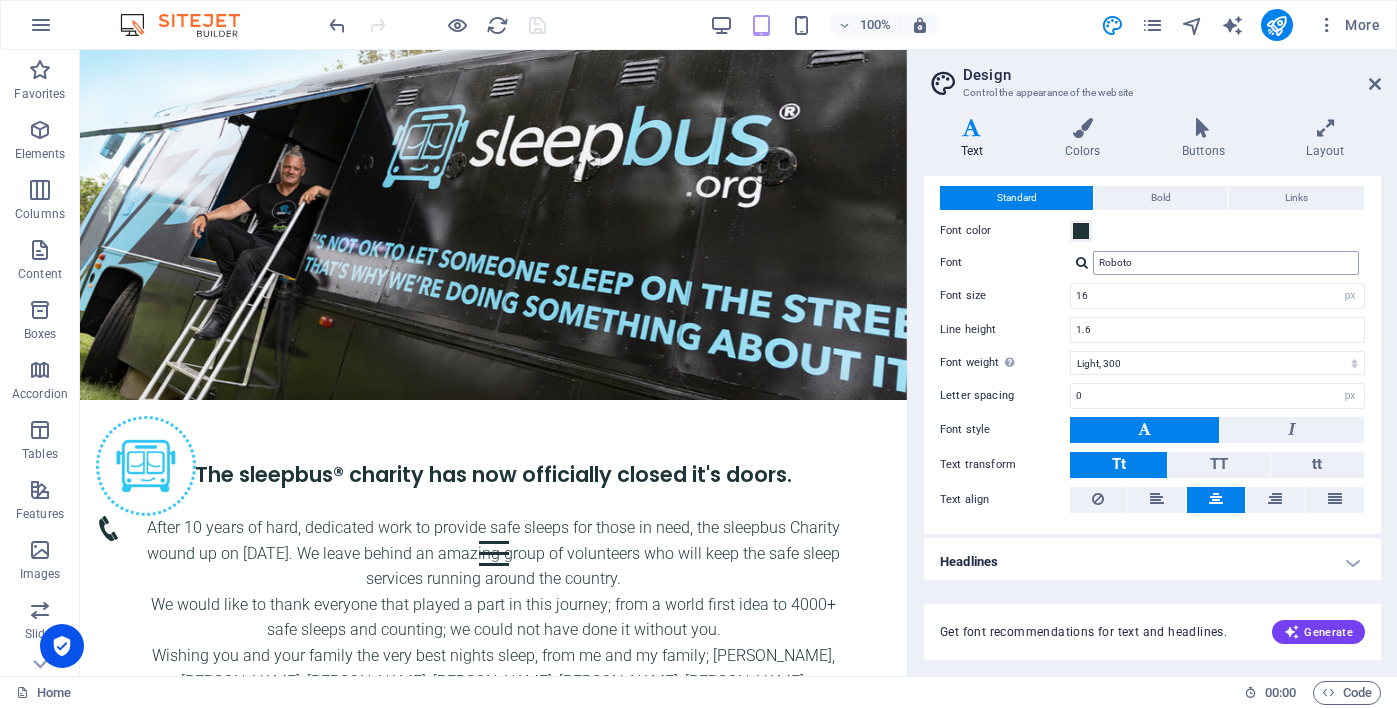 scroll, scrollTop: 50, scrollLeft: 0, axis: vertical 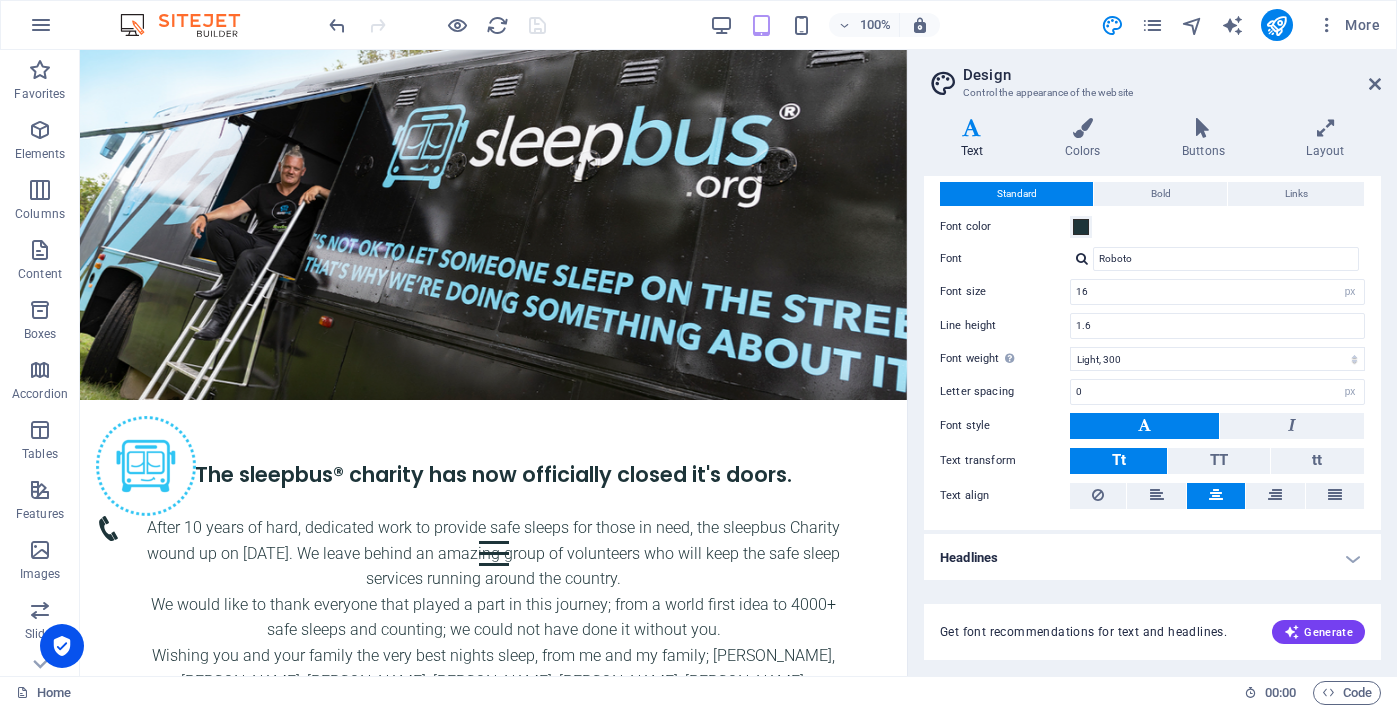 click on "Headlines" at bounding box center (1152, 558) 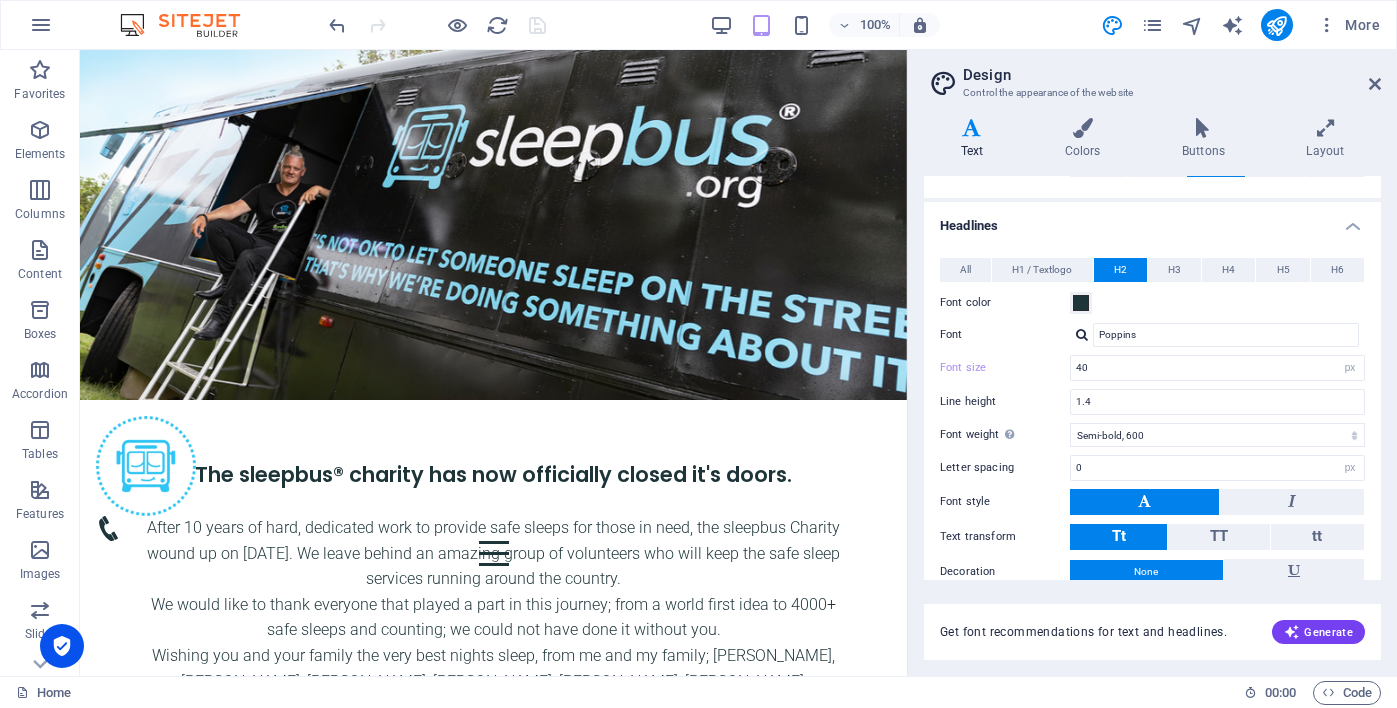 scroll, scrollTop: 348, scrollLeft: 0, axis: vertical 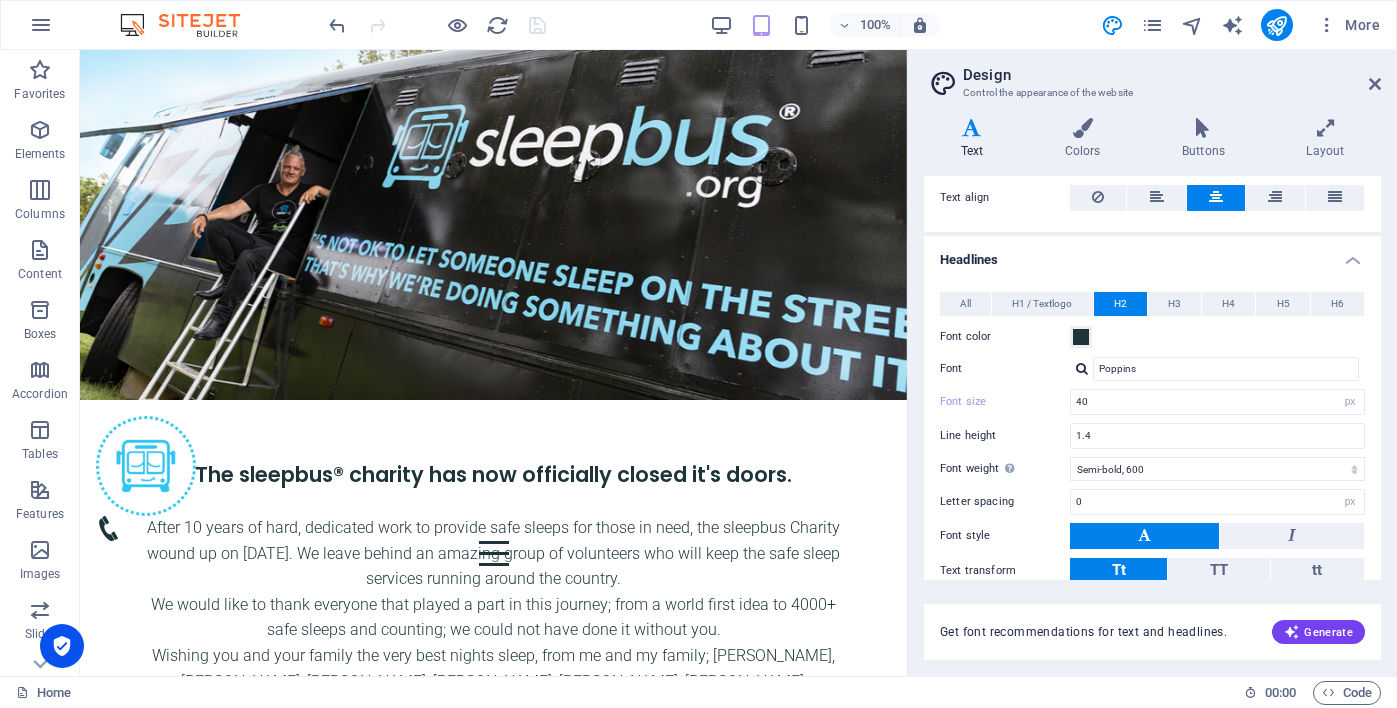 click on "Headlines" at bounding box center [1152, 254] 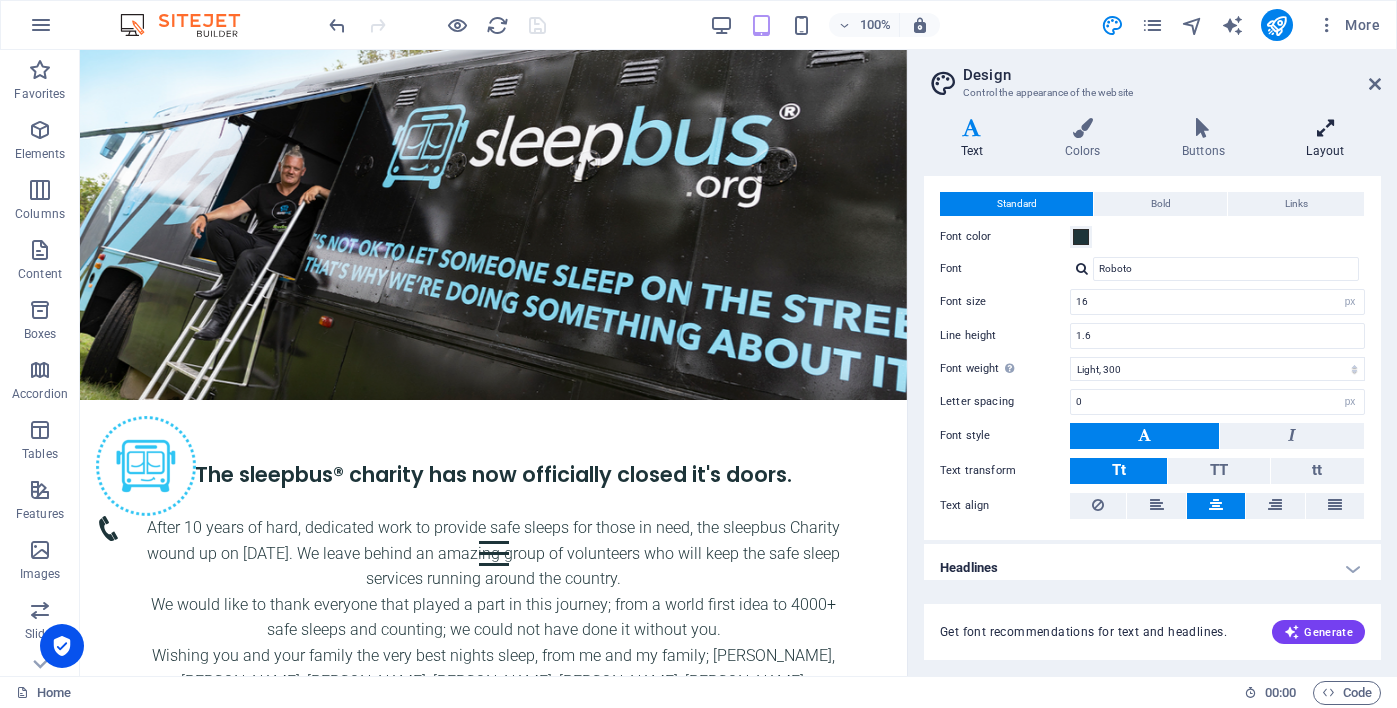 scroll, scrollTop: 39, scrollLeft: 0, axis: vertical 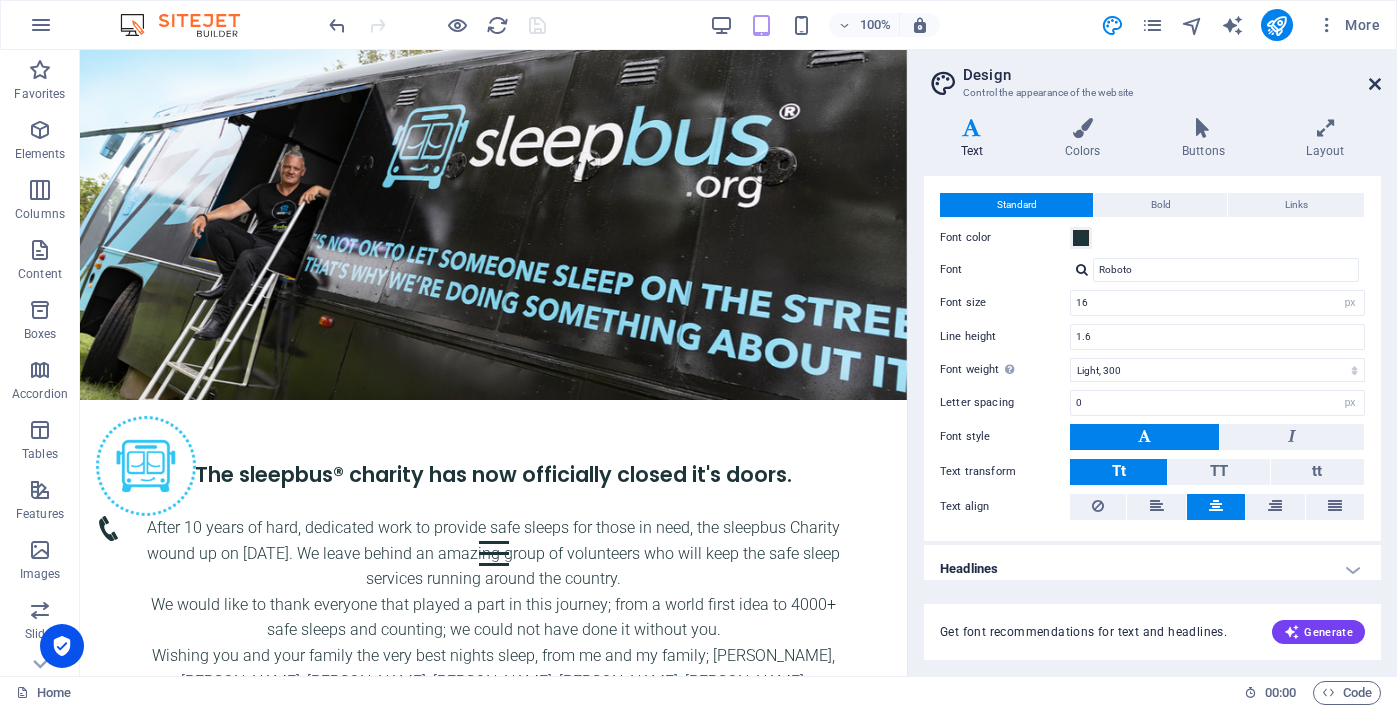 drag, startPoint x: 1374, startPoint y: 80, endPoint x: 1293, endPoint y: 30, distance: 95.189285 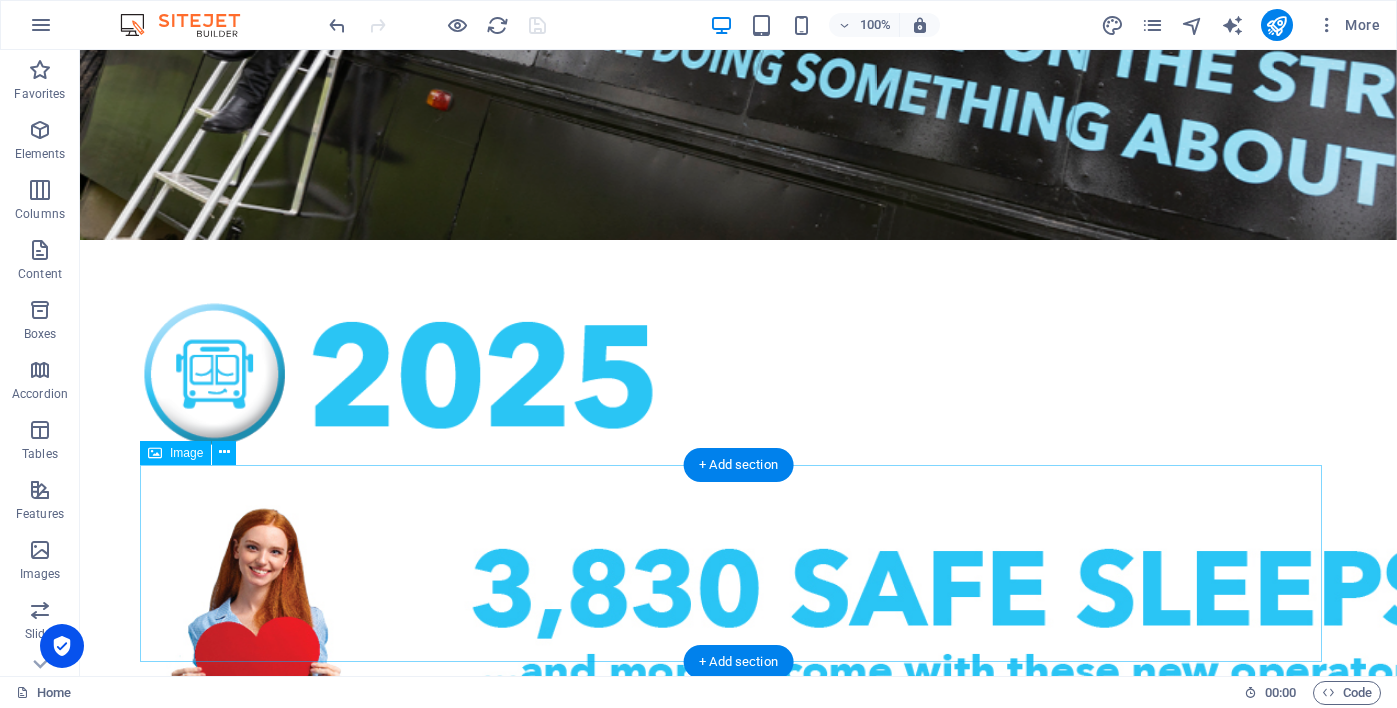 scroll, scrollTop: 437, scrollLeft: 0, axis: vertical 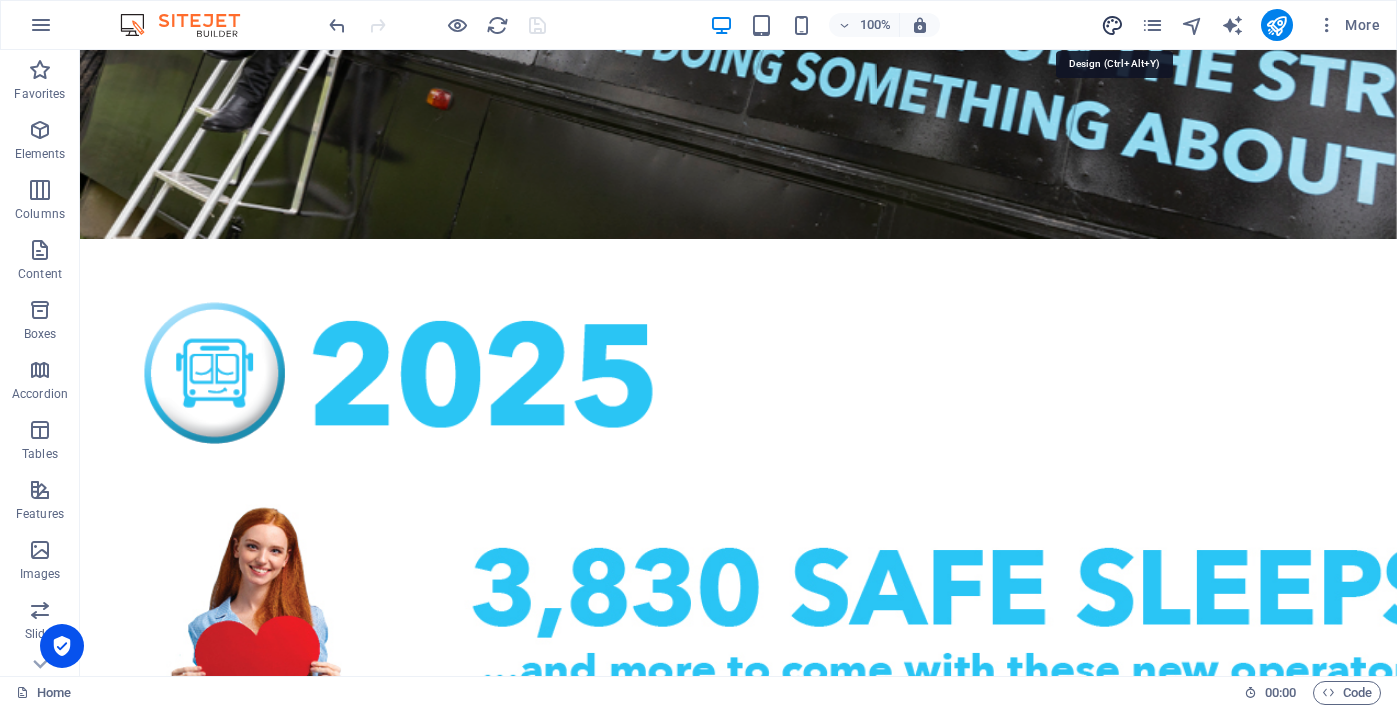 click at bounding box center [1112, 25] 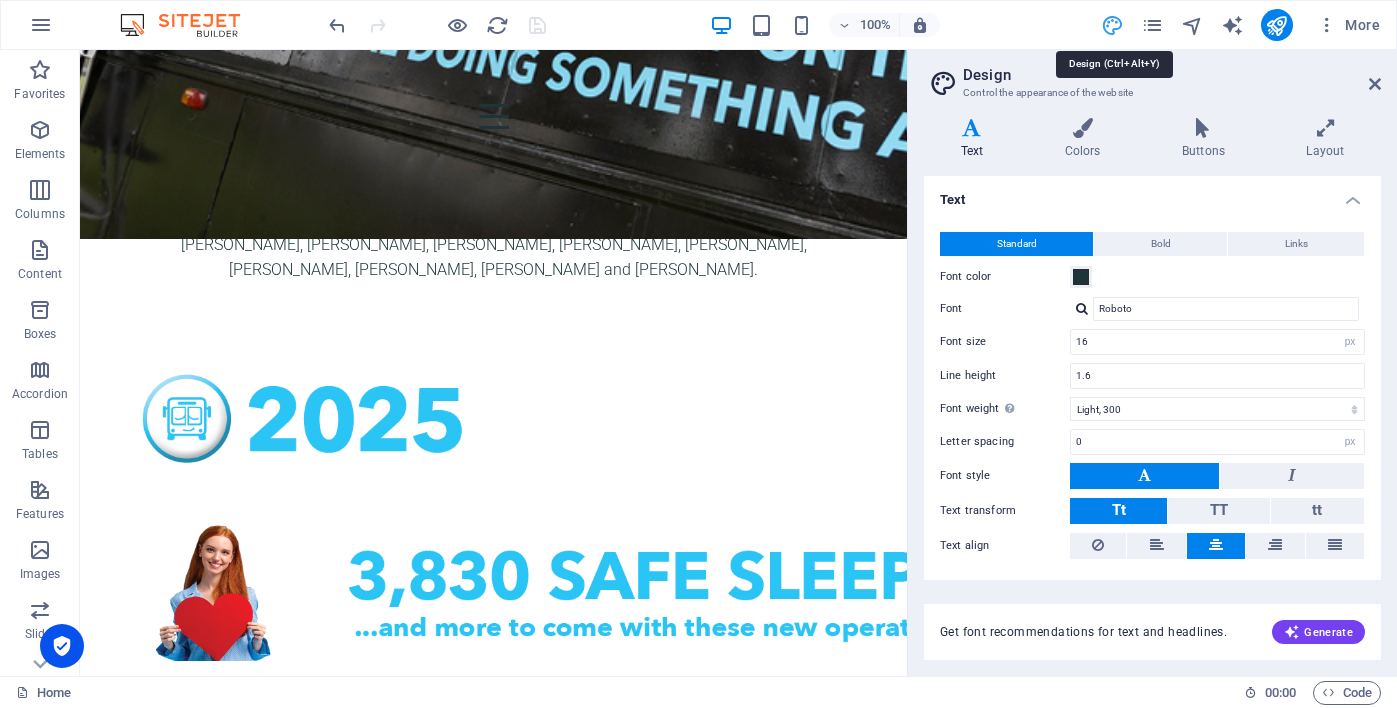 scroll, scrollTop: 436, scrollLeft: 0, axis: vertical 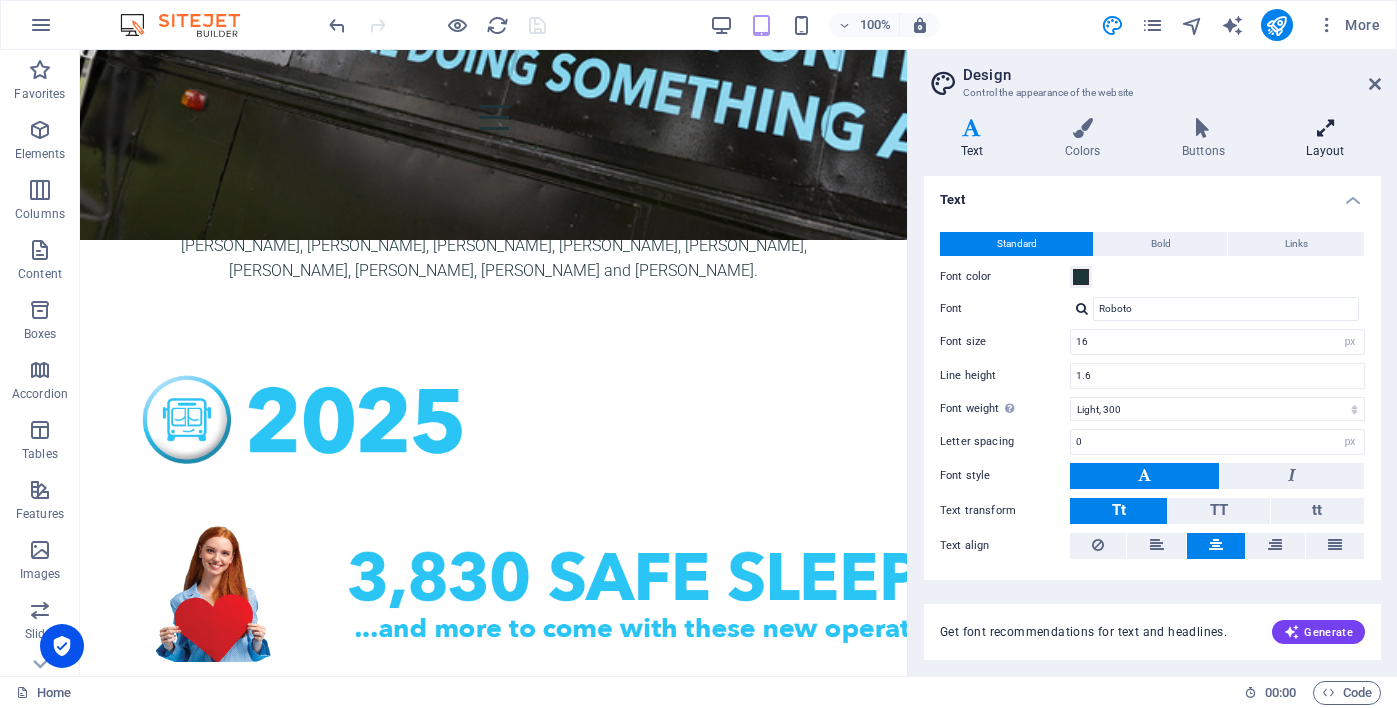 click on "Layout" at bounding box center [1325, 139] 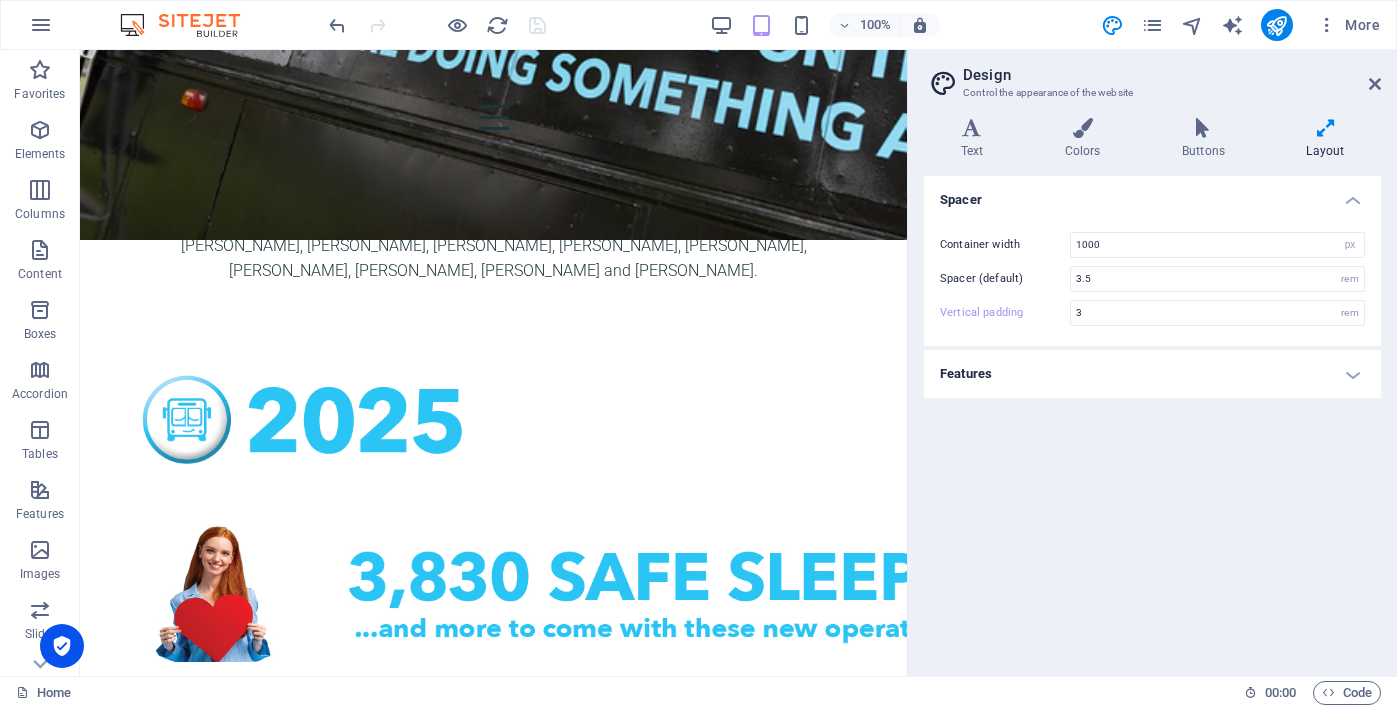 drag, startPoint x: 1199, startPoint y: 447, endPoint x: 1230, endPoint y: 439, distance: 32.01562 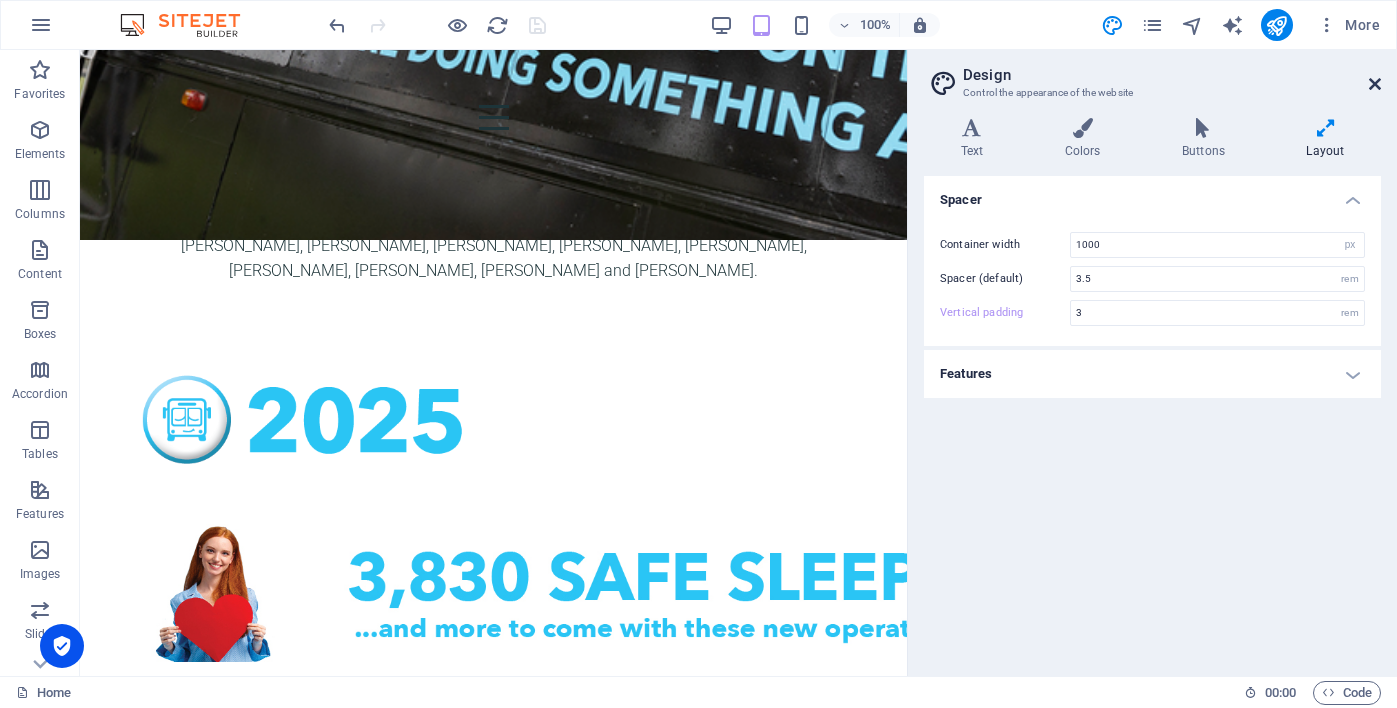 click at bounding box center [1375, 84] 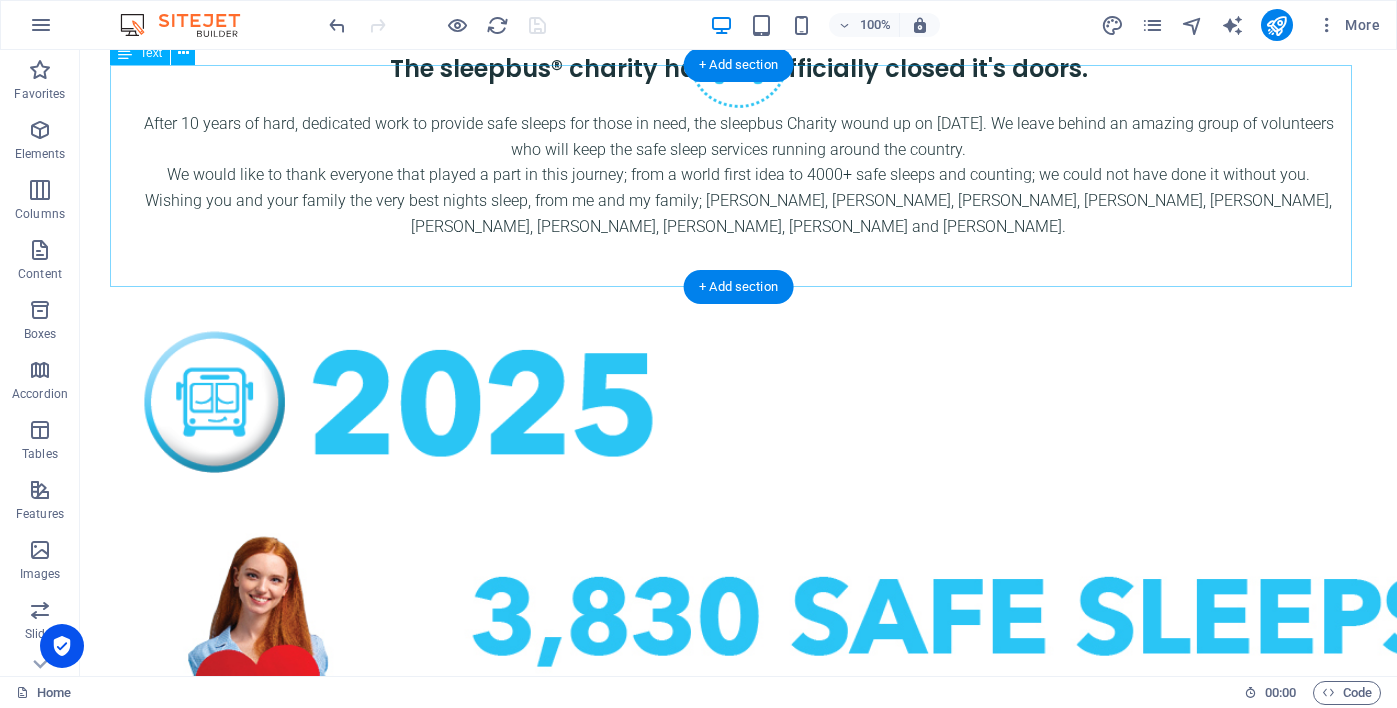scroll, scrollTop: 349, scrollLeft: 0, axis: vertical 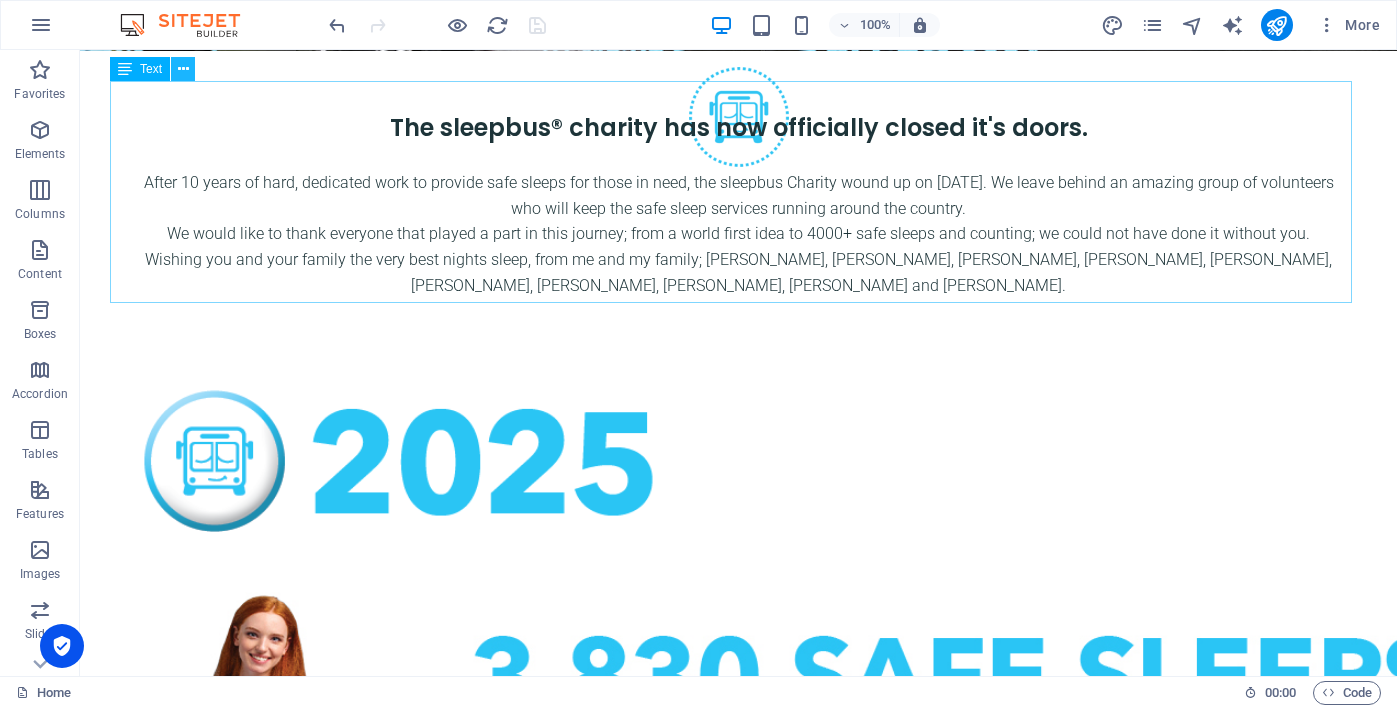 click at bounding box center (183, 69) 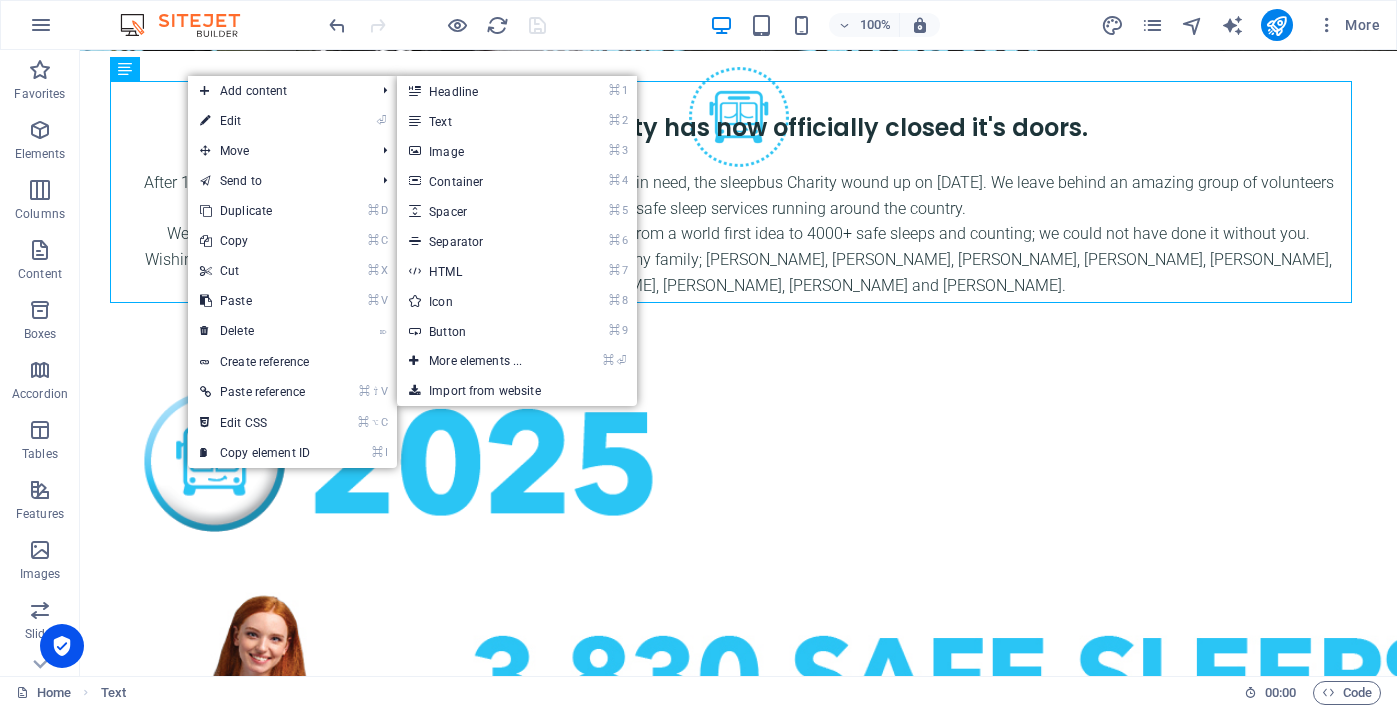 click on "⏎  Edit" at bounding box center (255, 121) 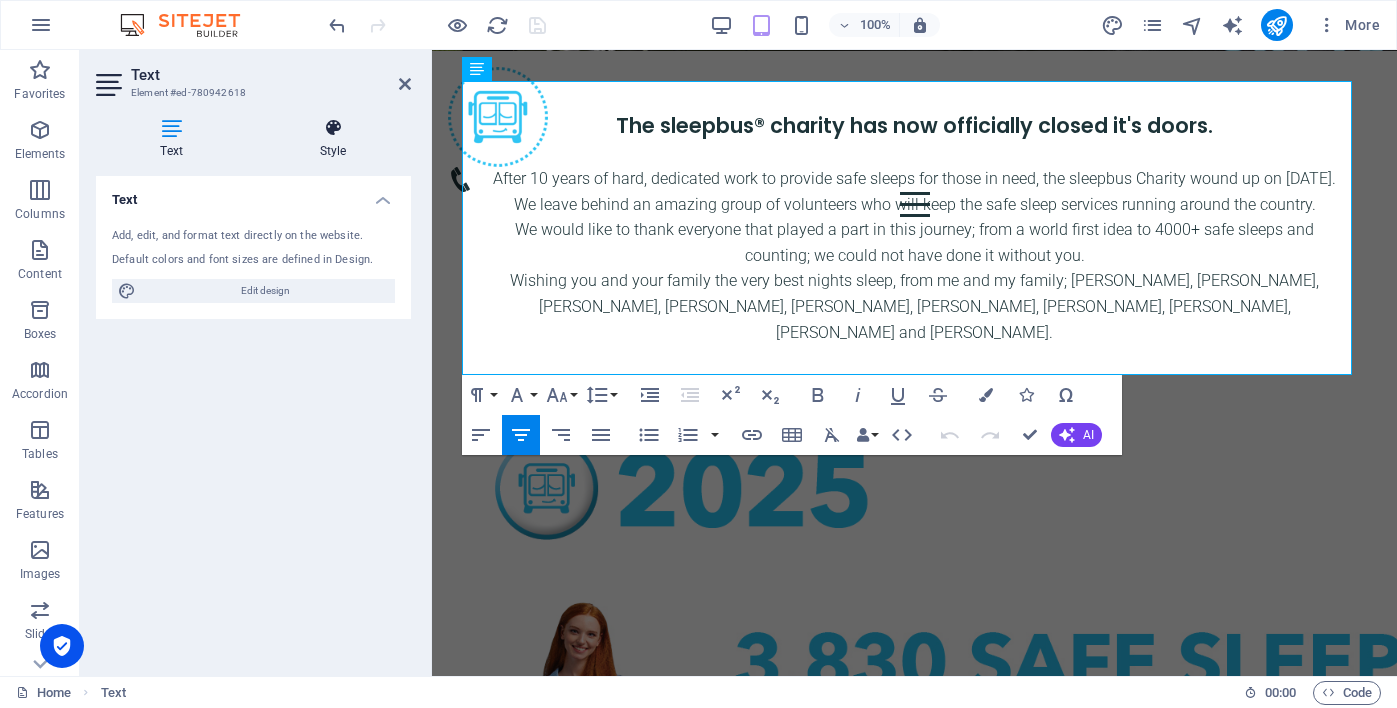 click at bounding box center [333, 128] 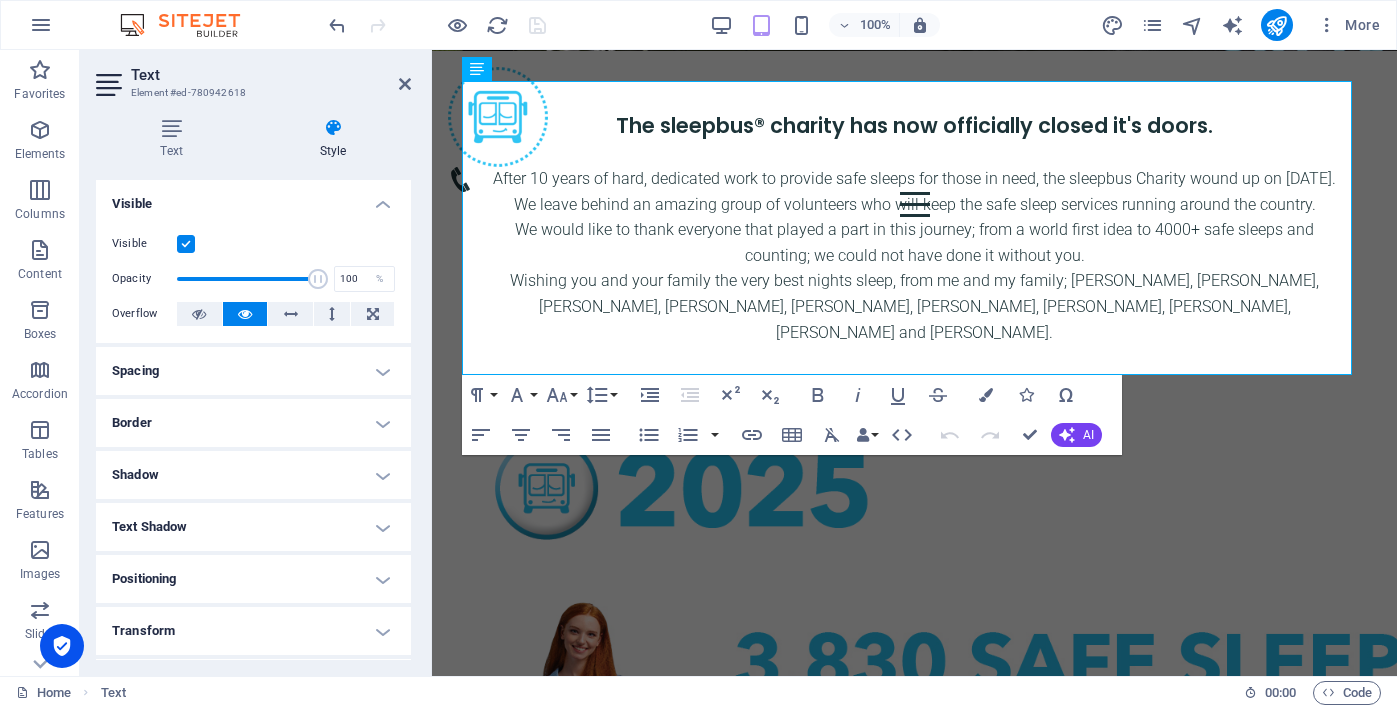click on "Spacing" at bounding box center [253, 371] 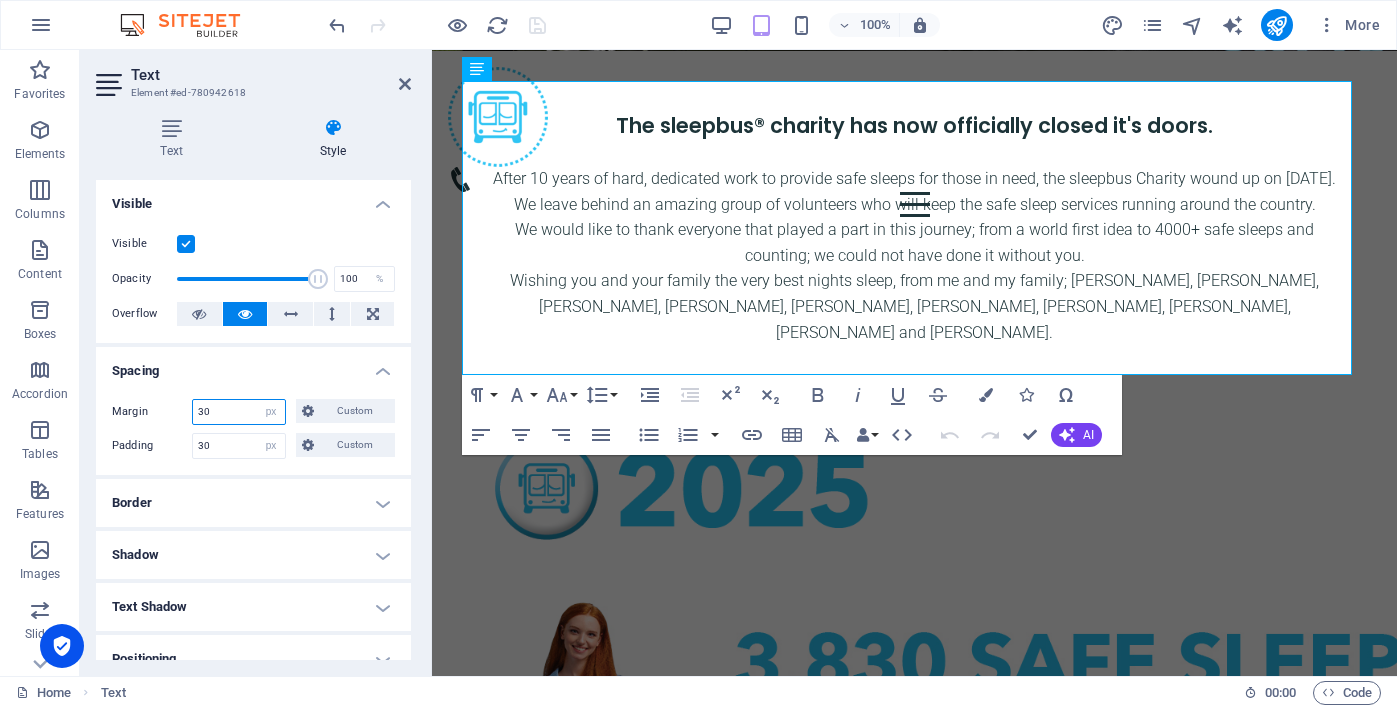 click on "Margin 30 Default auto px % rem vw vh Custom Custom" at bounding box center [253, 412] 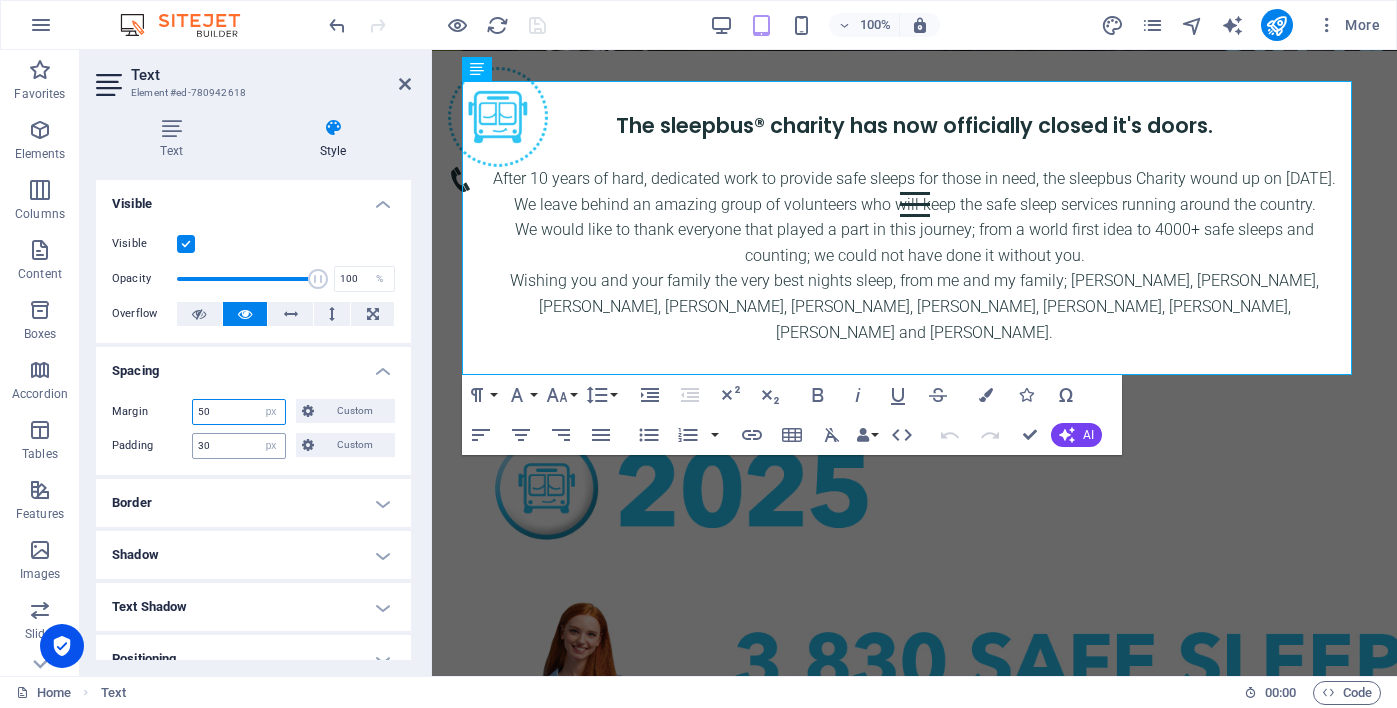 type on "50" 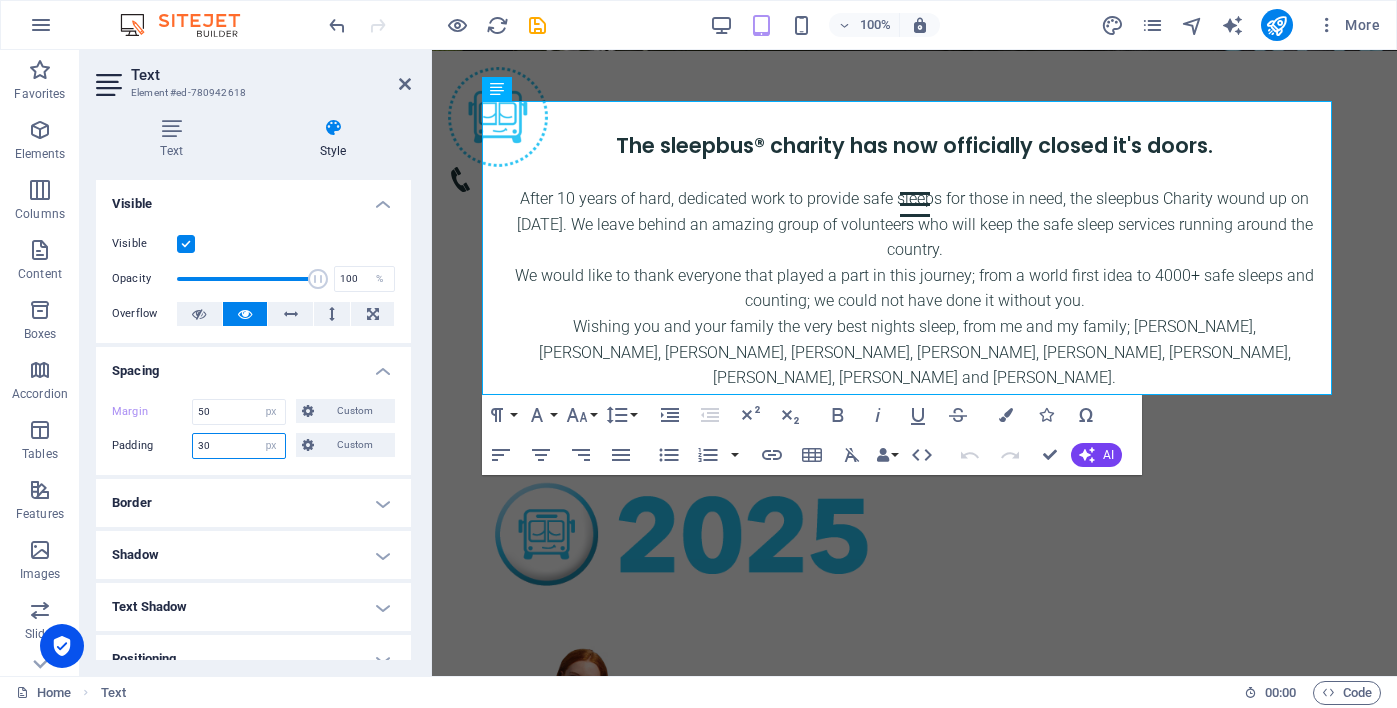 click on "30" at bounding box center [239, 446] 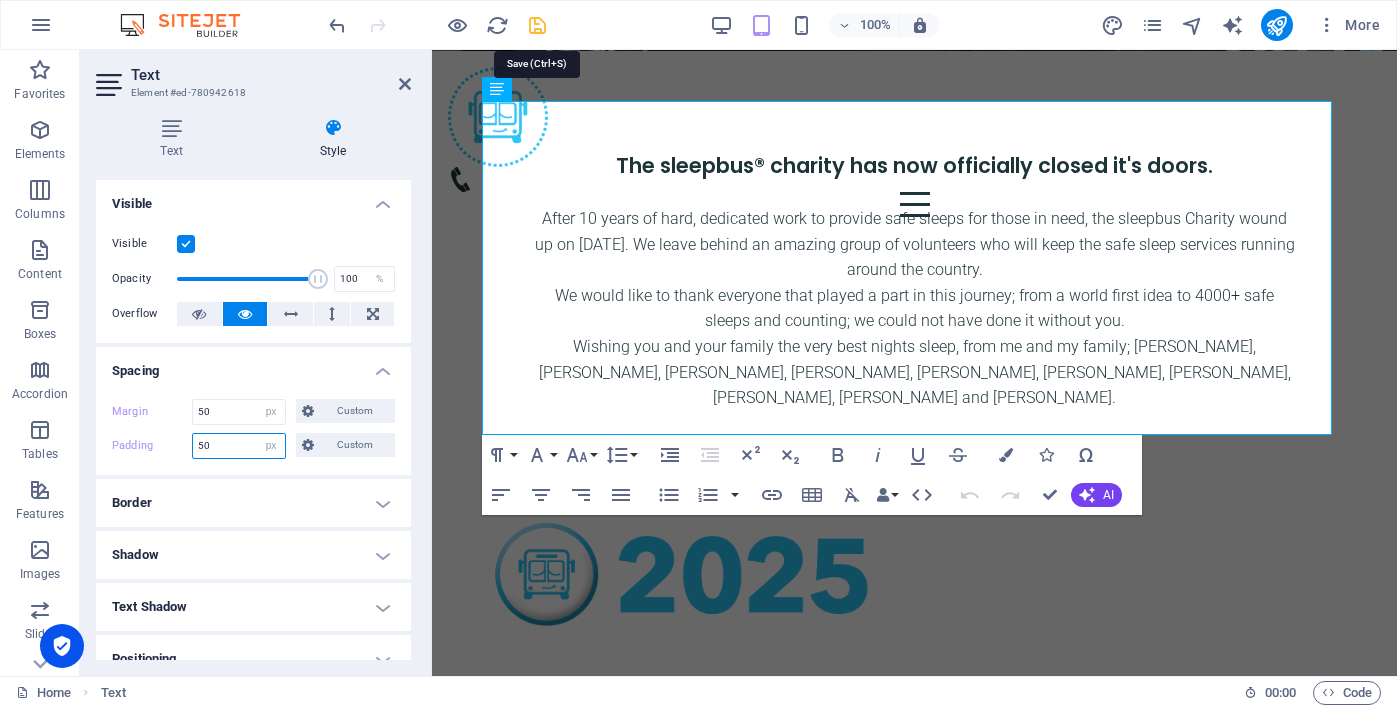 type on "50" 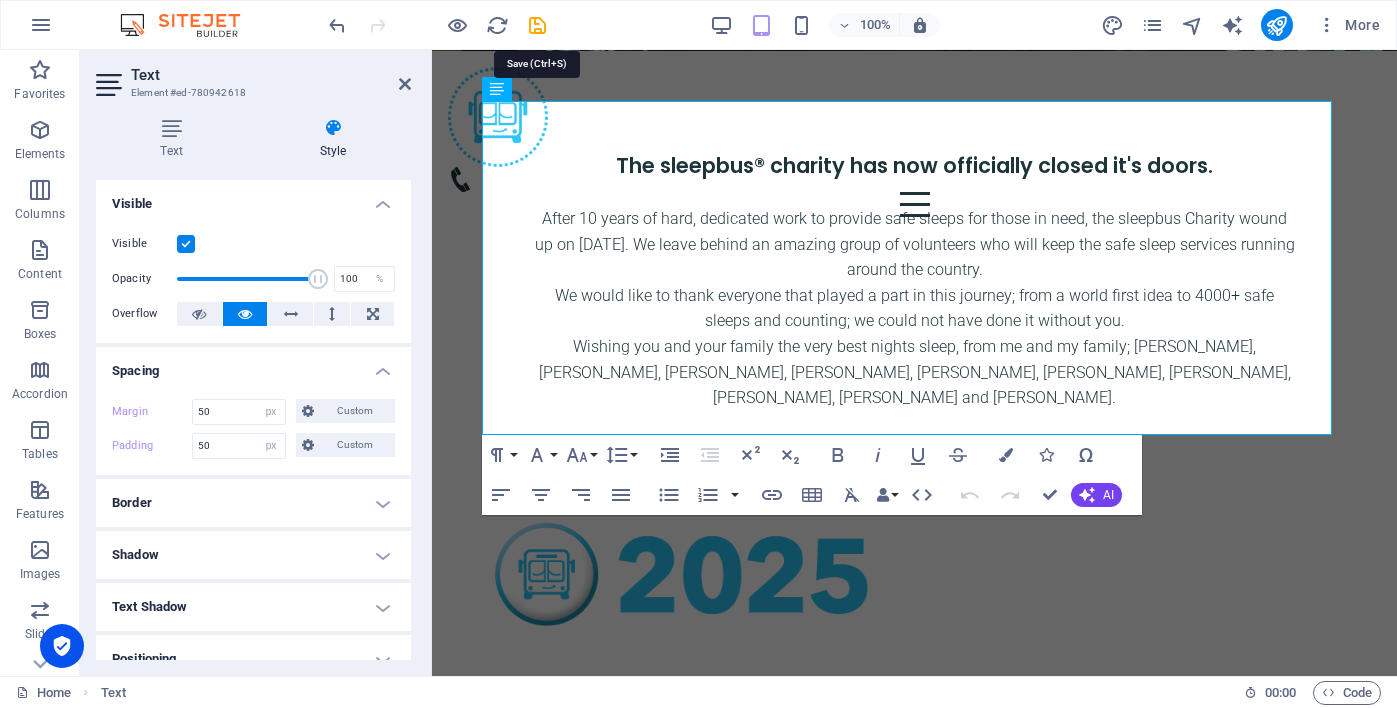 drag, startPoint x: 533, startPoint y: 24, endPoint x: 536, endPoint y: 39, distance: 15.297058 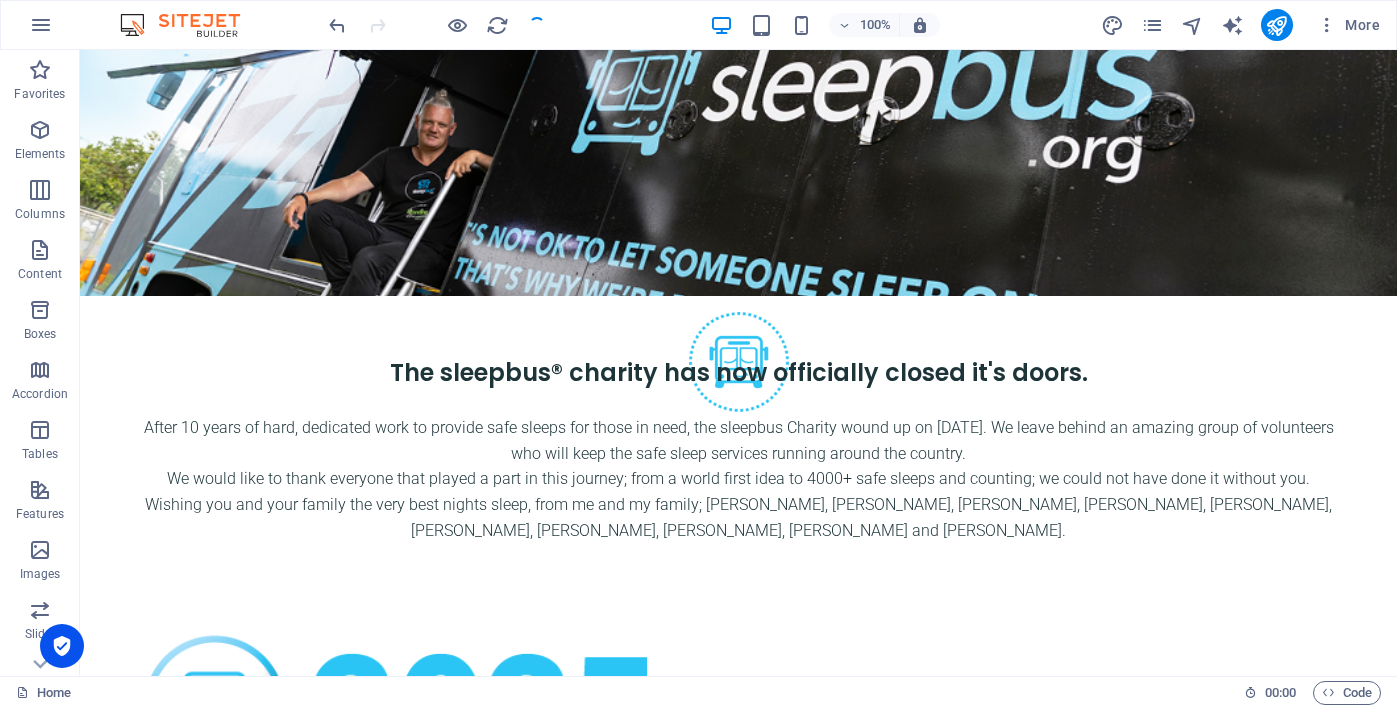 scroll, scrollTop: 65, scrollLeft: 0, axis: vertical 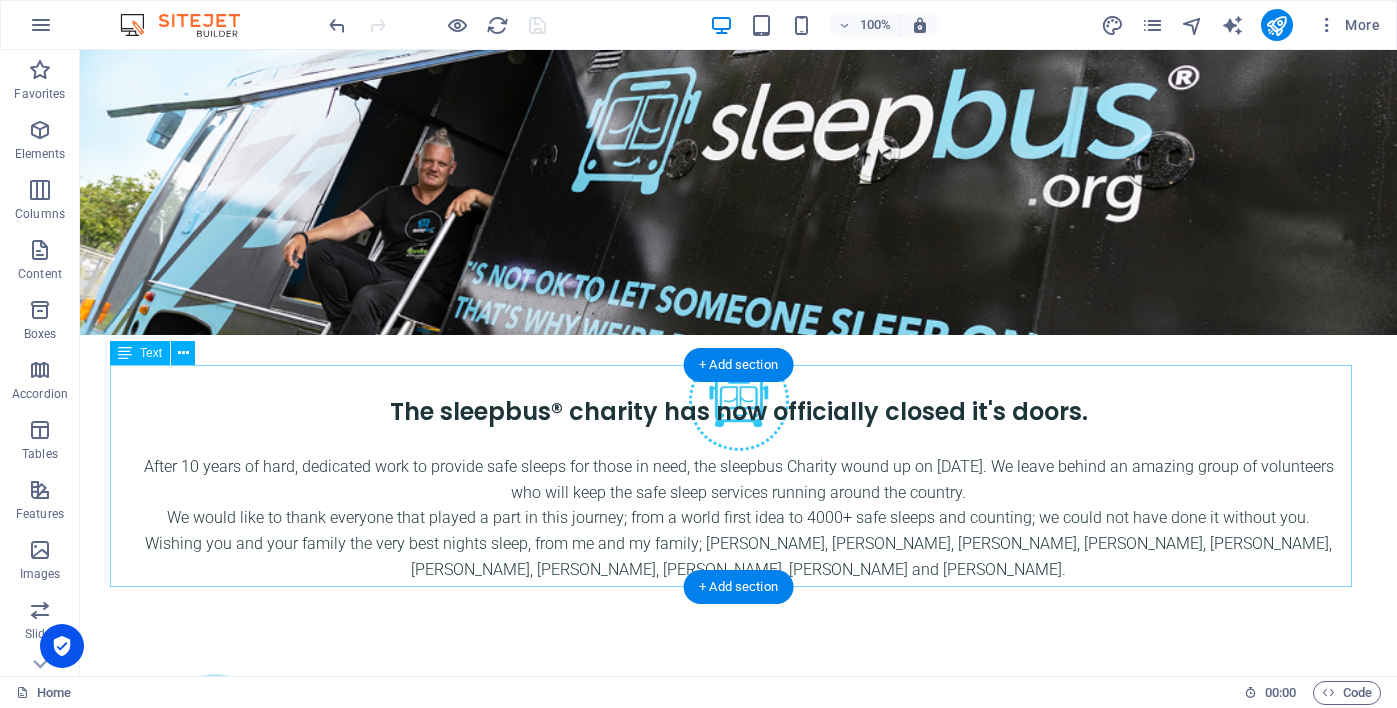 click on "The sleepbus® charity has now officially closed it's doors. After 10 years of hard, dedicated work to provide safe sleeps for those in need, the sleepbus Charity wound up on 30th June 2025. We leave behind an amazing group of volunteers who will keep the safe sleep services running around the country. We would like to thank everyone that played a part in this journey; from a world first idea to 4000+ safe sleeps and counting; we could not have done it without you. Wishing you and your family the very best nights sleep, from me and my family; Simon, Harrison, Ethan, Sarah, Emma, Emily, Sez, Aaron, Kael, Tam and Natalie." at bounding box center [738, 488] 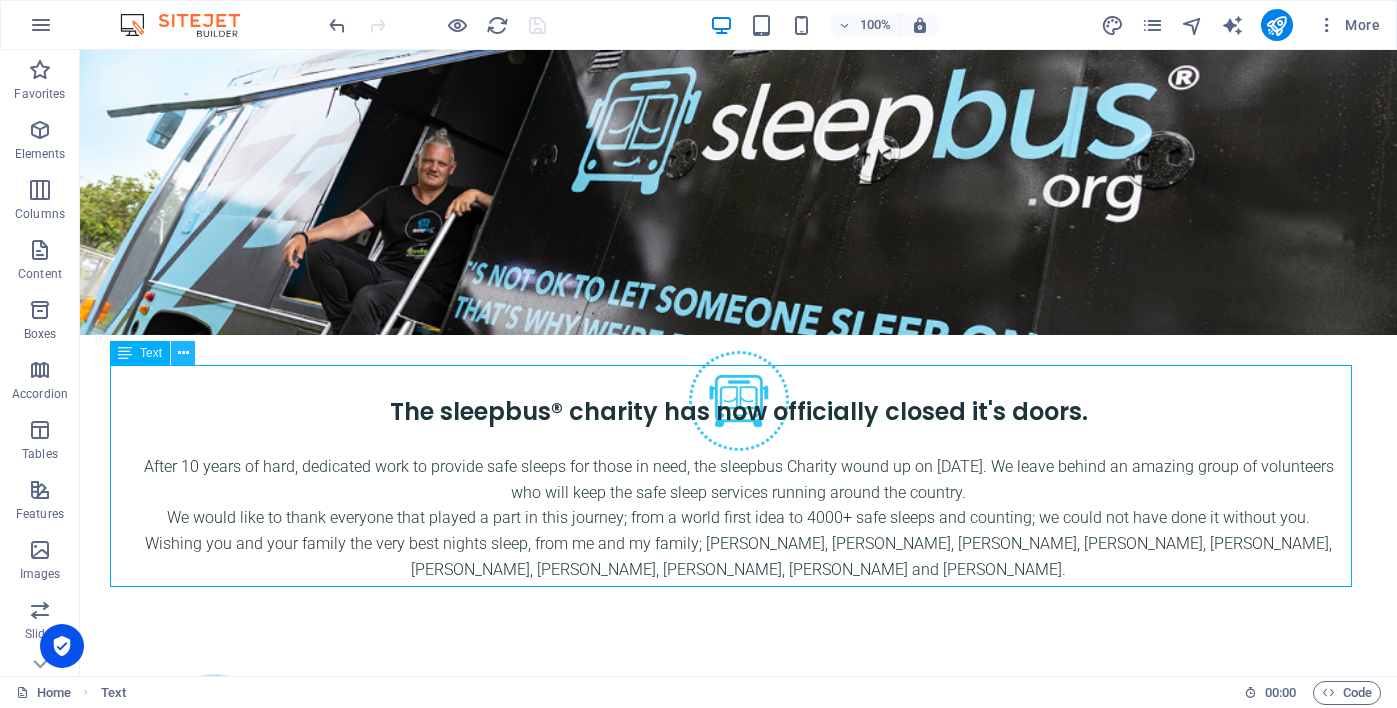 click at bounding box center [183, 353] 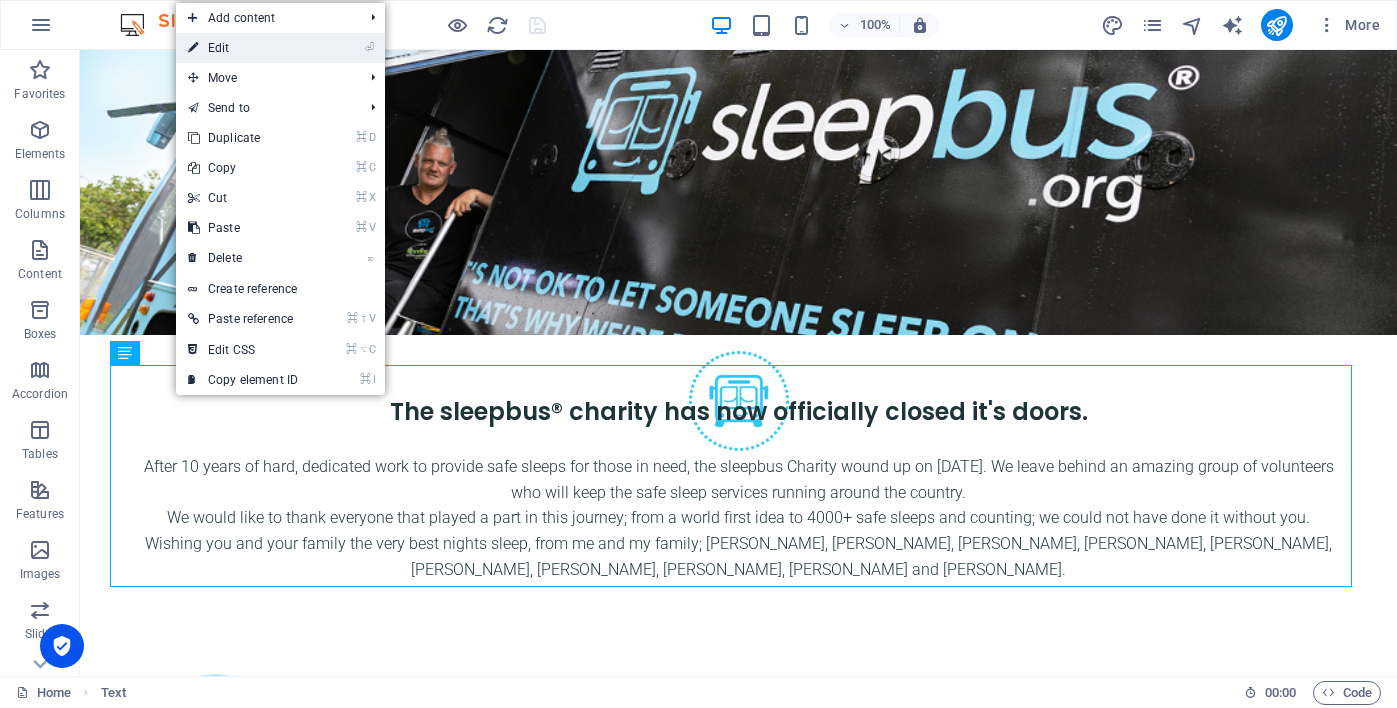 click on "⏎  Edit" at bounding box center [243, 48] 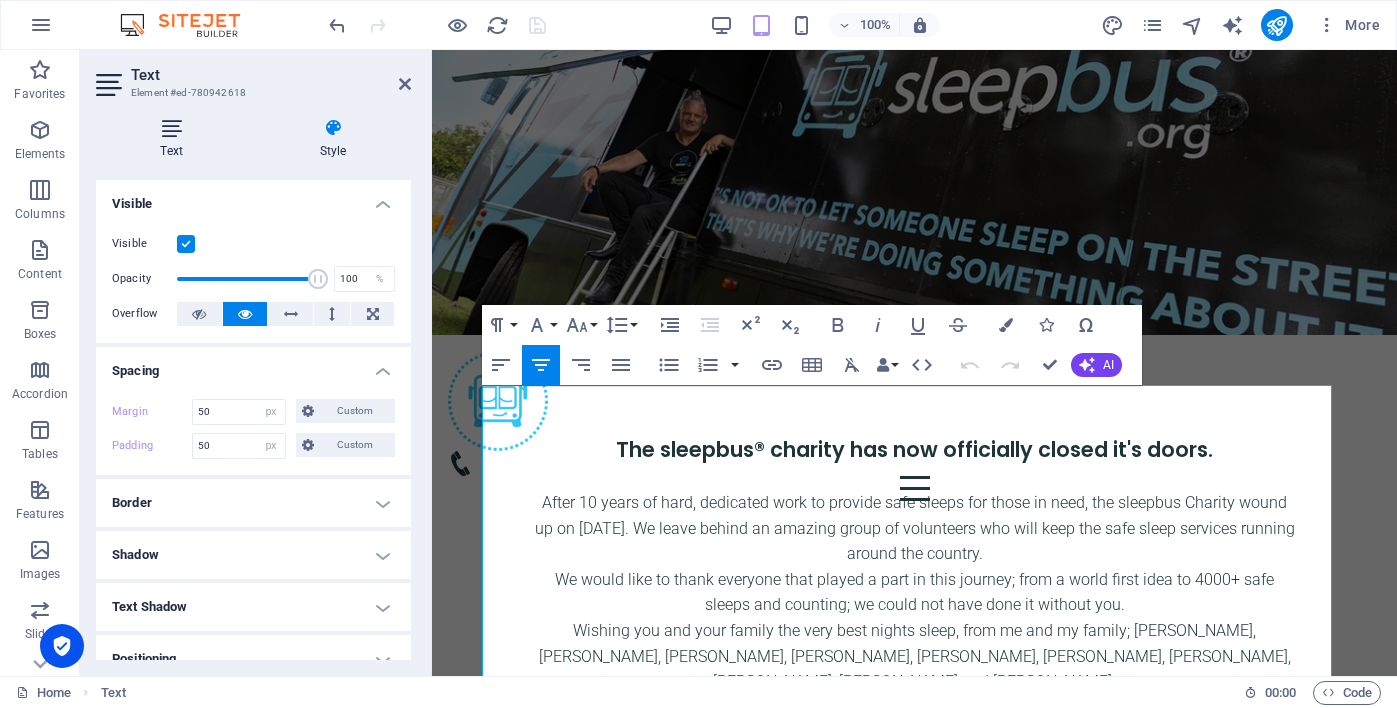 click at bounding box center (171, 128) 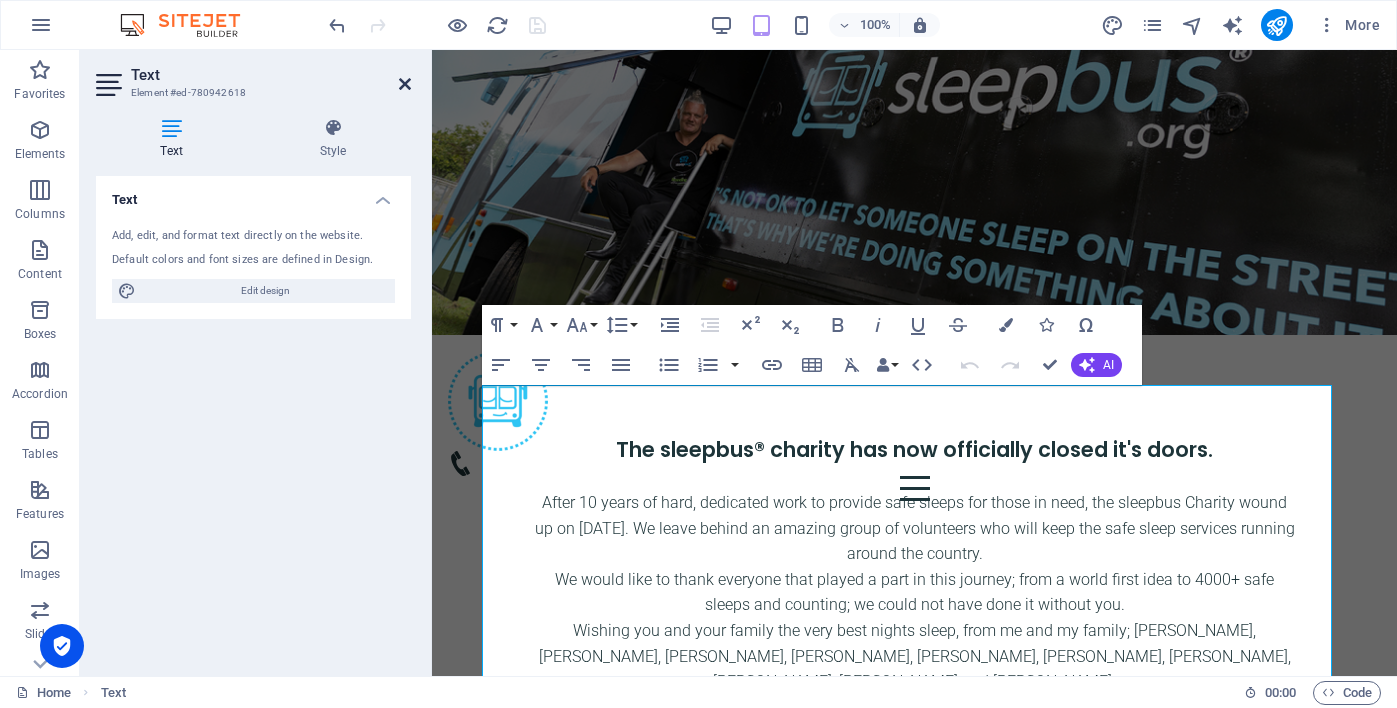 click at bounding box center (405, 84) 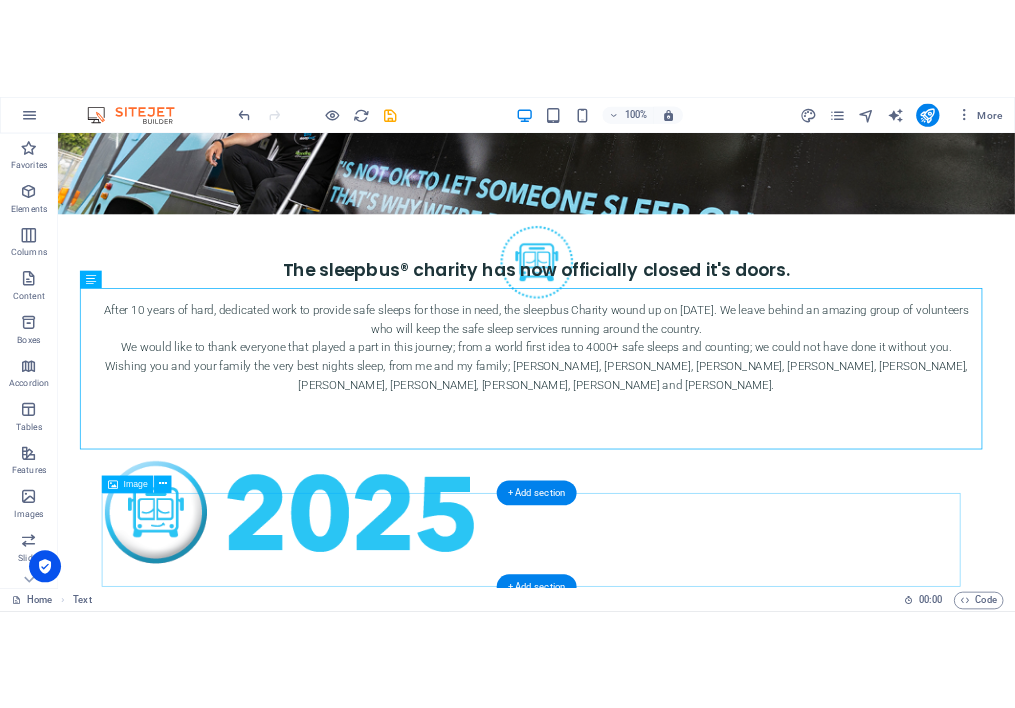 scroll, scrollTop: 376, scrollLeft: 0, axis: vertical 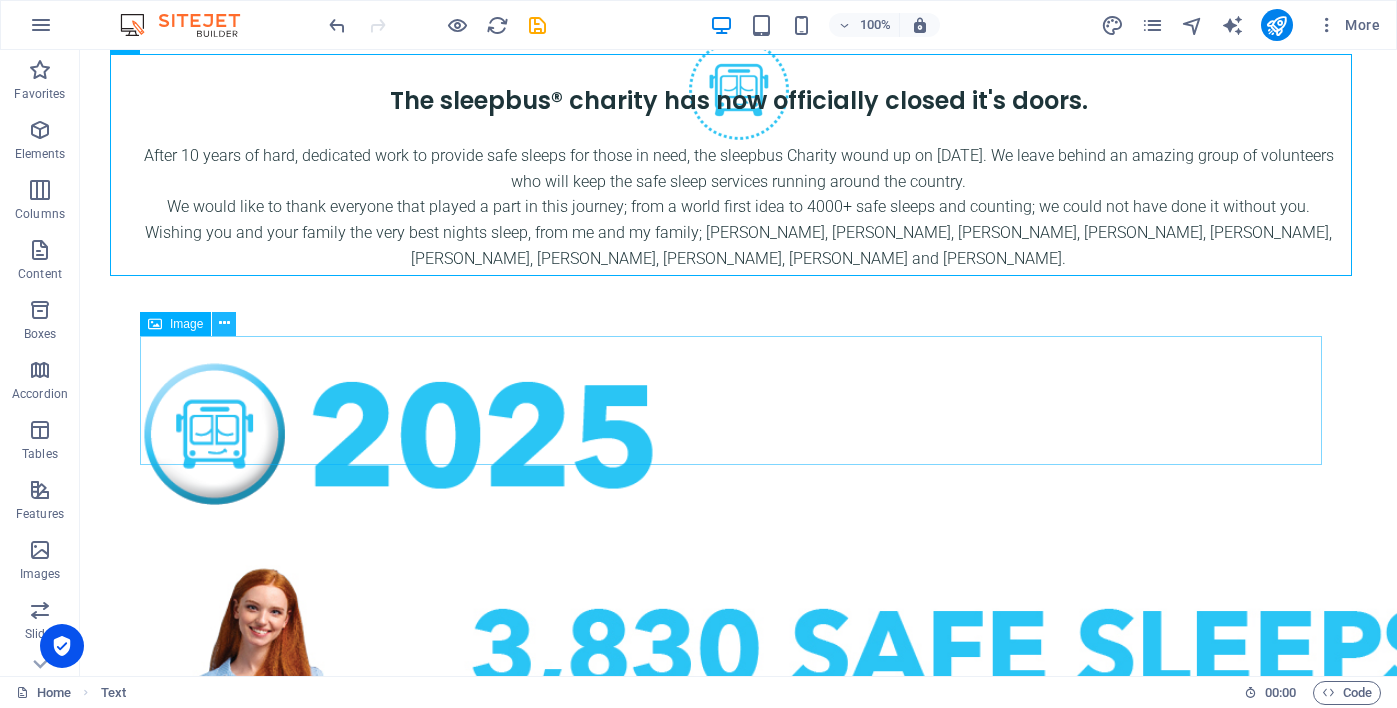 click at bounding box center (224, 323) 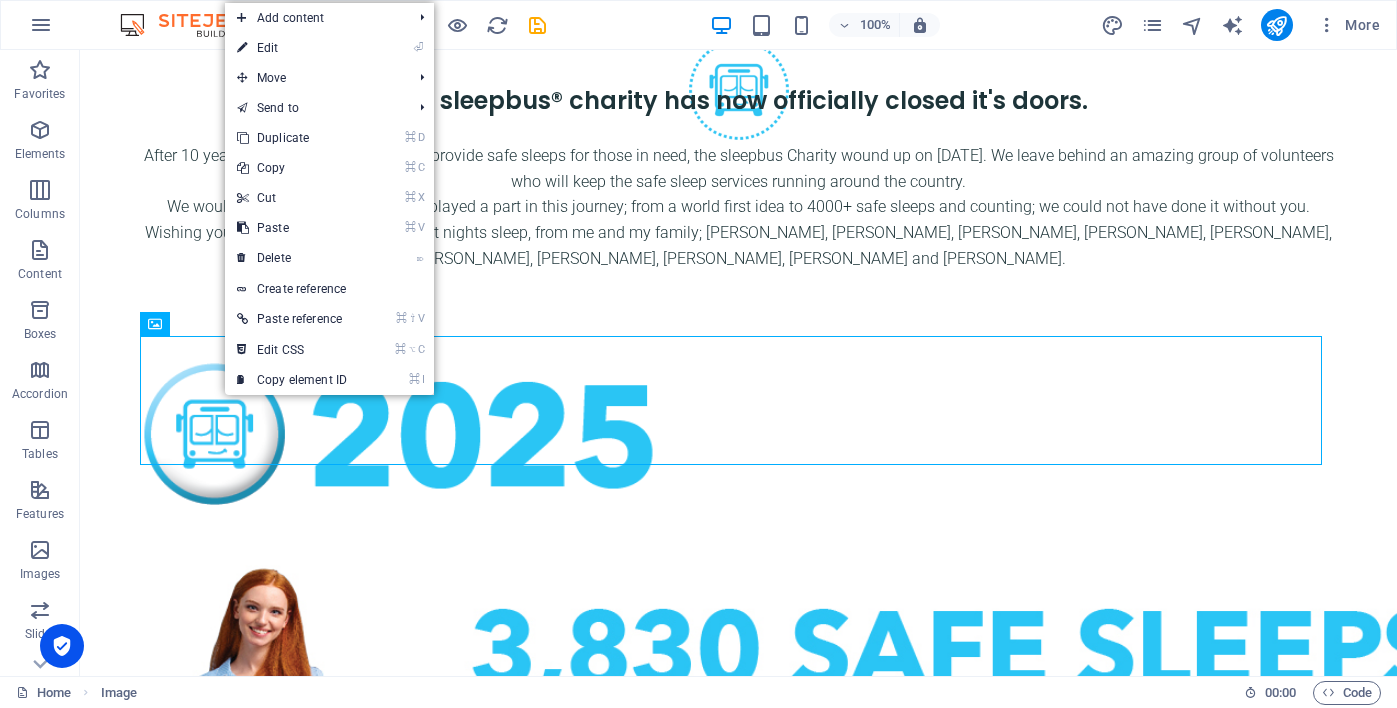 click on "⏎  Edit" at bounding box center (292, 48) 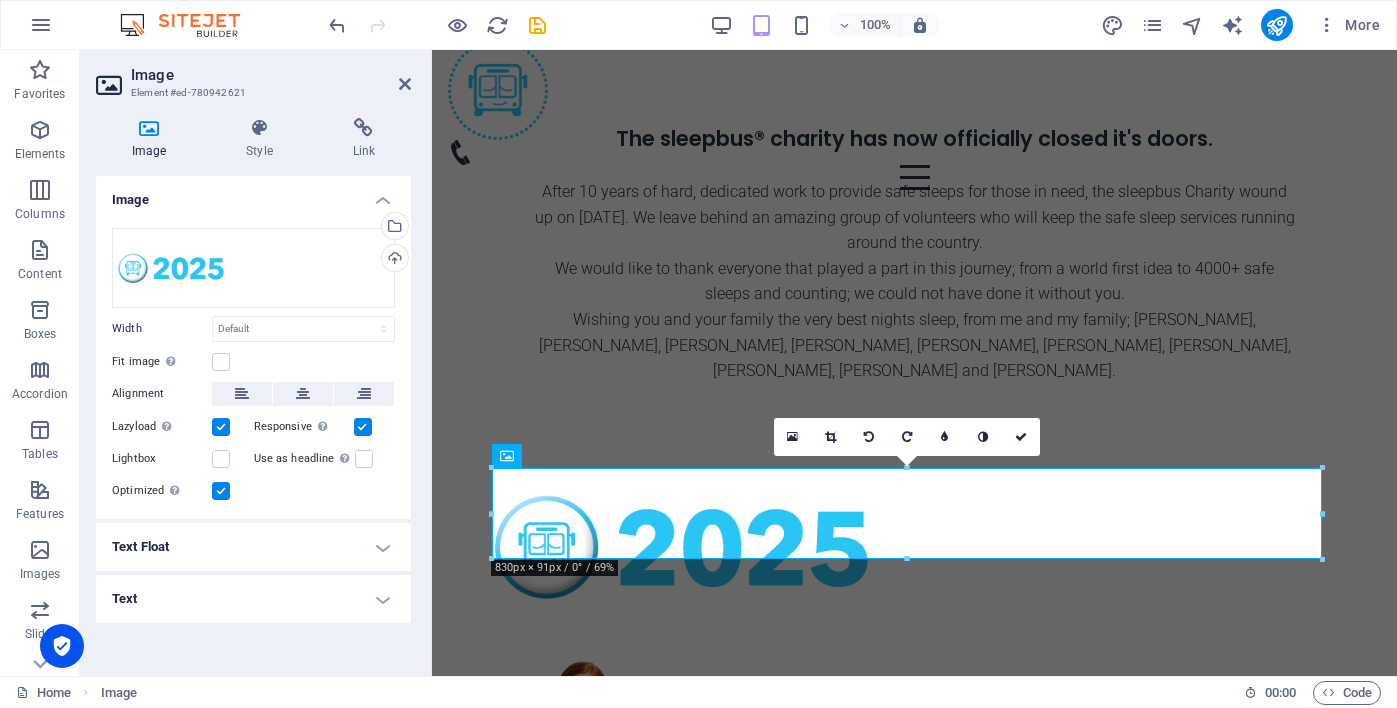 click on "Image Style Link Image Drag files here, click to choose files or select files from Files or our free stock photos & videos Select files from the file manager, stock photos, or upload file(s) Upload Width Default auto px rem % em vh vw Fit image Automatically fit image to a fixed width and height Height Default auto px Alignment Lazyload Loading images after the page loads improves page speed. Responsive Automatically load retina image and smartphone optimized sizes. Lightbox Use as headline The image will be wrapped in an H1 headline tag. Useful for giving alternative text the weight of an H1 headline, e.g. for the logo. Leave unchecked if uncertain. Optimized Images are compressed to improve page speed. Position Direction Custom X offset 50 px rem % vh vw Y offset 50 px rem % vh vw Text Float No float Image left Image right Determine how text should behave around the image. Text Alternative text Image caption Paragraph Format Normal Heading 1 Heading 2 Heading 3 Heading 4 Heading 5 Heading 6 Code Font Family" at bounding box center [253, 389] 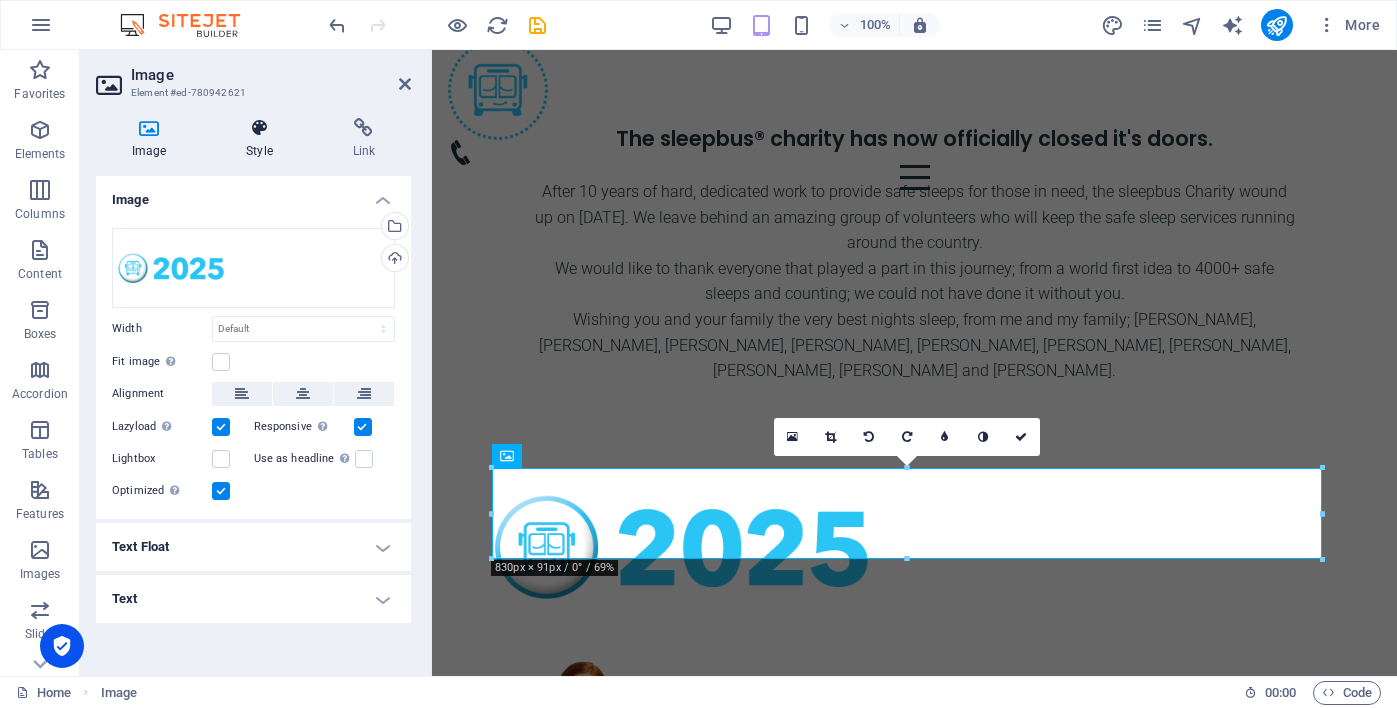 click at bounding box center (259, 128) 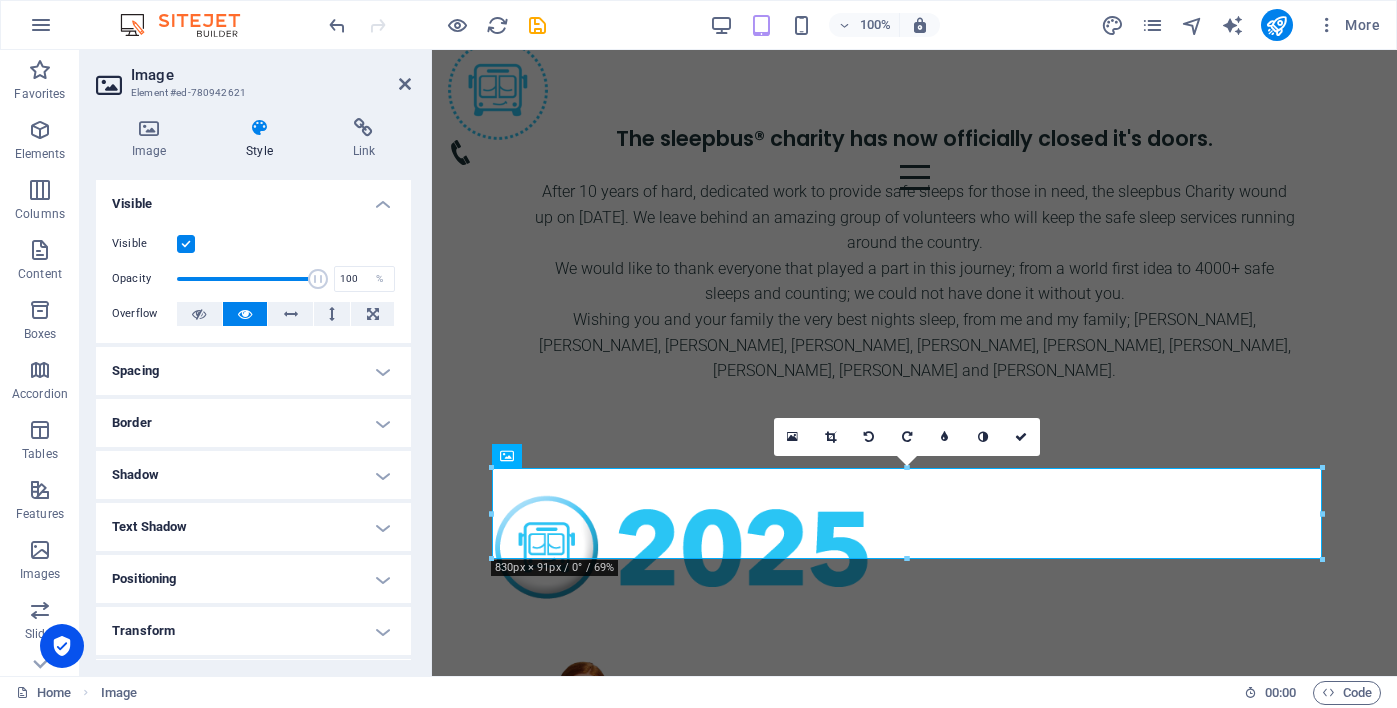 click on "Spacing" at bounding box center (253, 371) 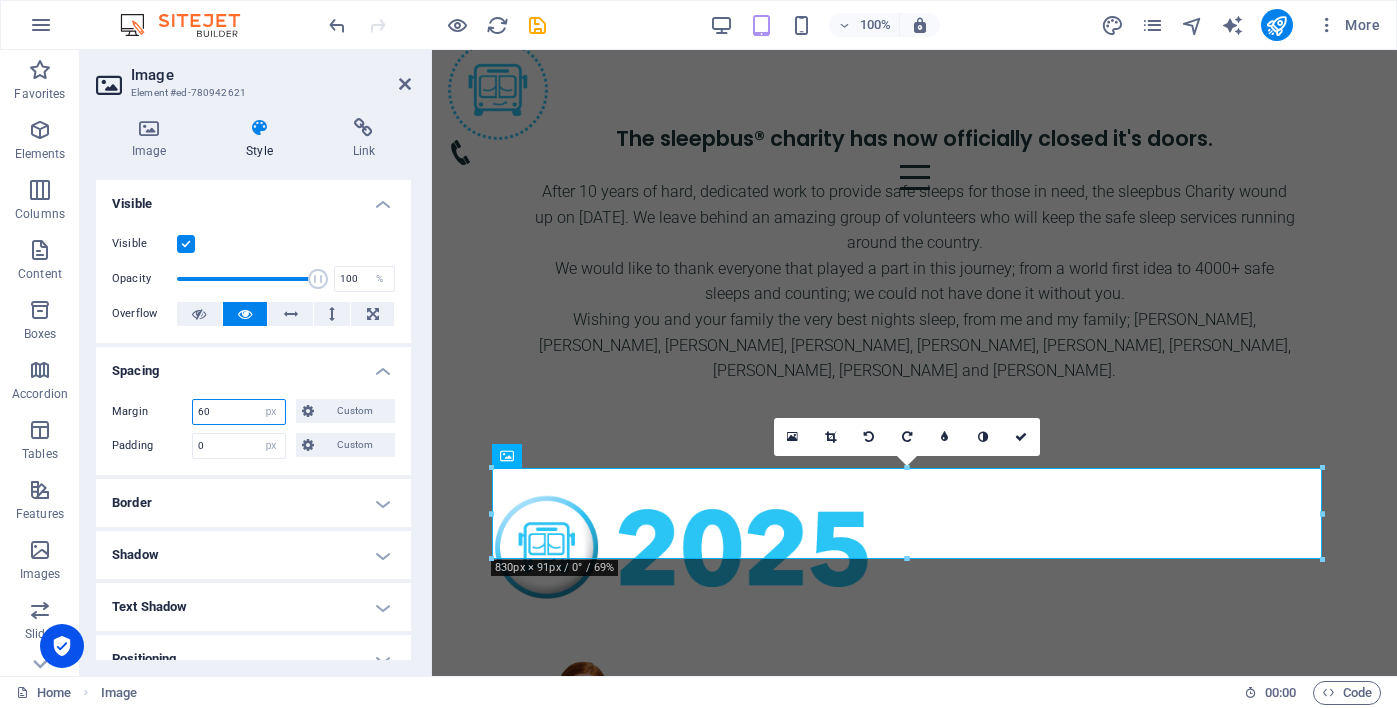 click on "60" at bounding box center (239, 412) 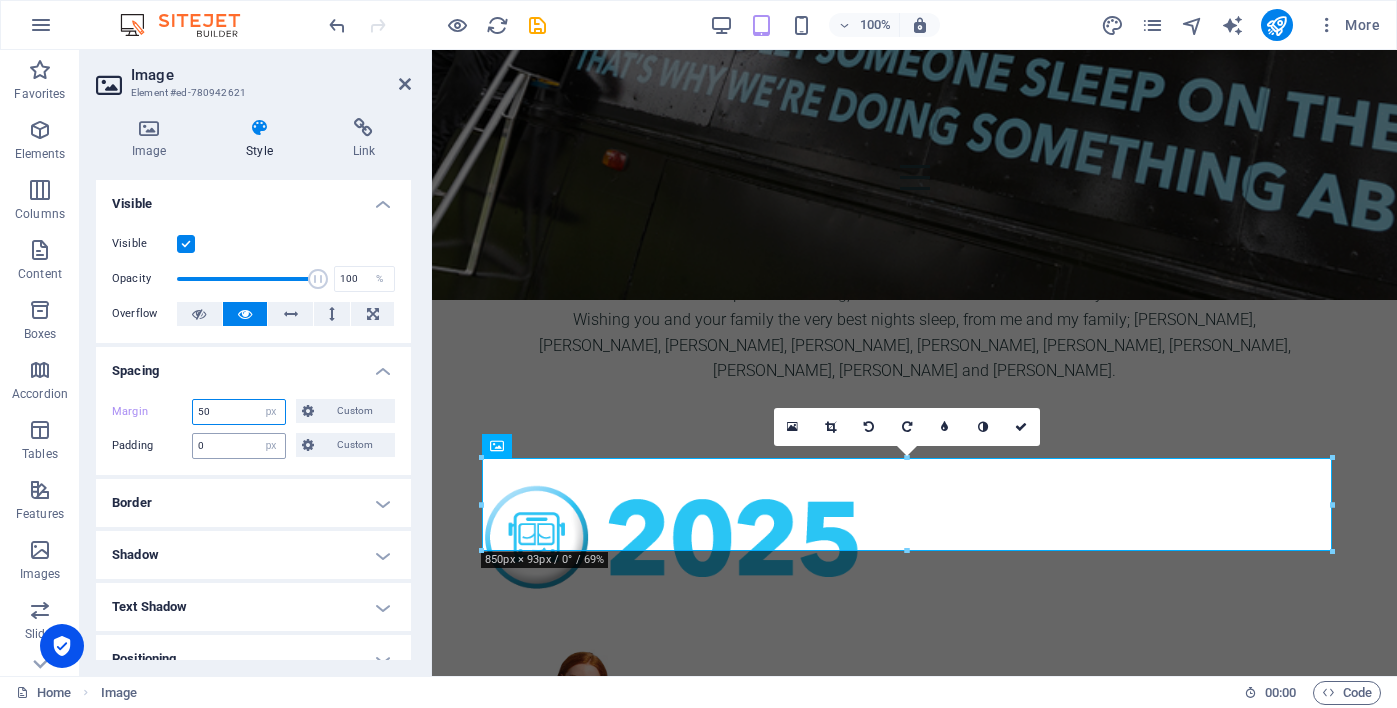 type on "50" 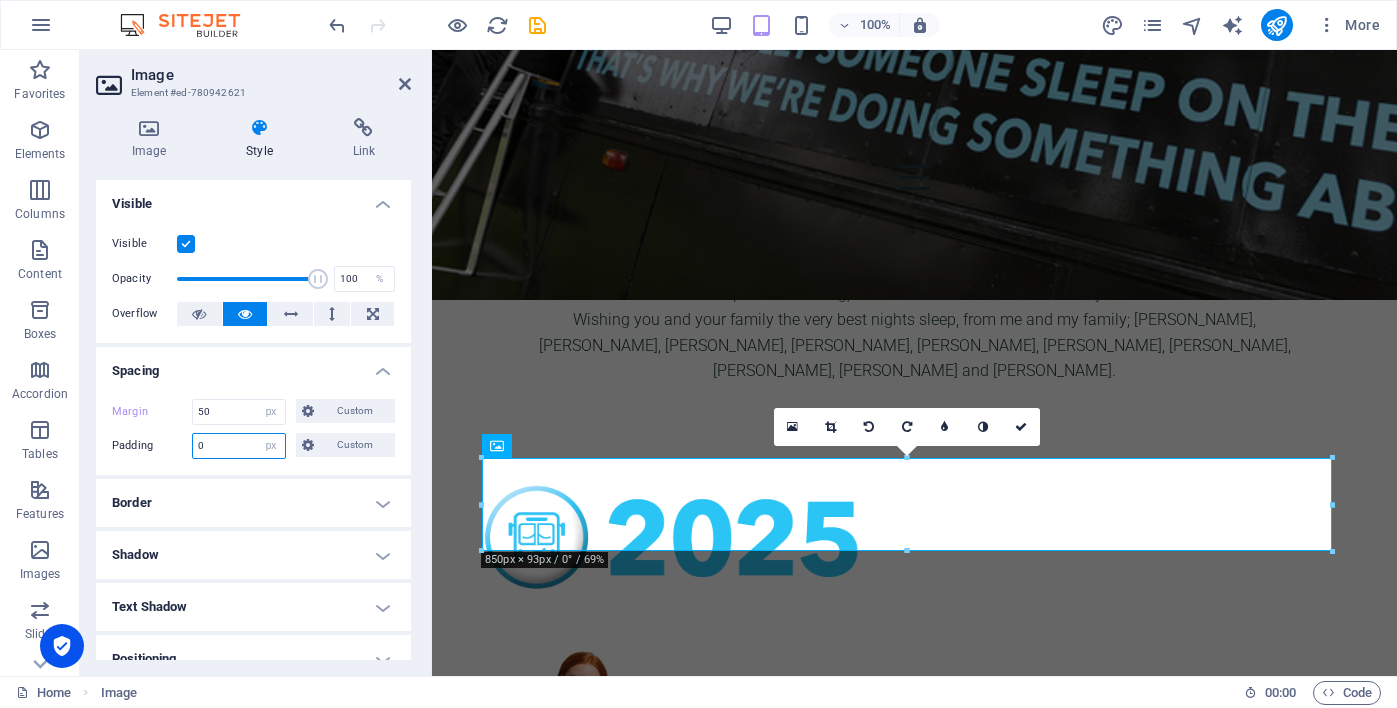 click on "0" at bounding box center (239, 446) 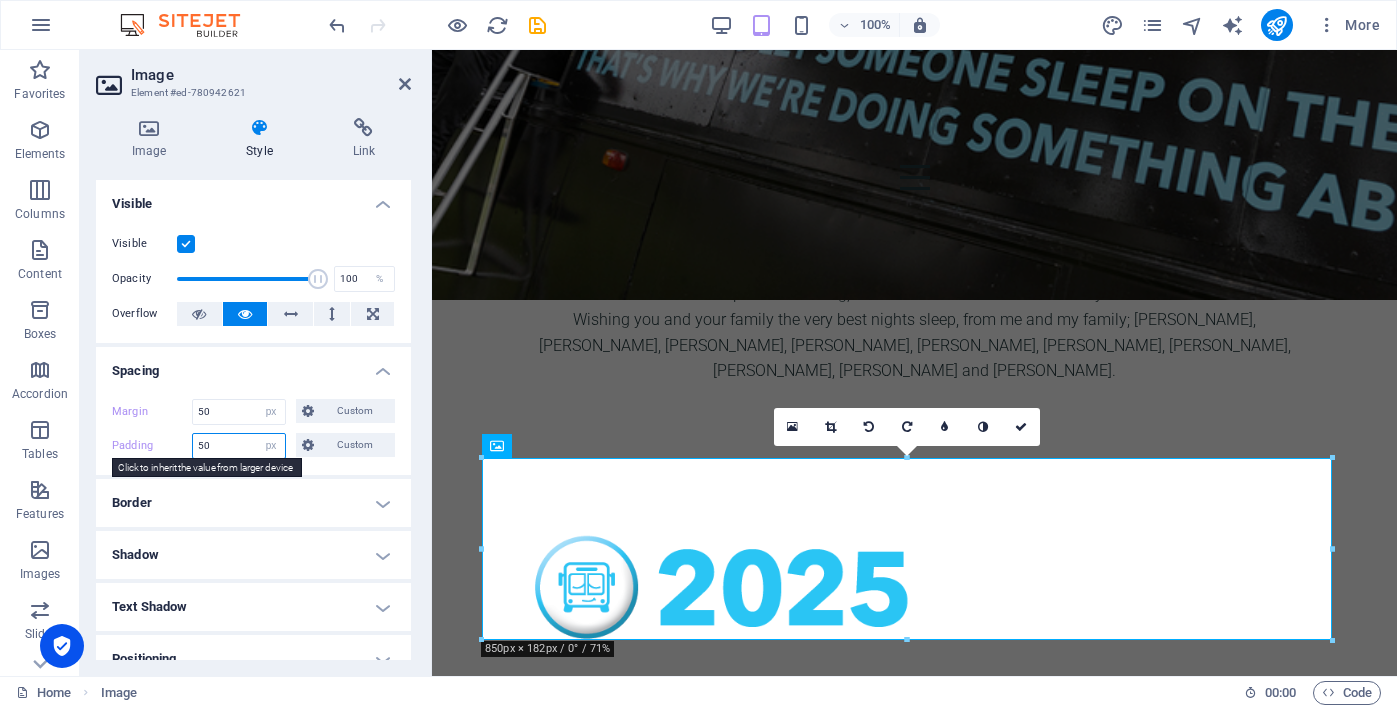 drag, startPoint x: 213, startPoint y: 446, endPoint x: 166, endPoint y: 441, distance: 47.26521 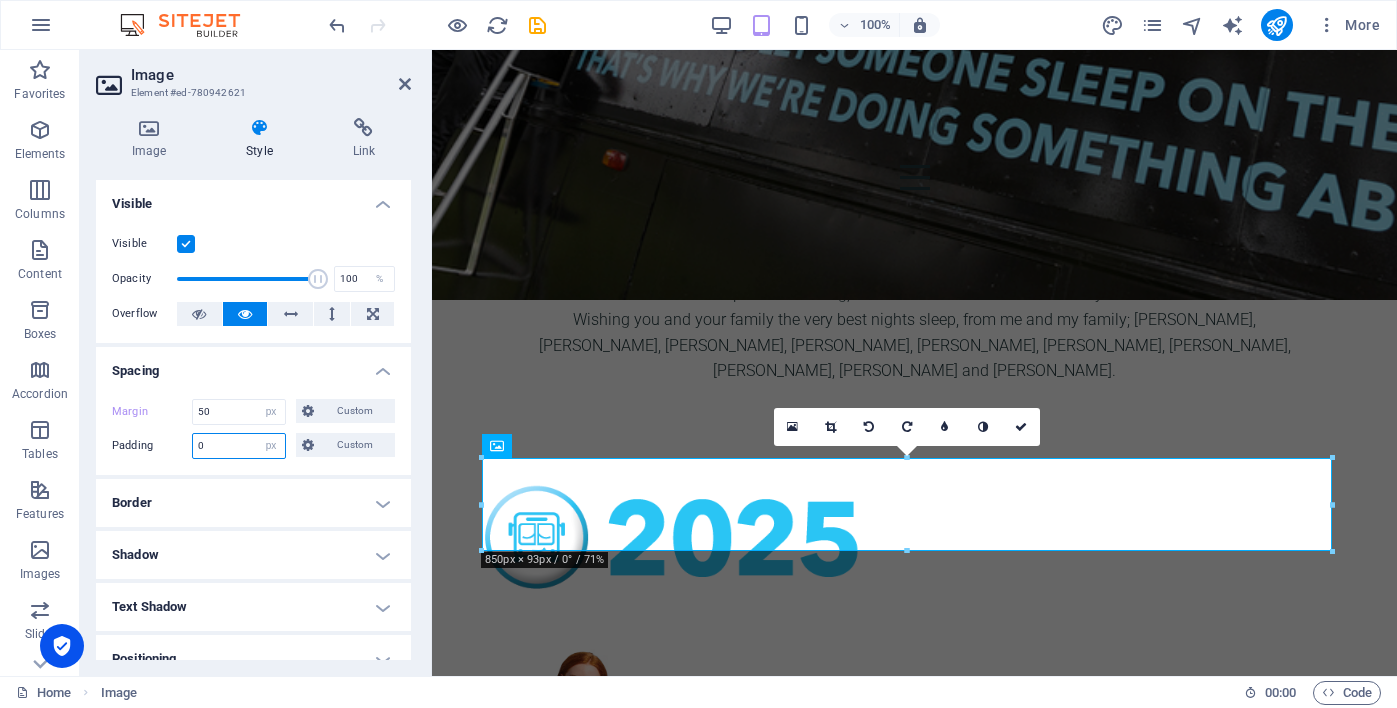 type on "0" 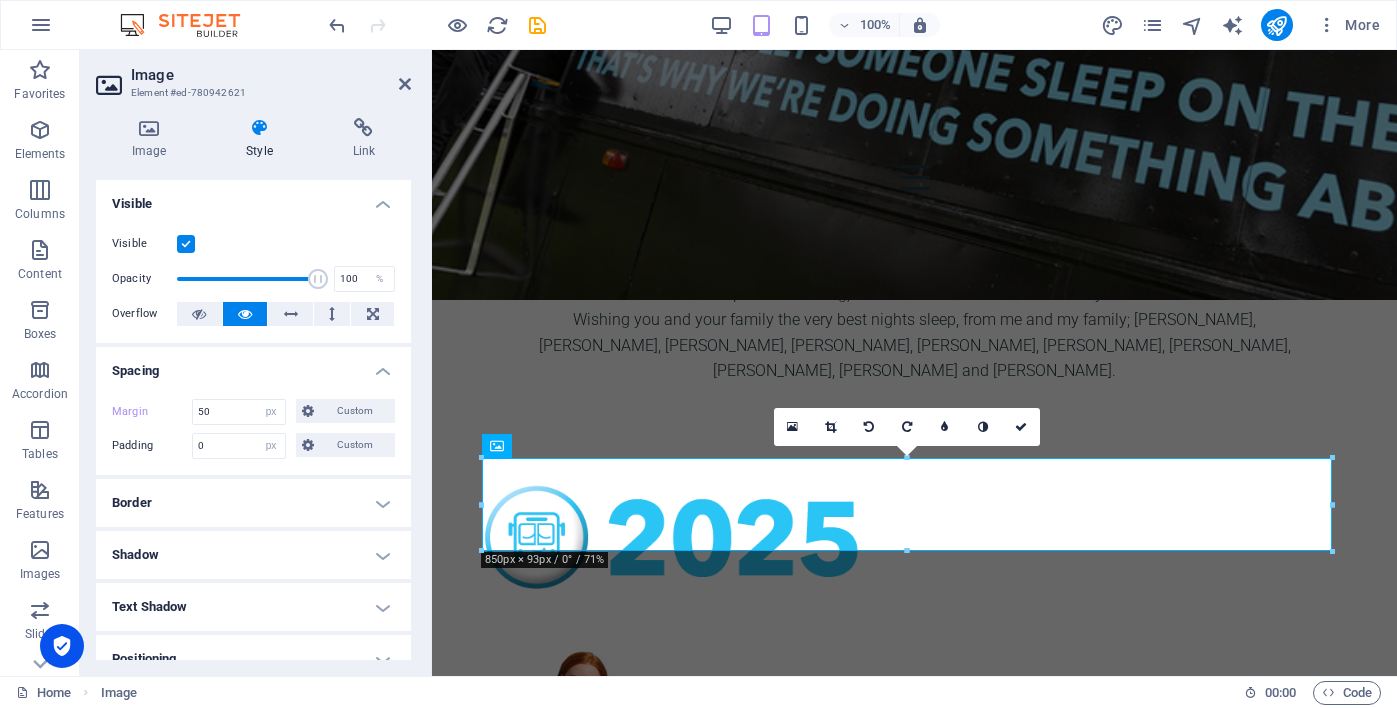 click on "Spacing" at bounding box center [253, 365] 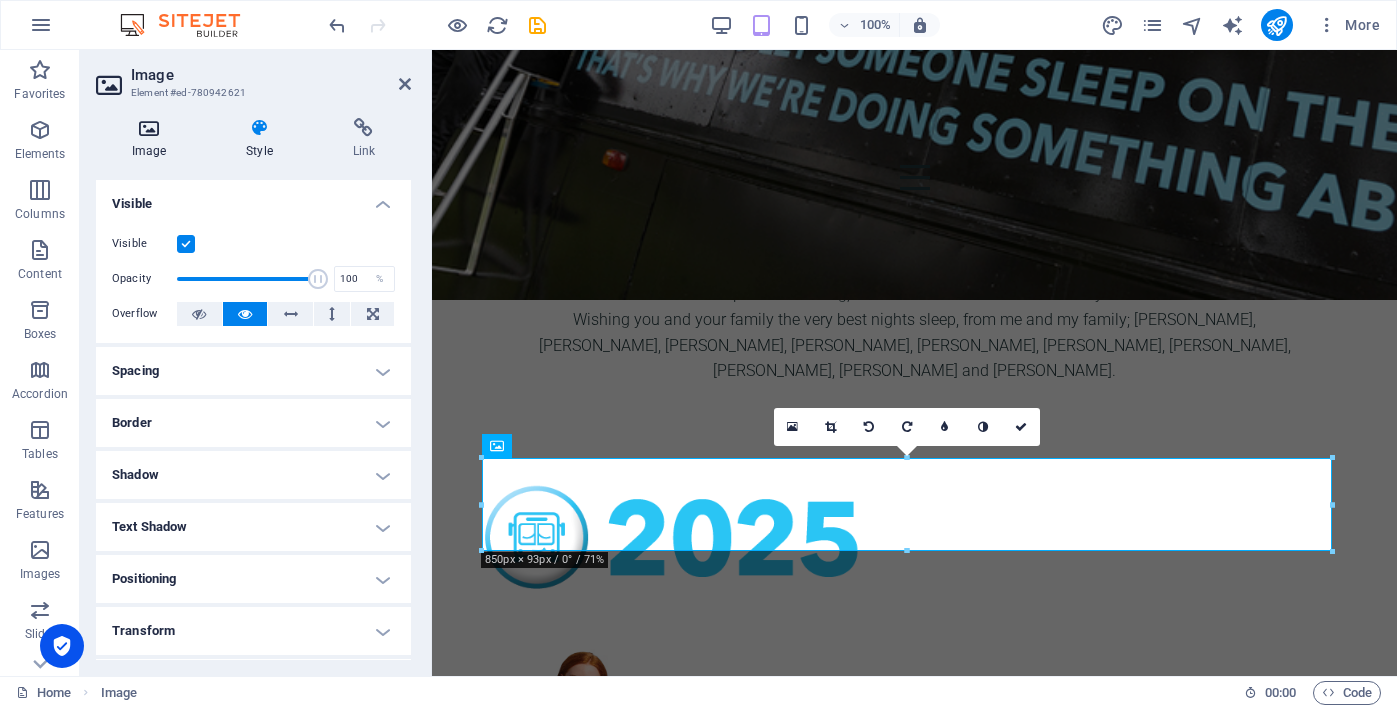click on "Image" at bounding box center [153, 139] 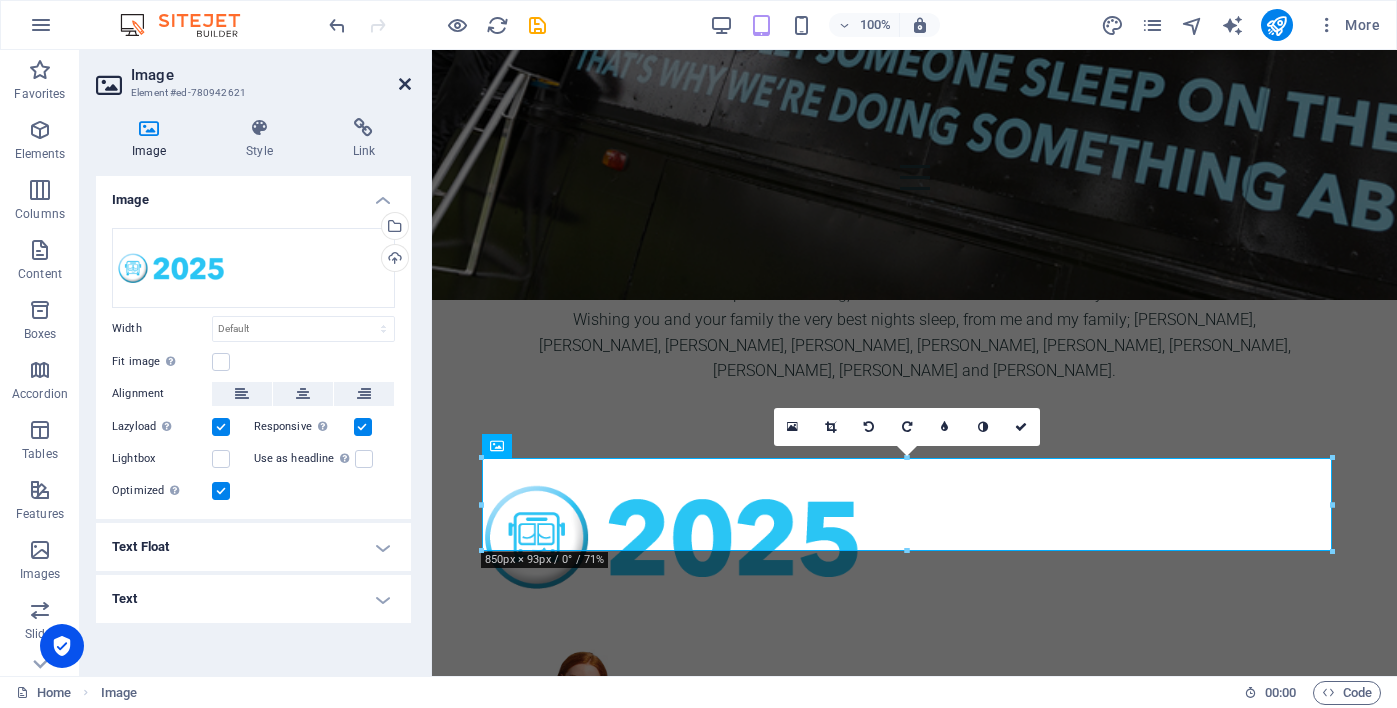 click at bounding box center [405, 84] 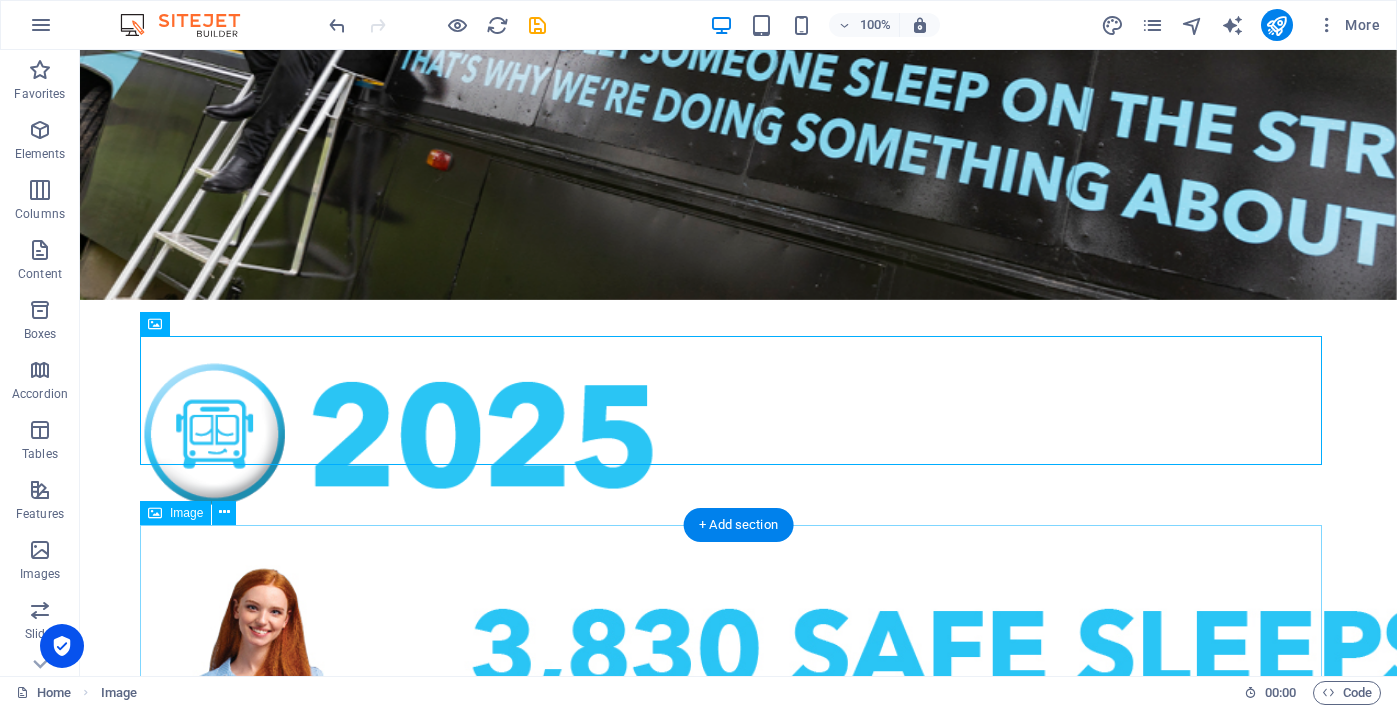 click at bounding box center [738, 675] 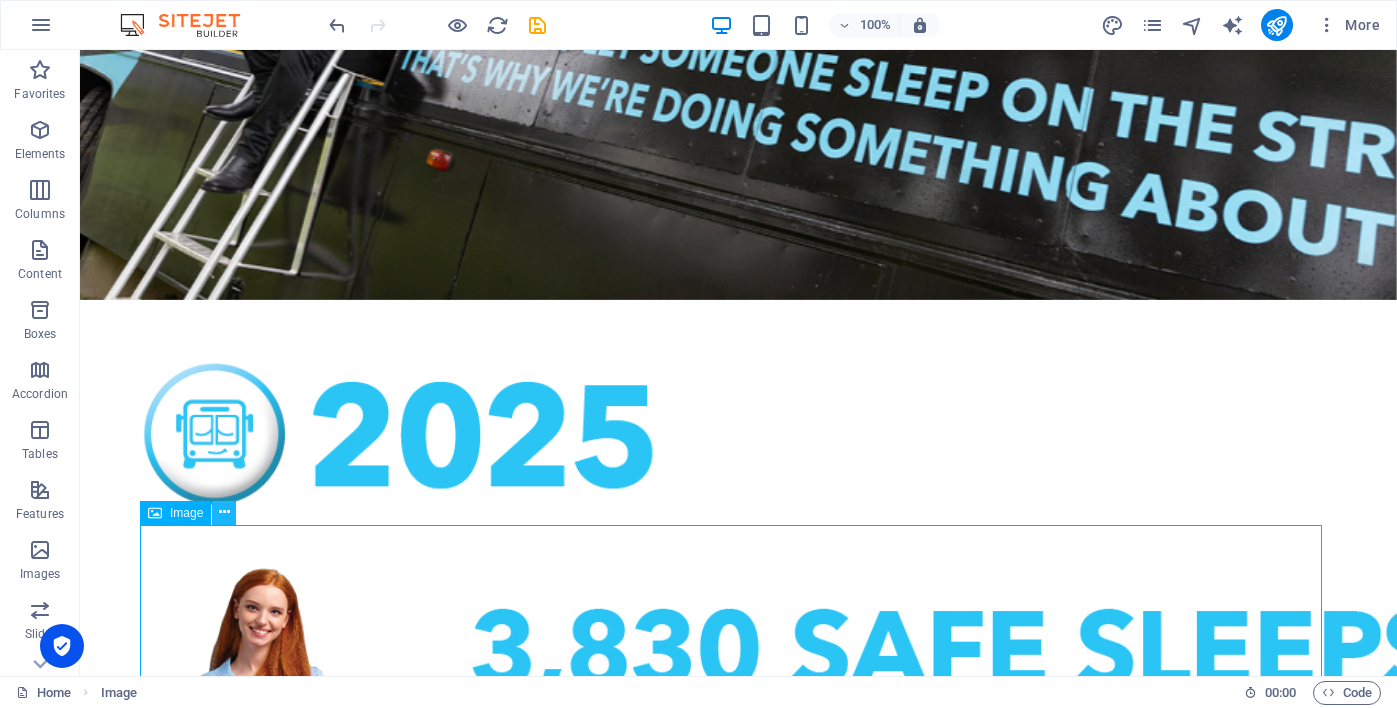 click at bounding box center (224, 512) 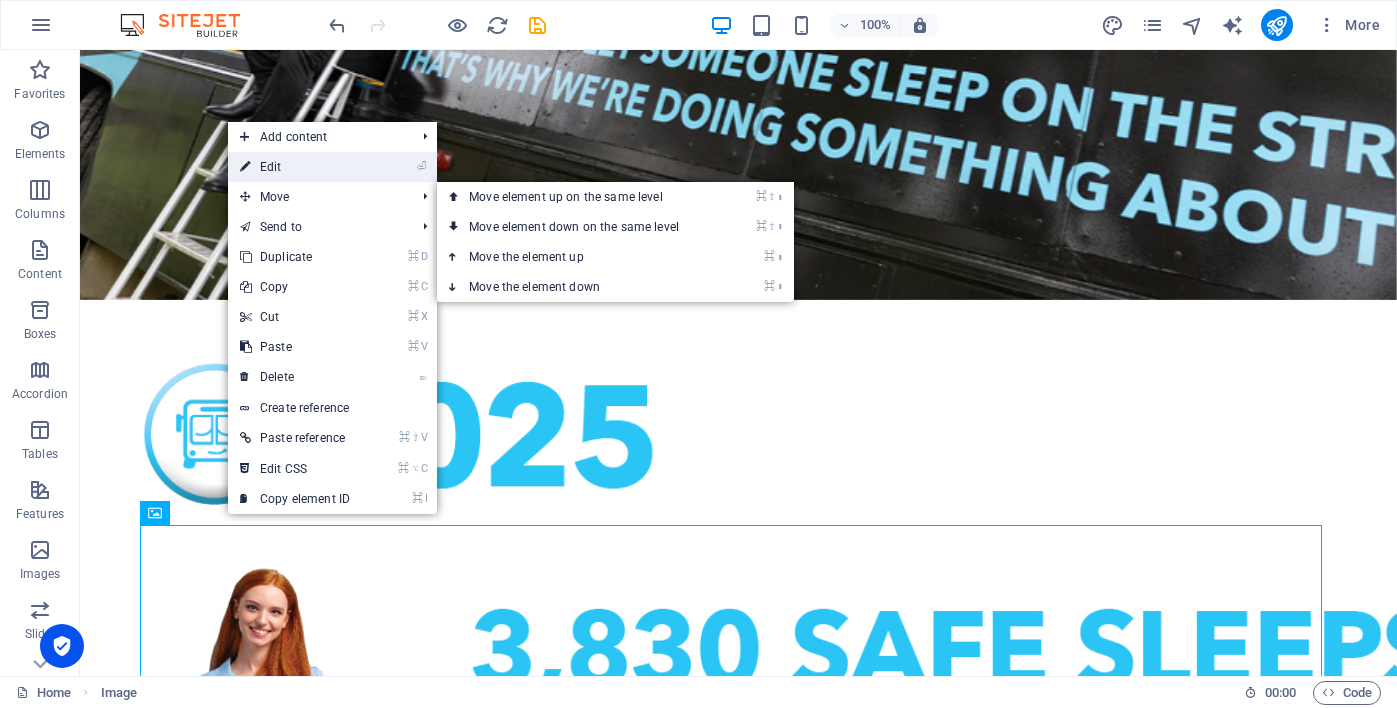 click on "⏎  Edit" at bounding box center [295, 167] 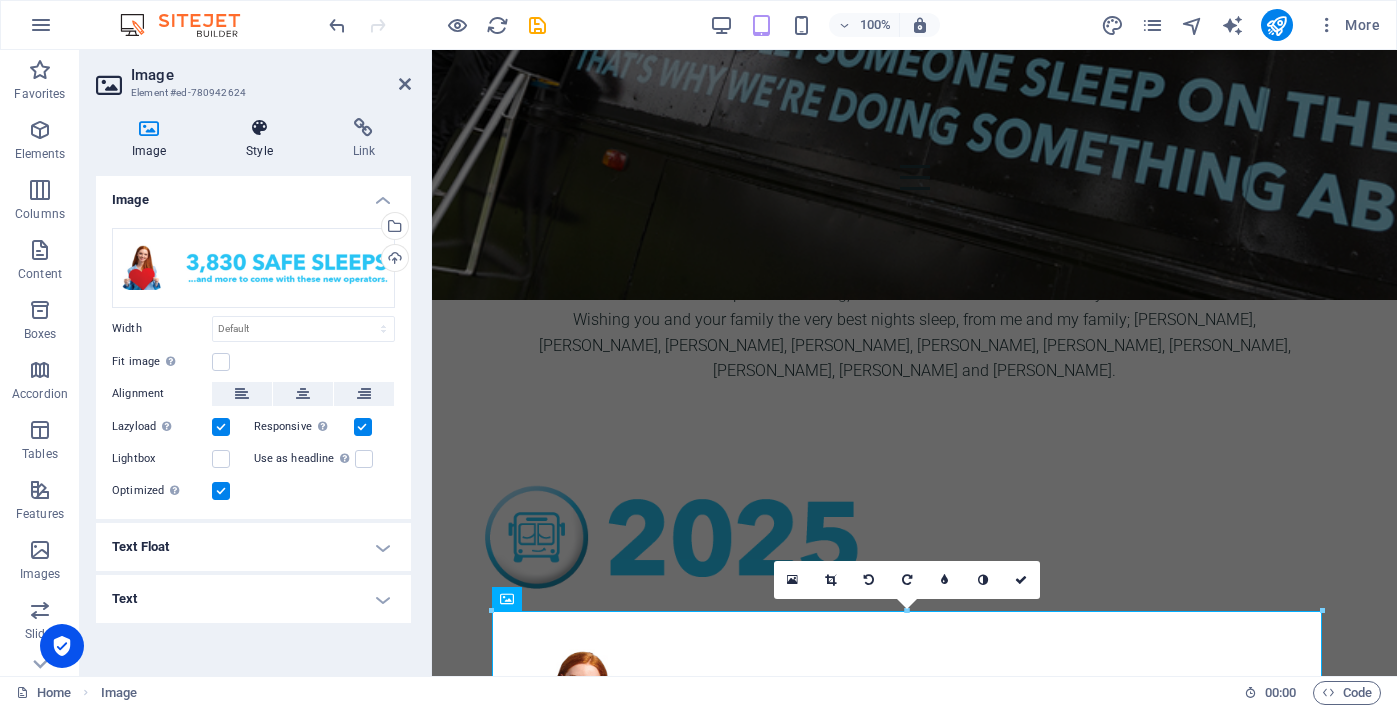click at bounding box center (259, 128) 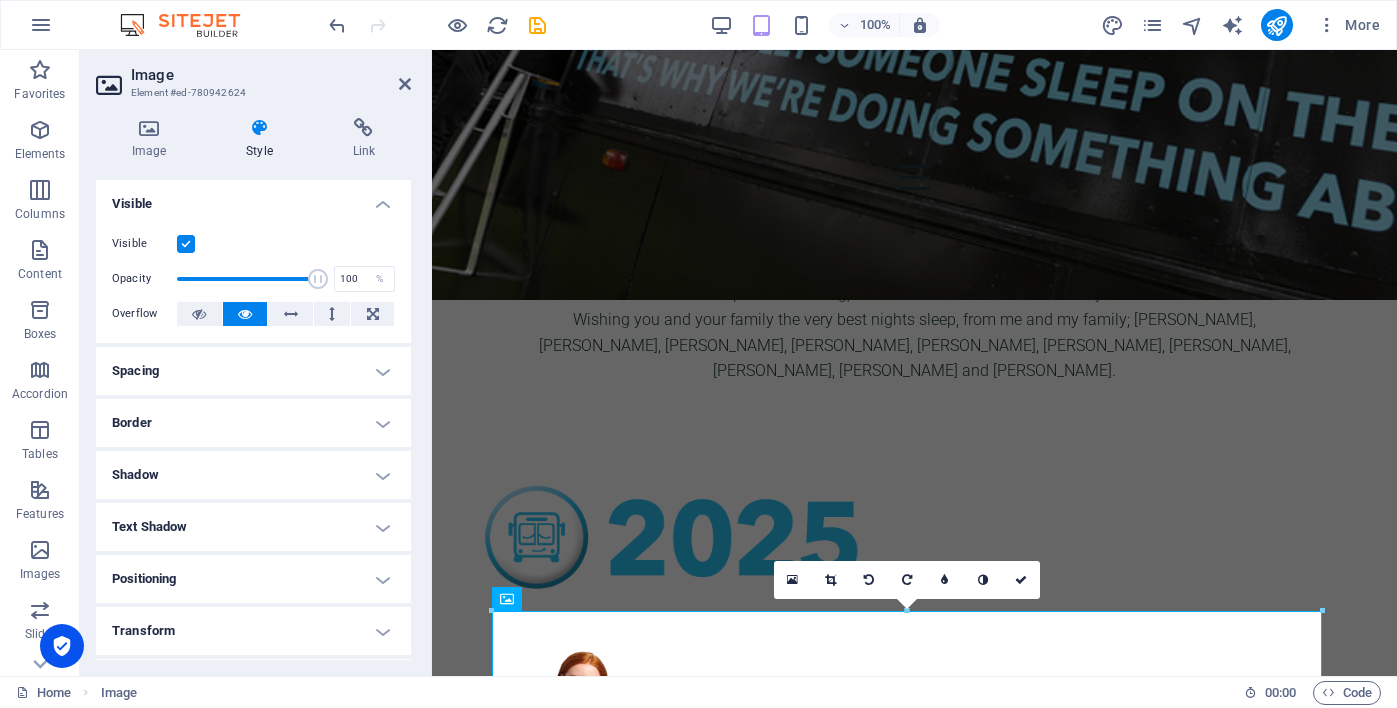 click on "Spacing" at bounding box center [253, 371] 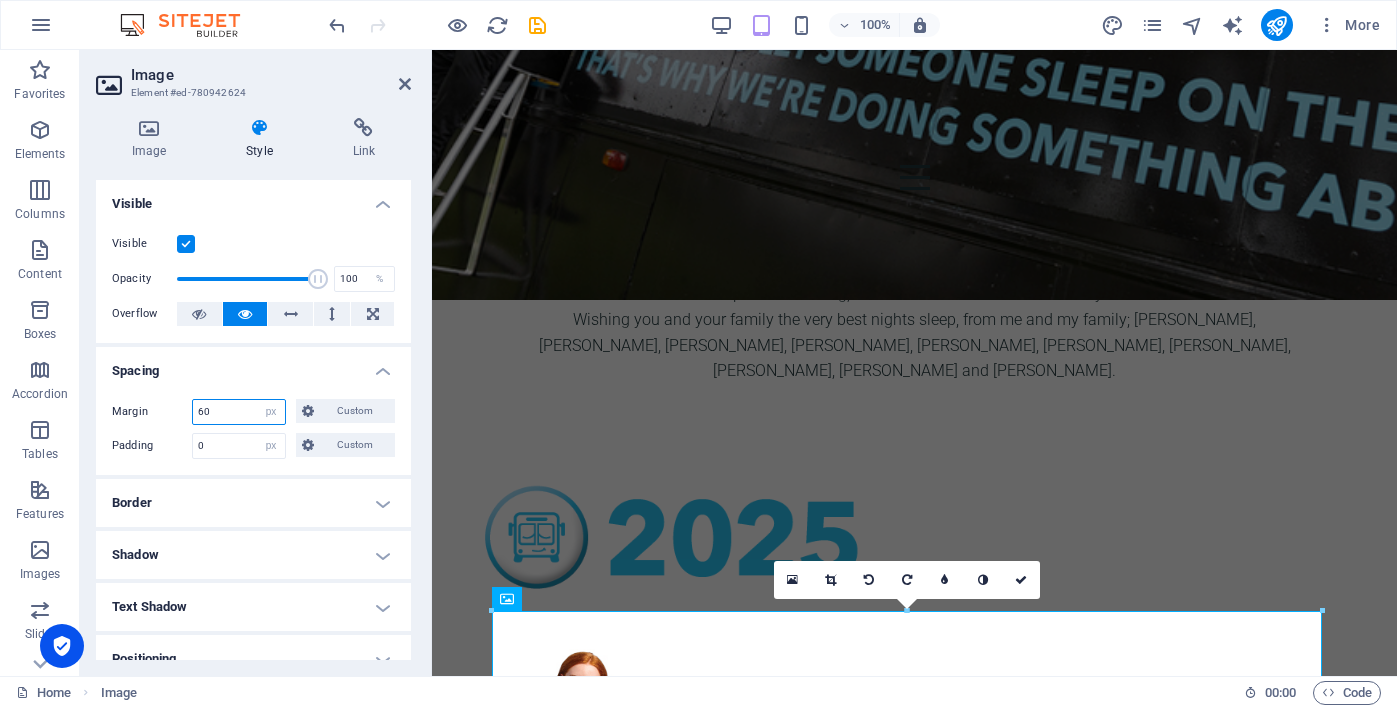 click on "60" at bounding box center [239, 412] 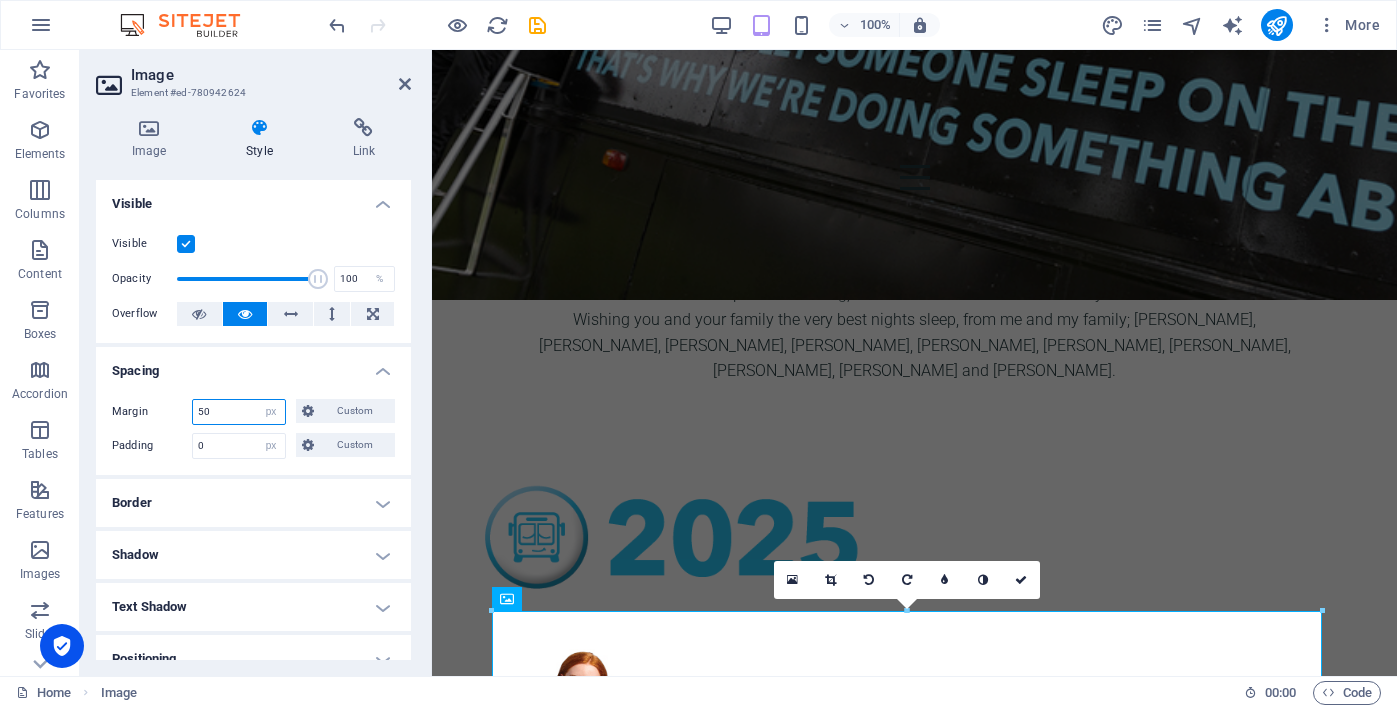 type on "50" 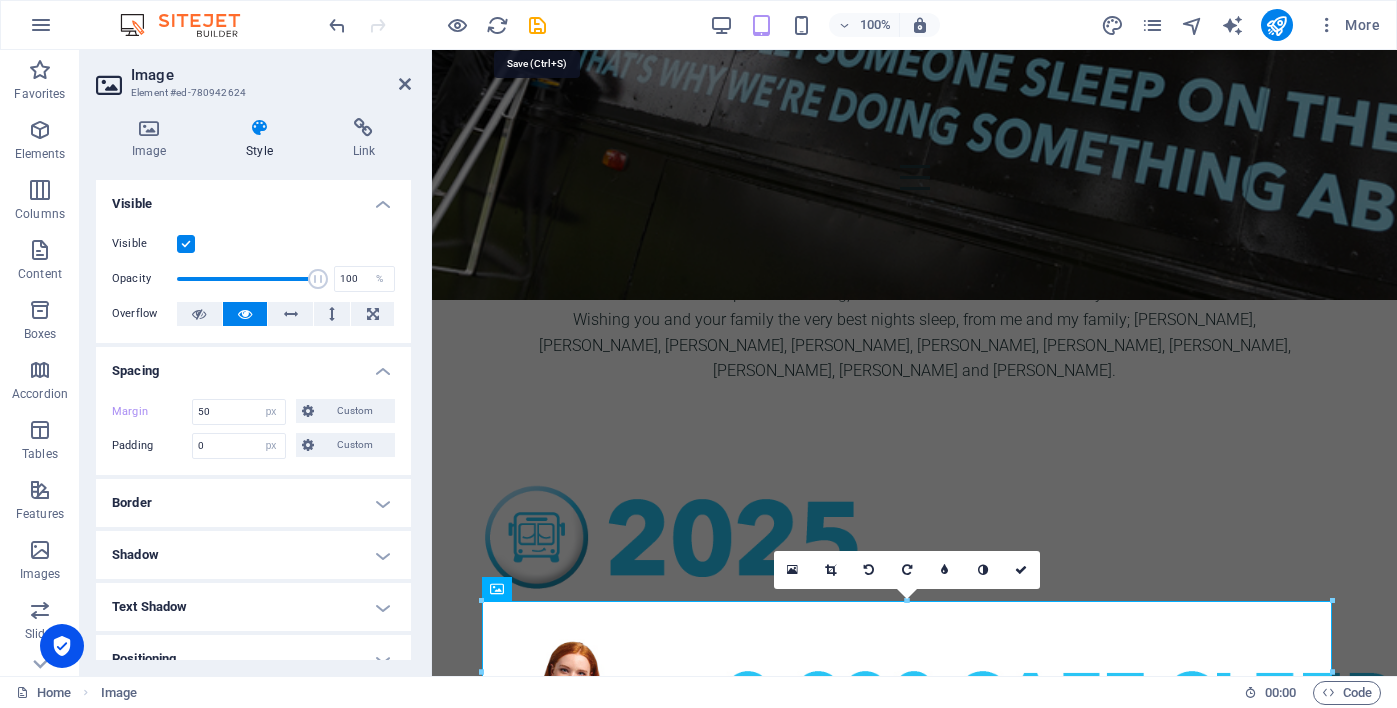 drag, startPoint x: 543, startPoint y: 24, endPoint x: 542, endPoint y: 35, distance: 11.045361 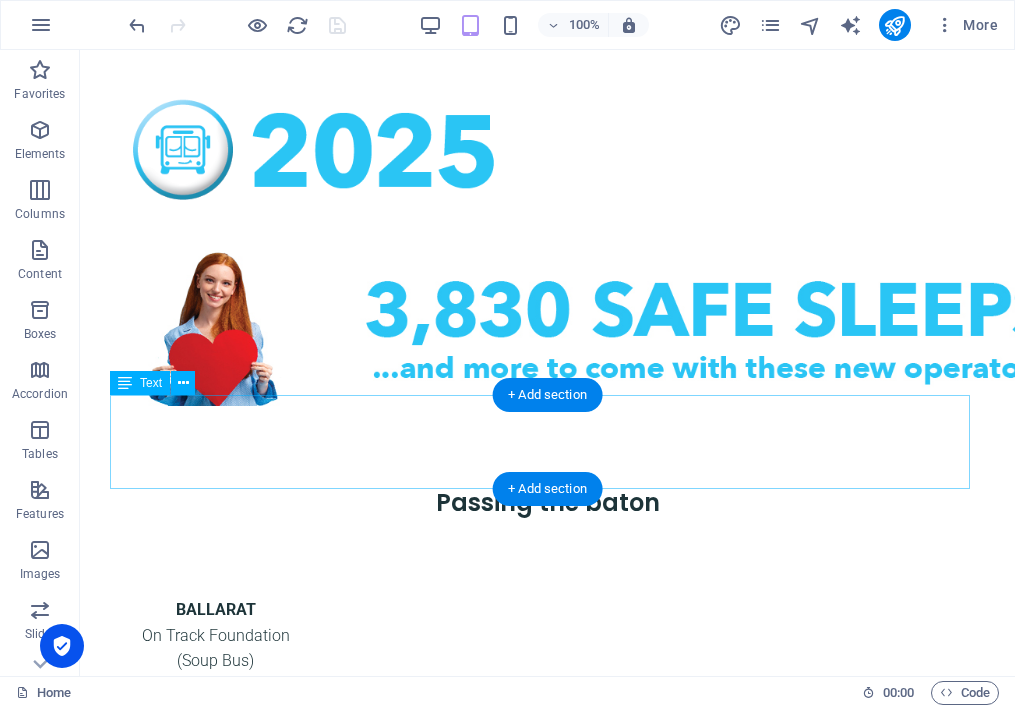 scroll, scrollTop: 778, scrollLeft: 0, axis: vertical 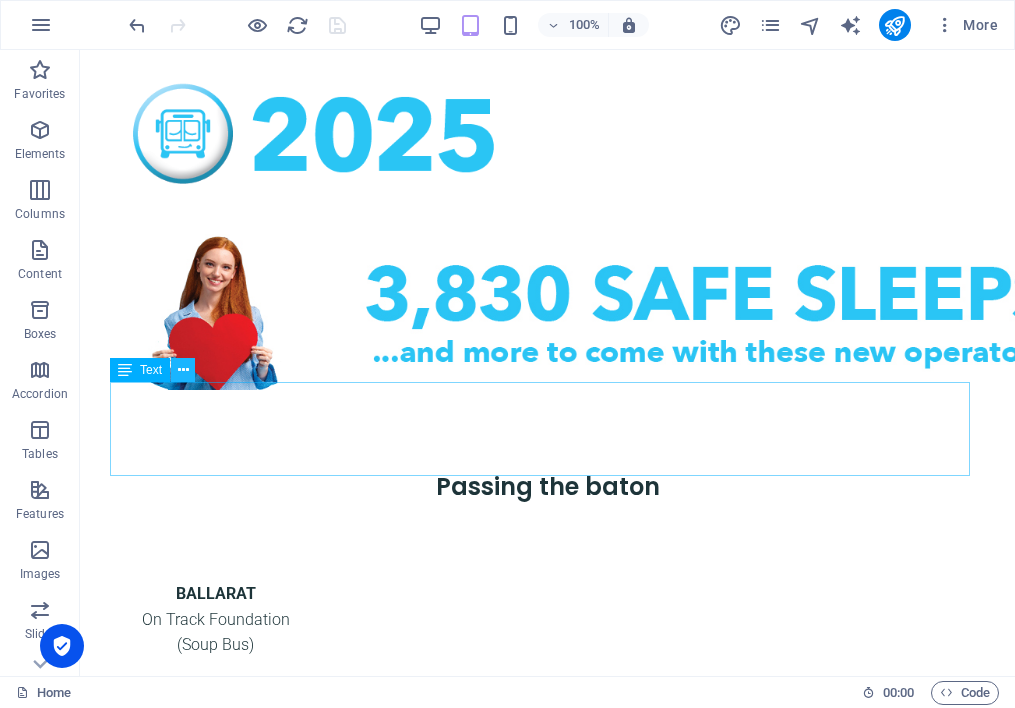 click at bounding box center (183, 370) 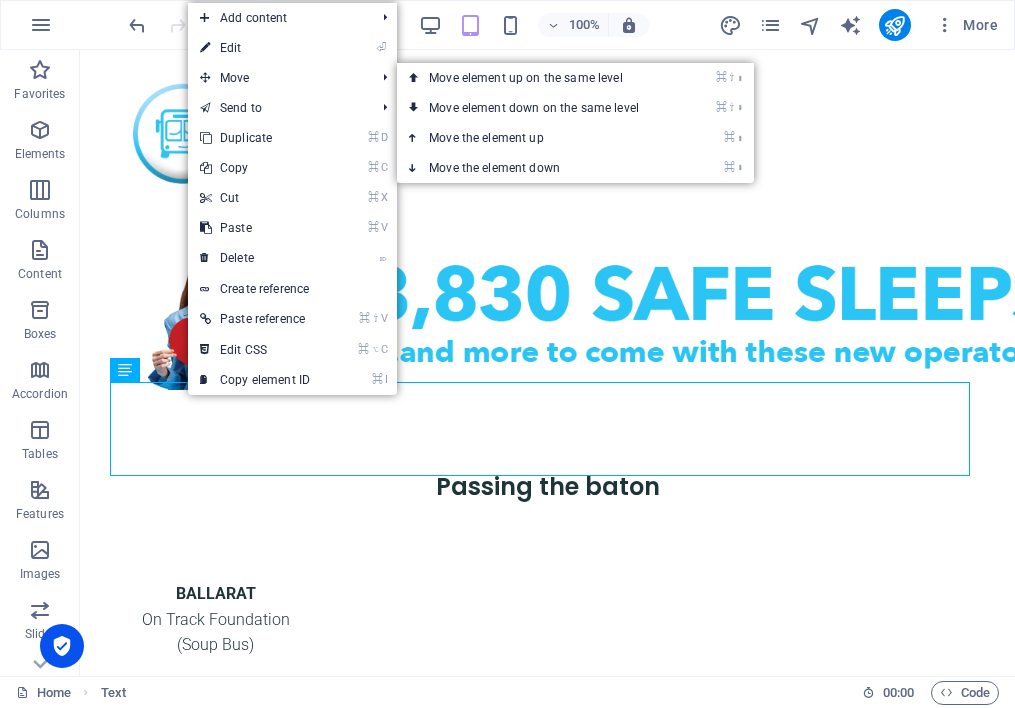 click on "⏎  Edit" at bounding box center [255, 48] 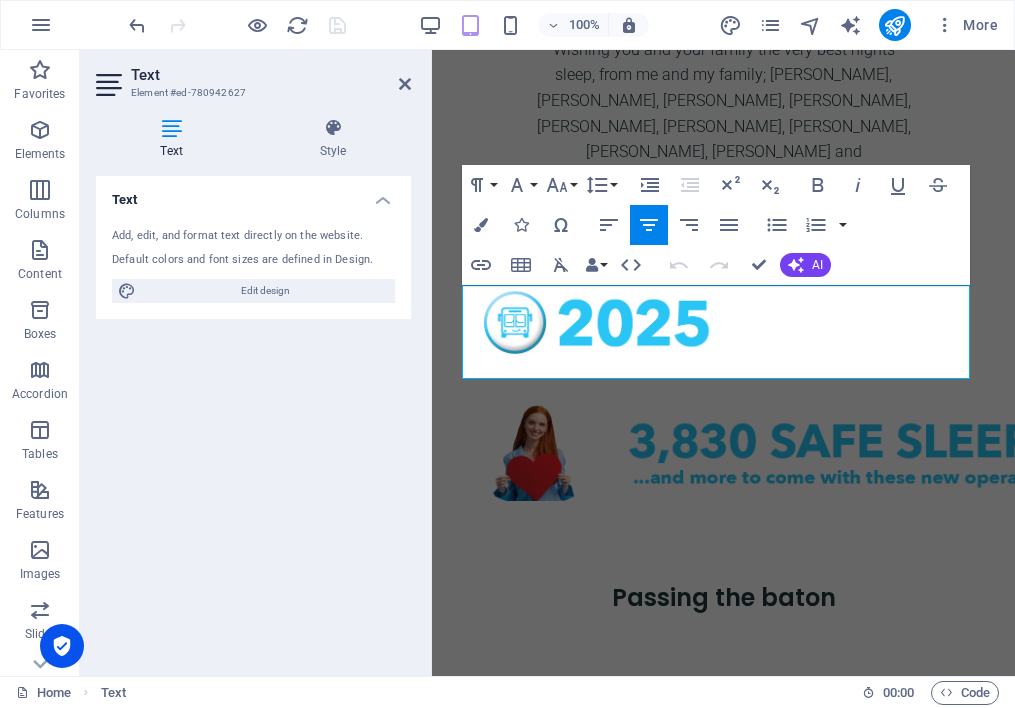scroll, scrollTop: 961, scrollLeft: 0, axis: vertical 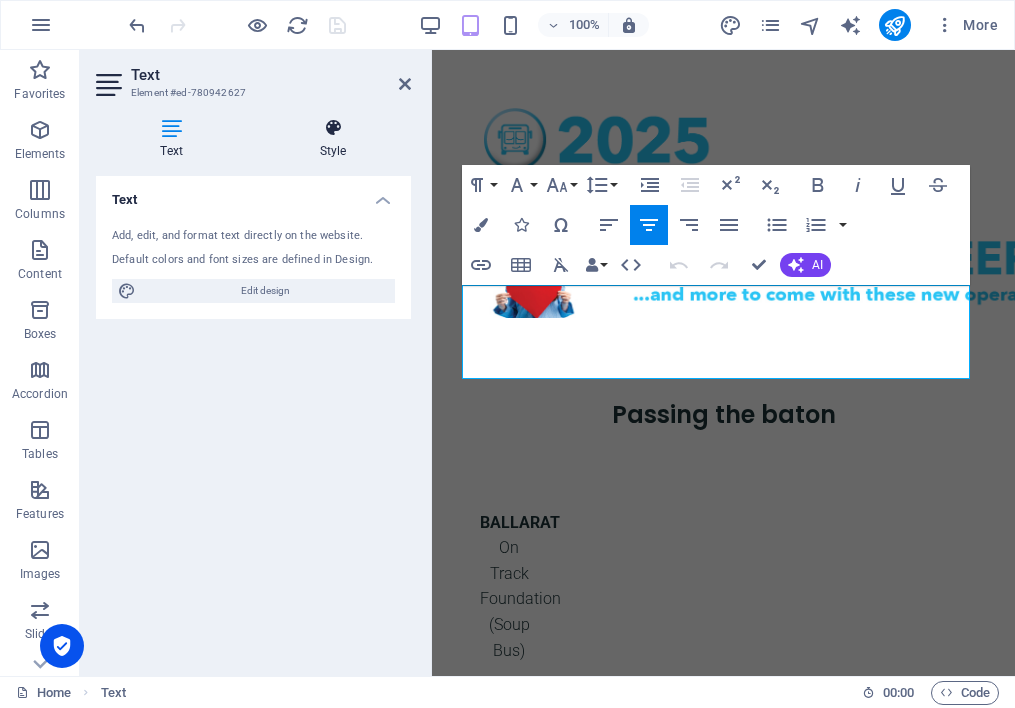 click at bounding box center (333, 128) 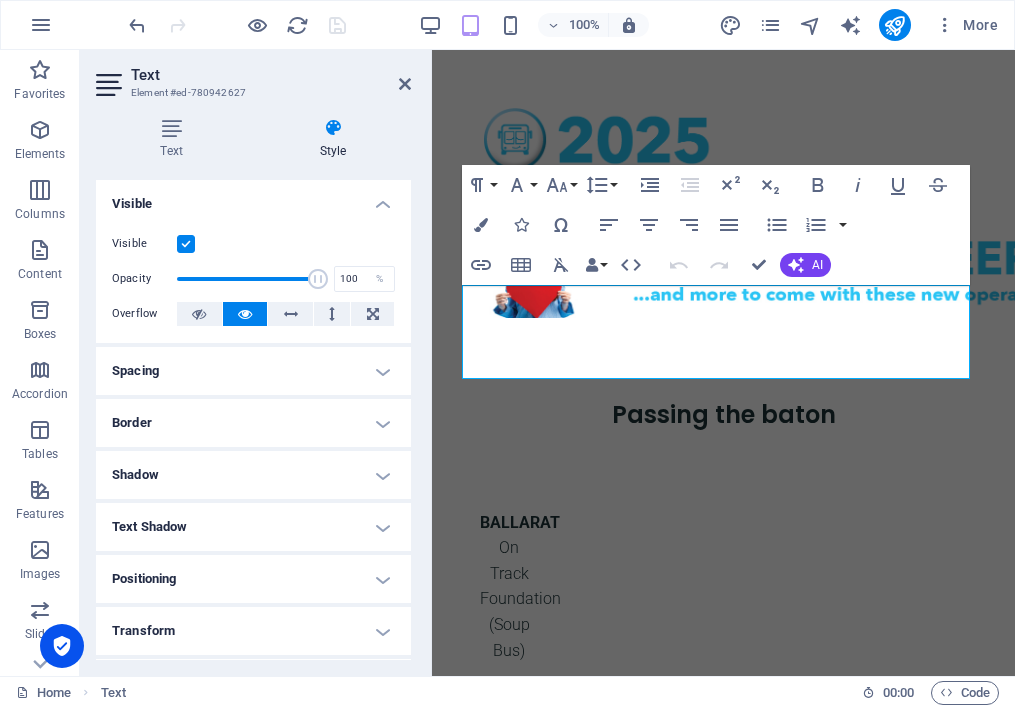 click on "Spacing" at bounding box center (253, 371) 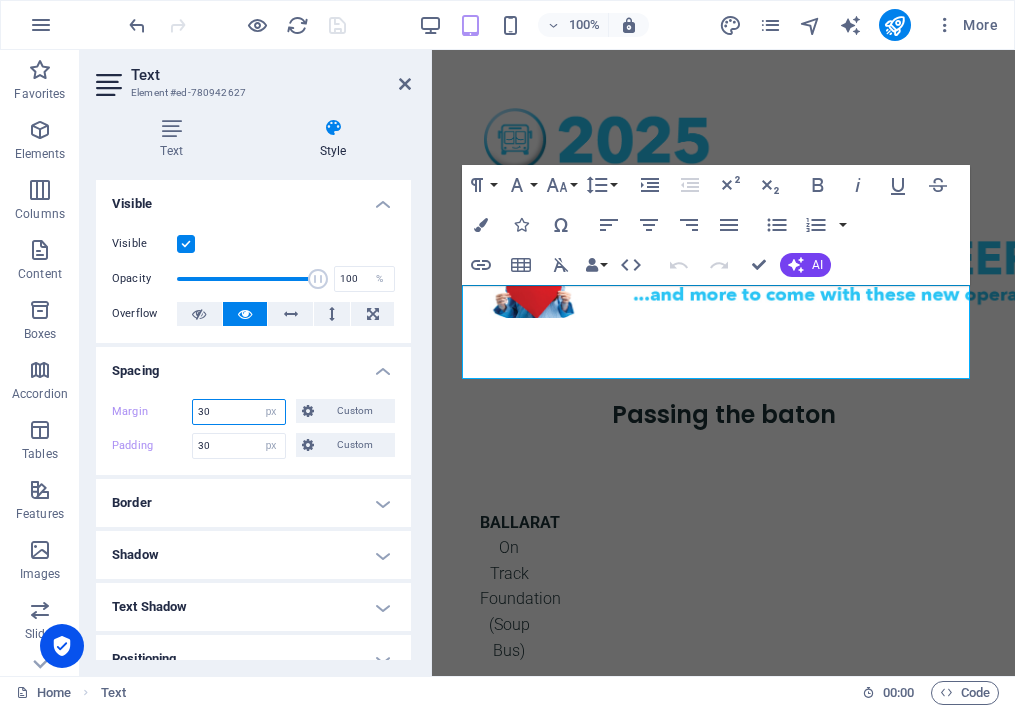 click on "30" at bounding box center [239, 412] 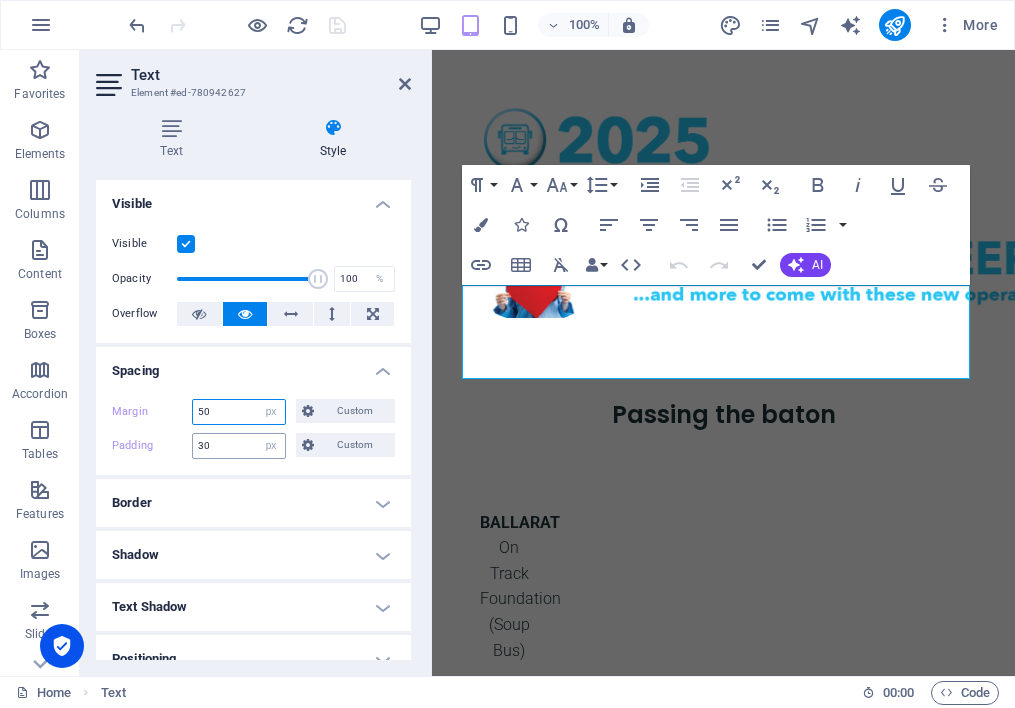 type on "50" 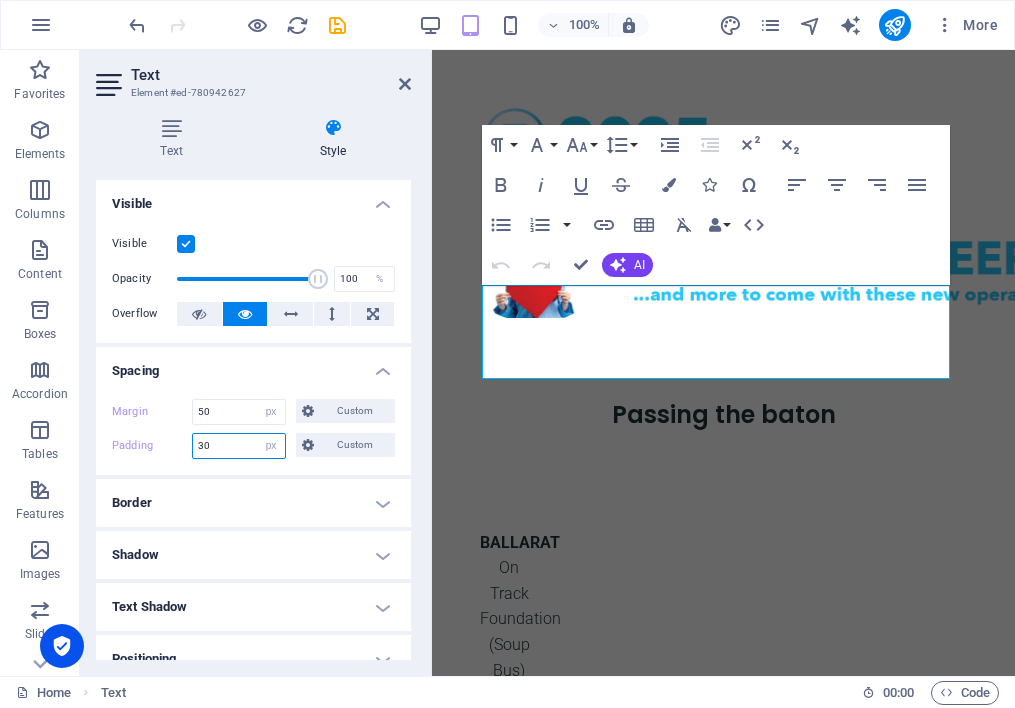 drag, startPoint x: 201, startPoint y: 445, endPoint x: 190, endPoint y: 446, distance: 11.045361 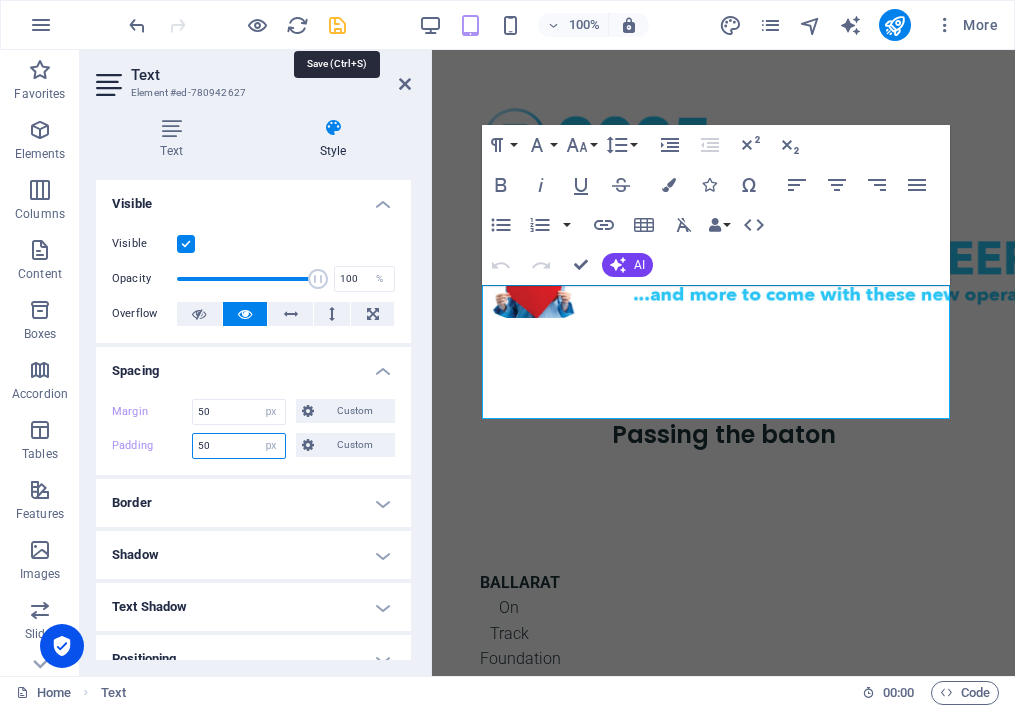 type on "50" 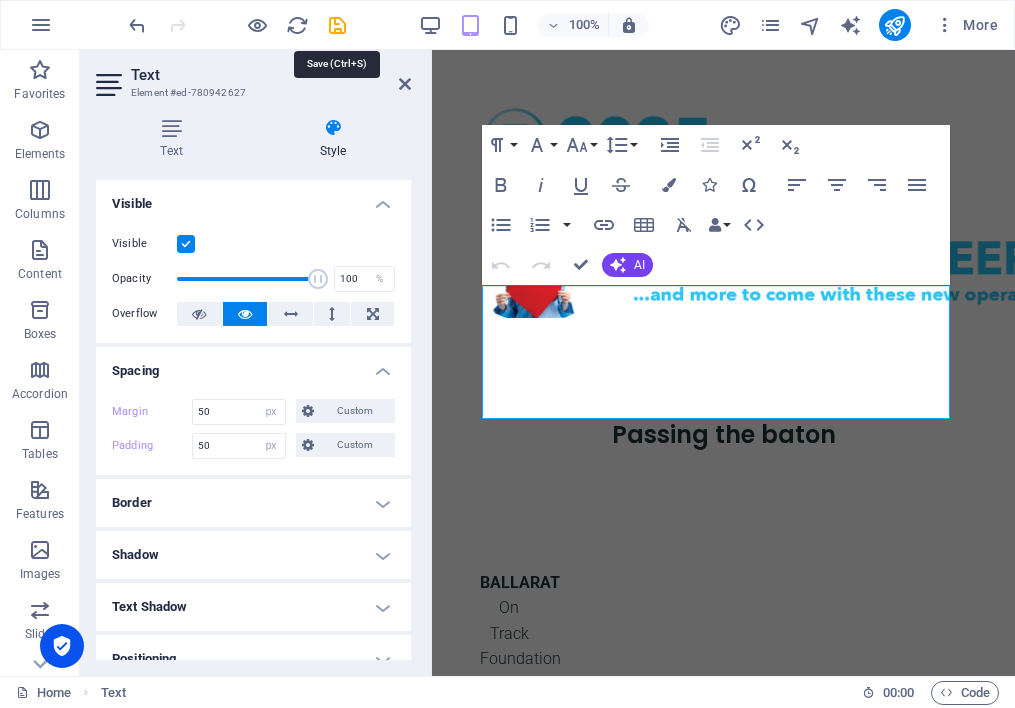 click at bounding box center (337, 25) 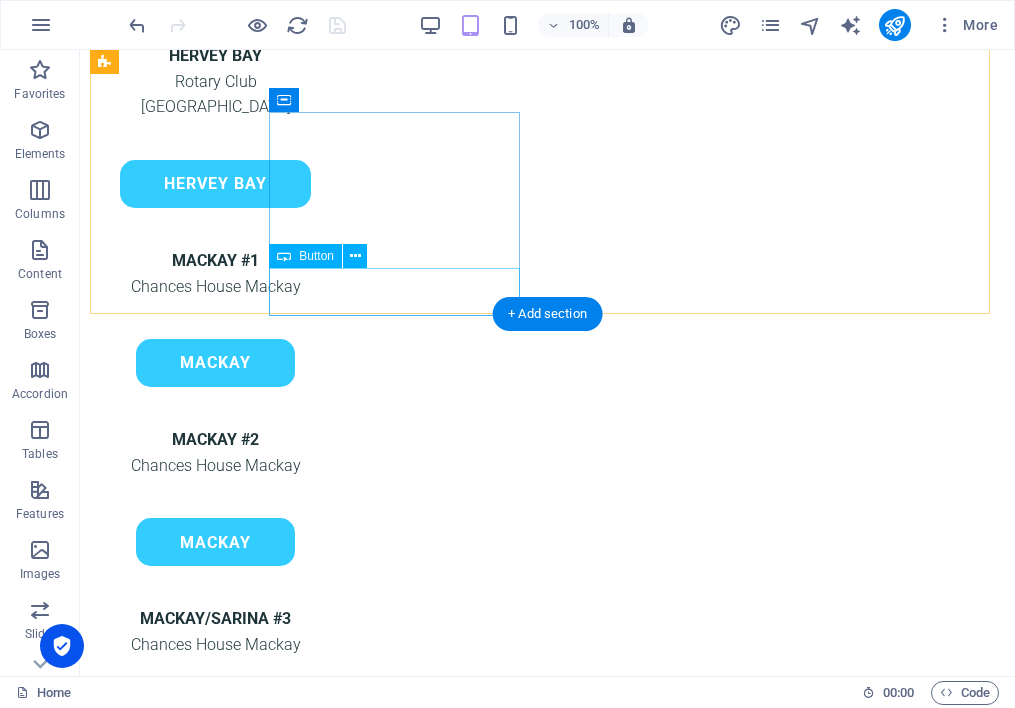 scroll, scrollTop: 2028, scrollLeft: 0, axis: vertical 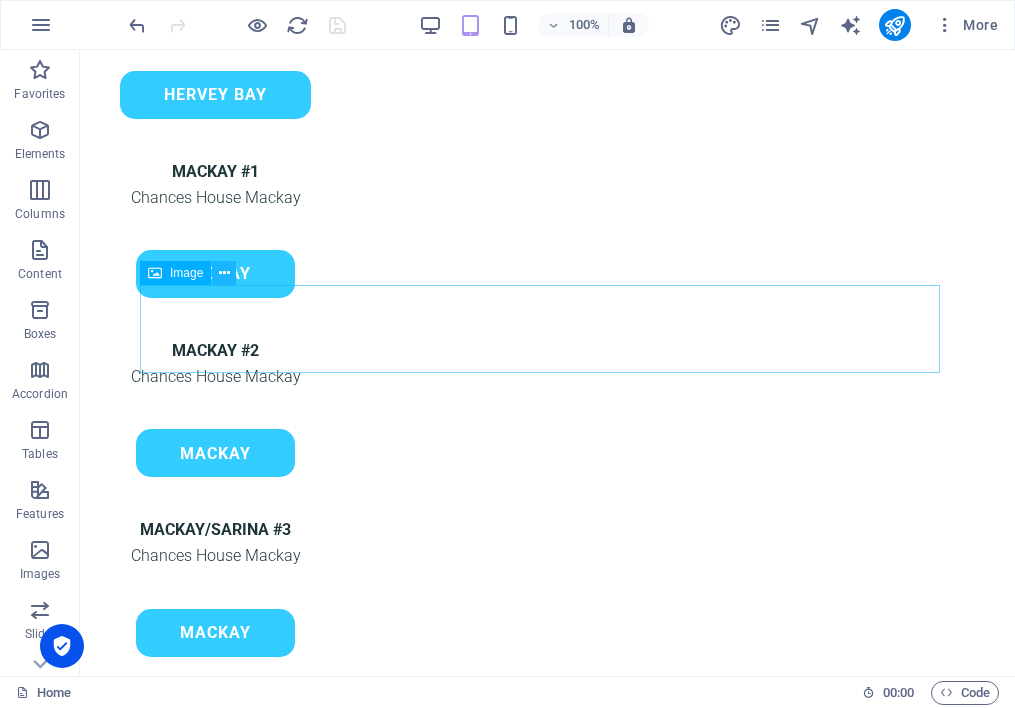 click at bounding box center [224, 273] 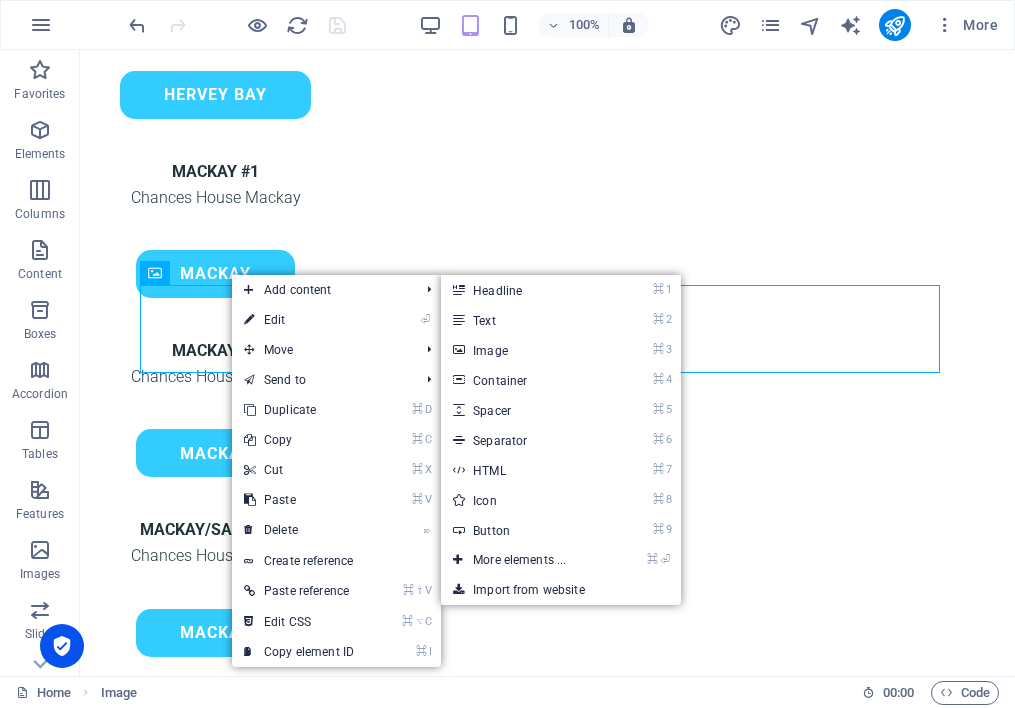 click on "⏎  Edit" at bounding box center (299, 320) 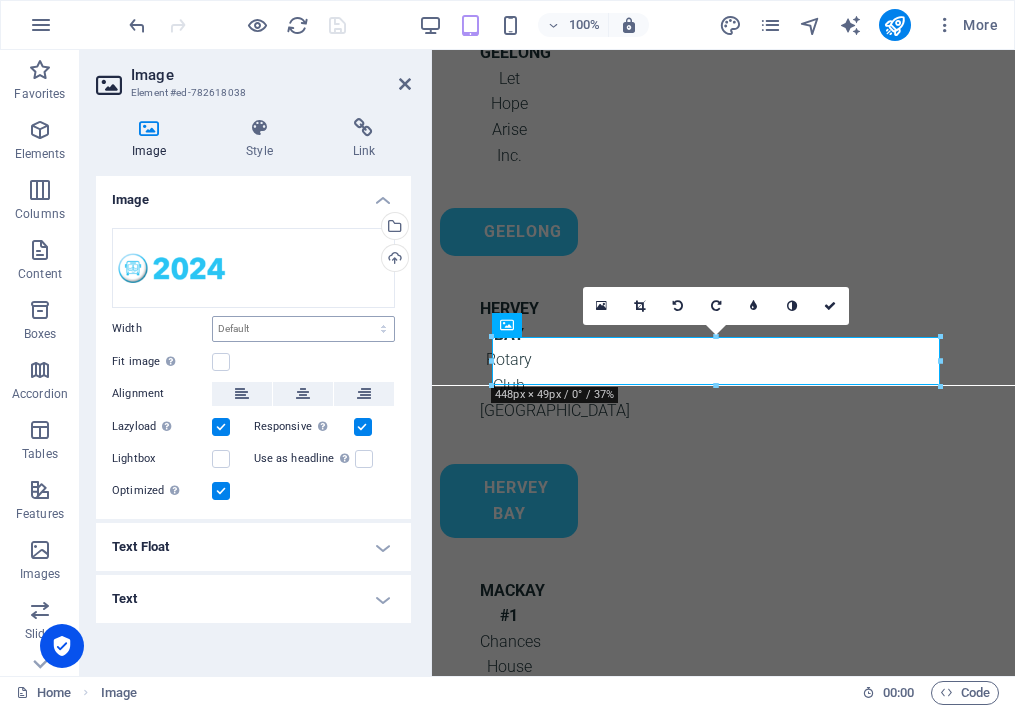 scroll, scrollTop: 2293, scrollLeft: 0, axis: vertical 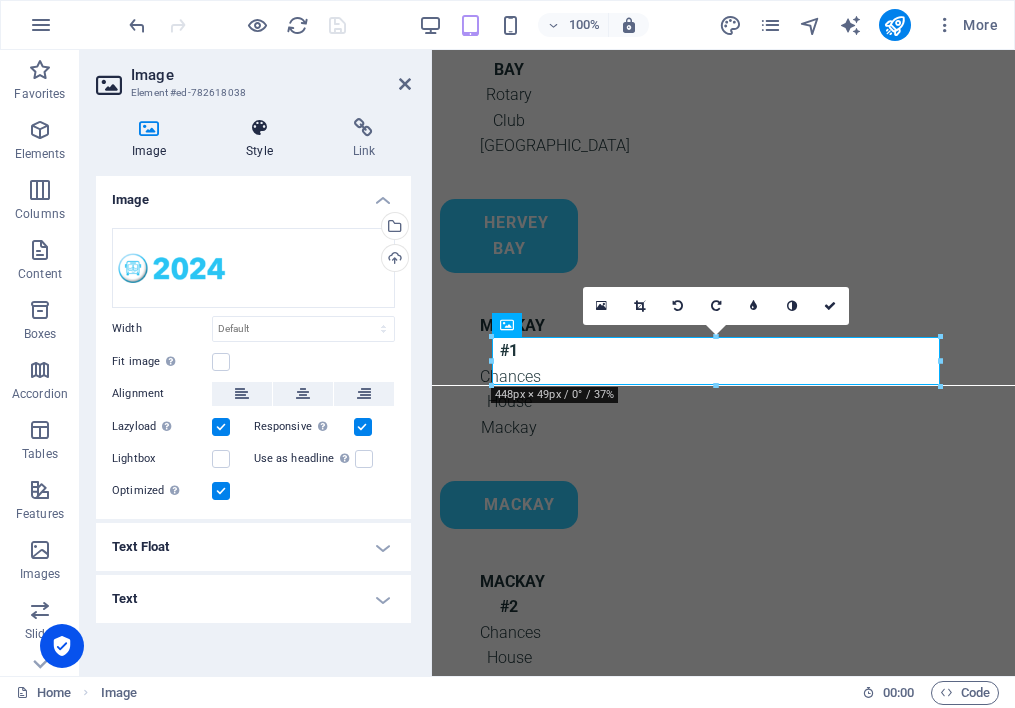 click on "Style" at bounding box center [263, 139] 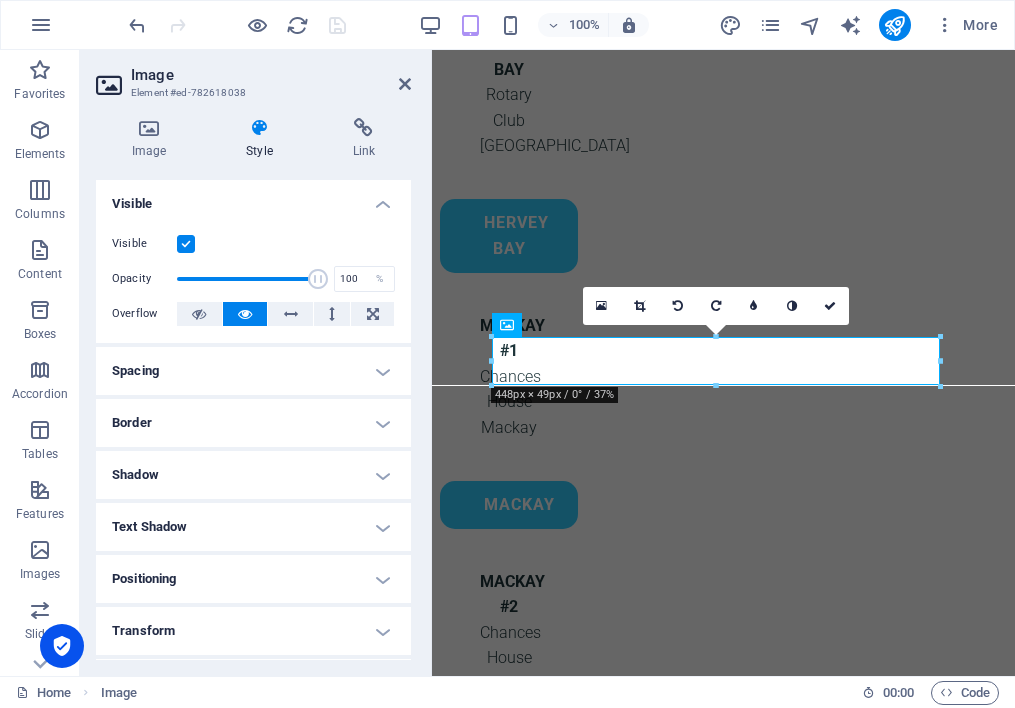 click on "Spacing" at bounding box center [253, 371] 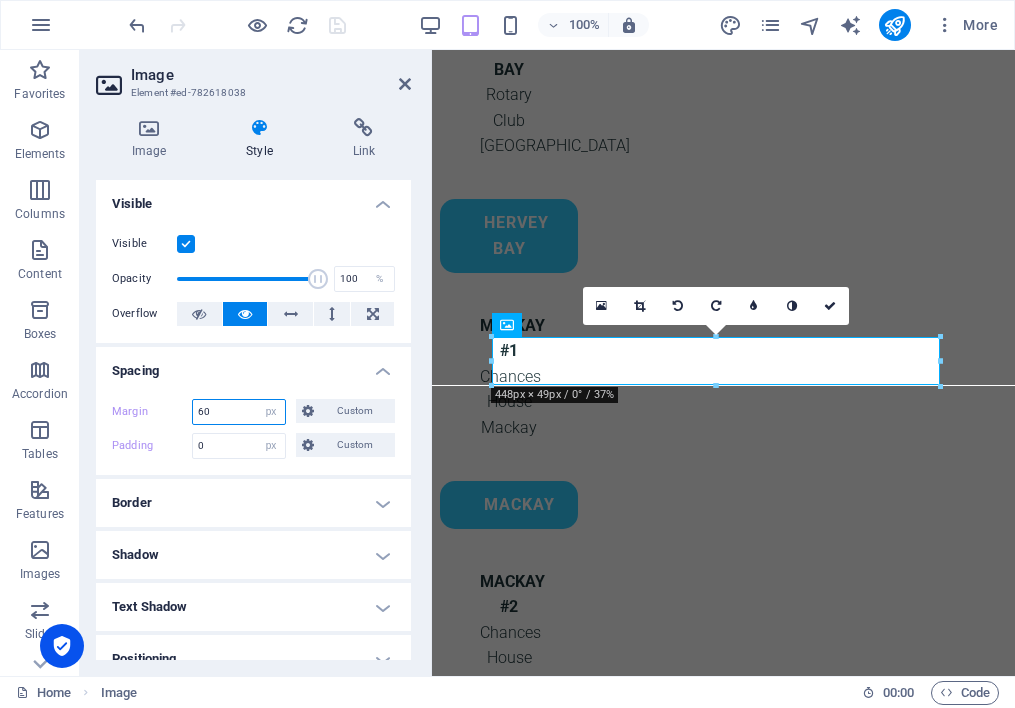 drag, startPoint x: 203, startPoint y: 410, endPoint x: 192, endPoint y: 412, distance: 11.18034 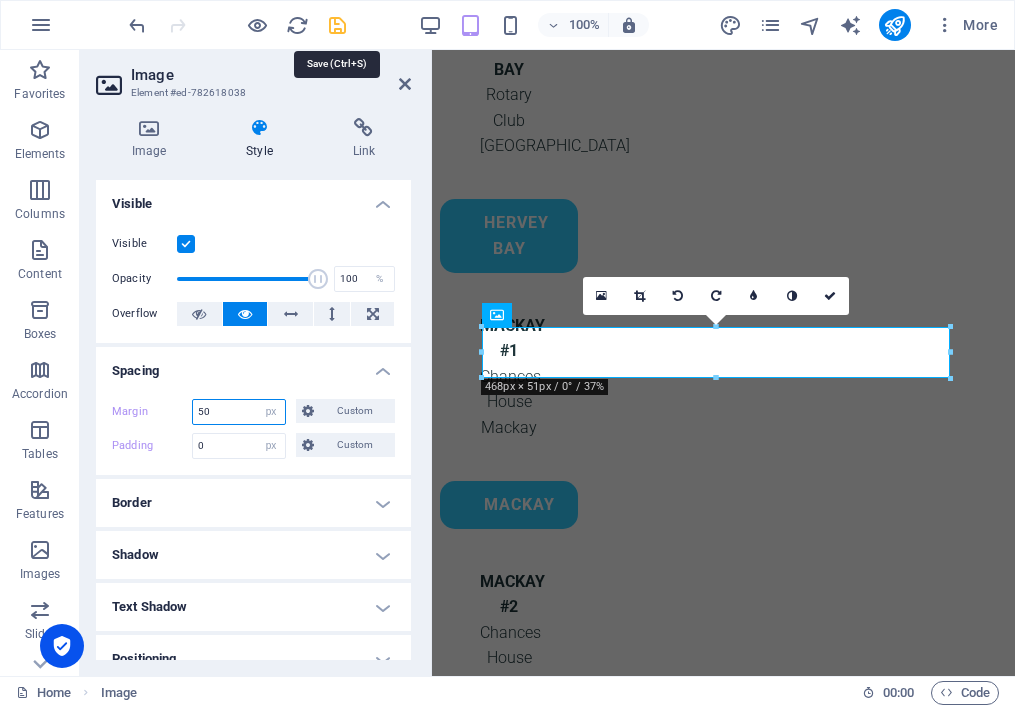 type on "50" 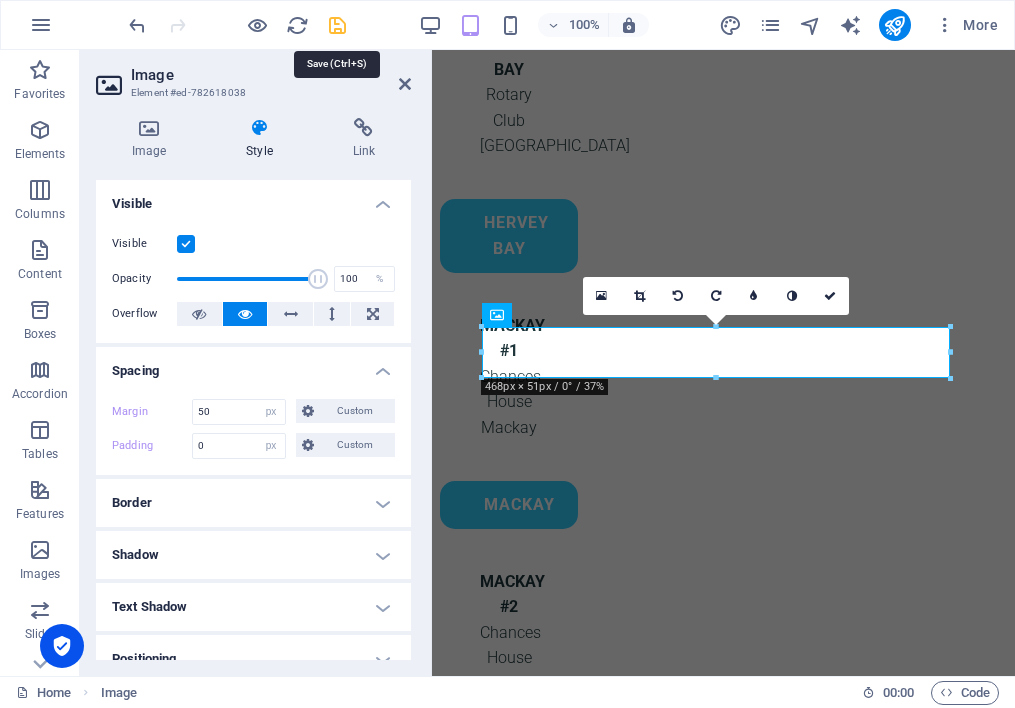 click at bounding box center [337, 25] 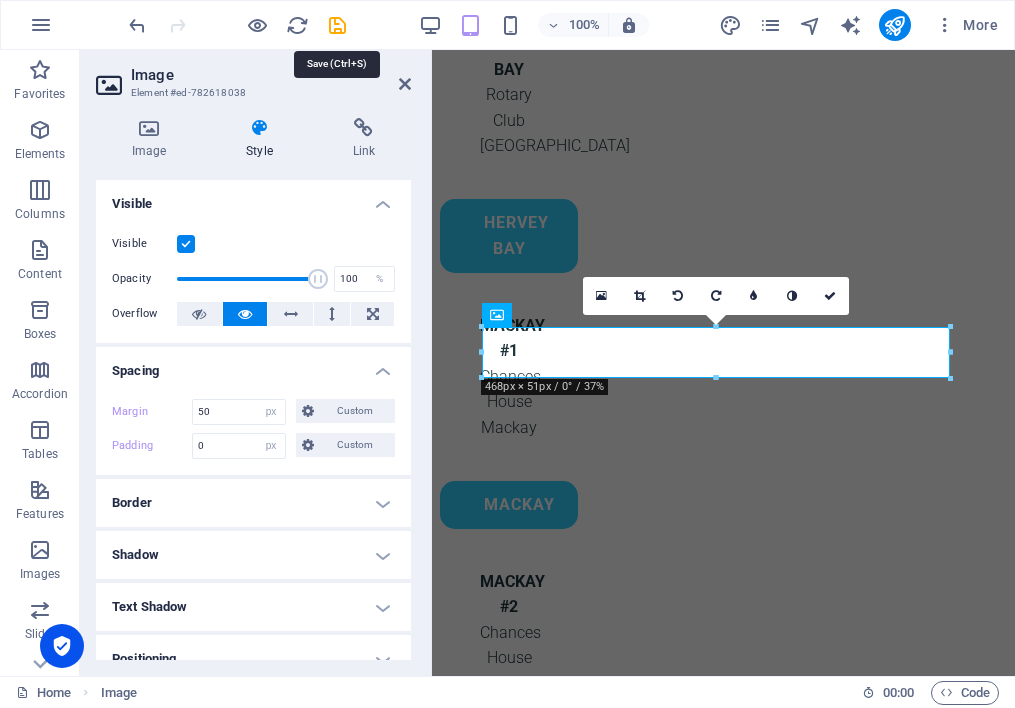 scroll, scrollTop: 2028, scrollLeft: 0, axis: vertical 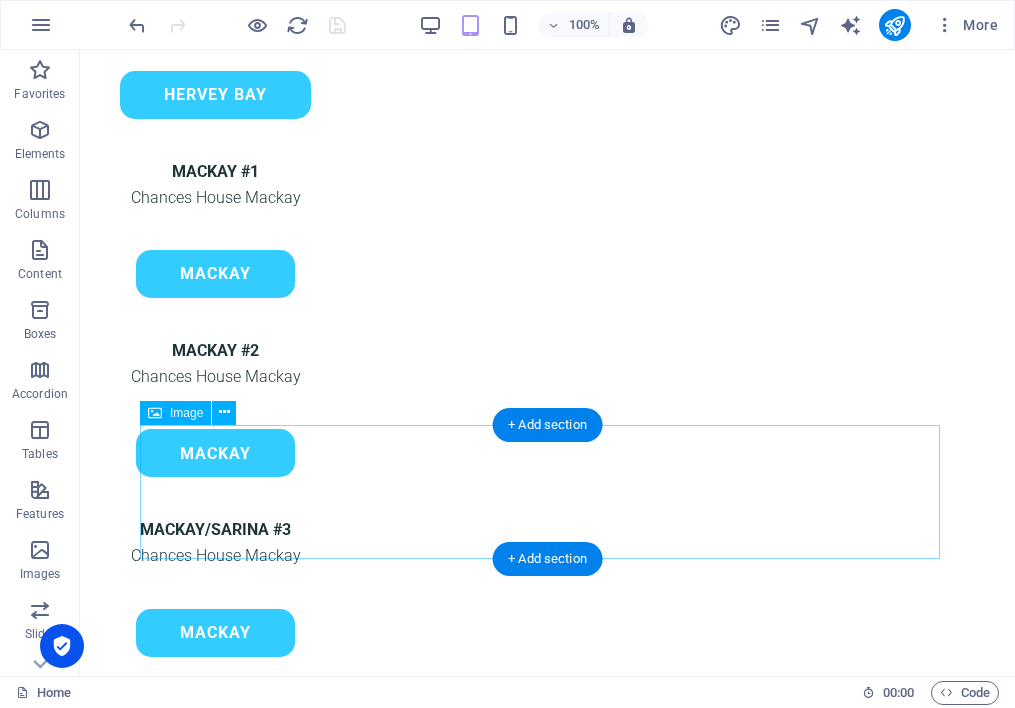 click at bounding box center (547, 1789) 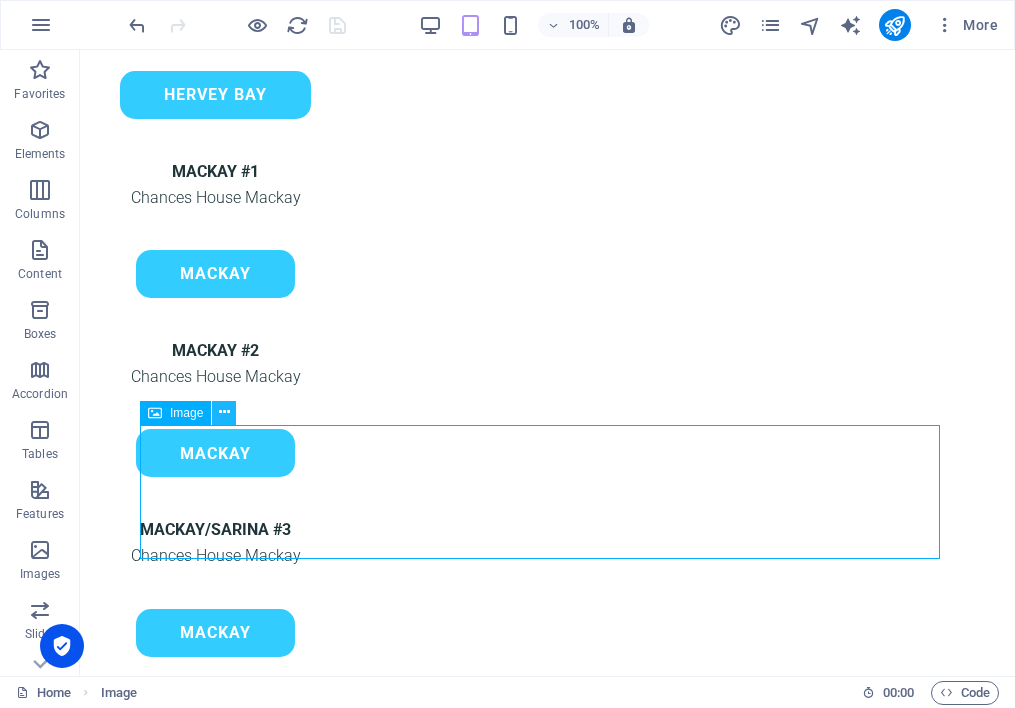 click at bounding box center (224, 412) 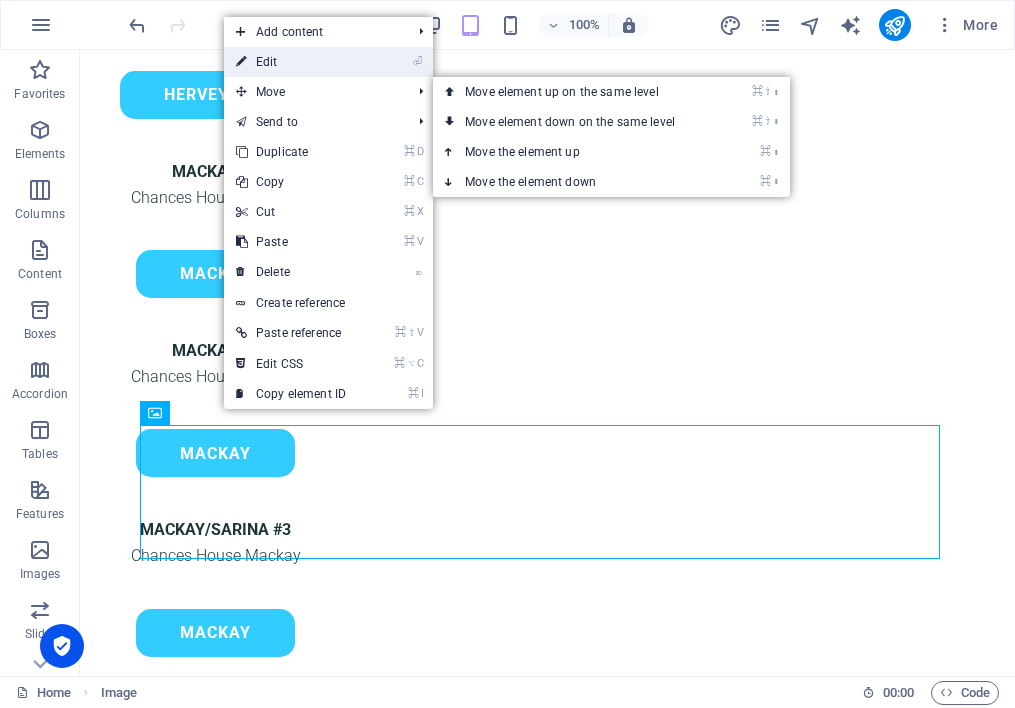 click on "⏎  Edit" at bounding box center [328, 62] 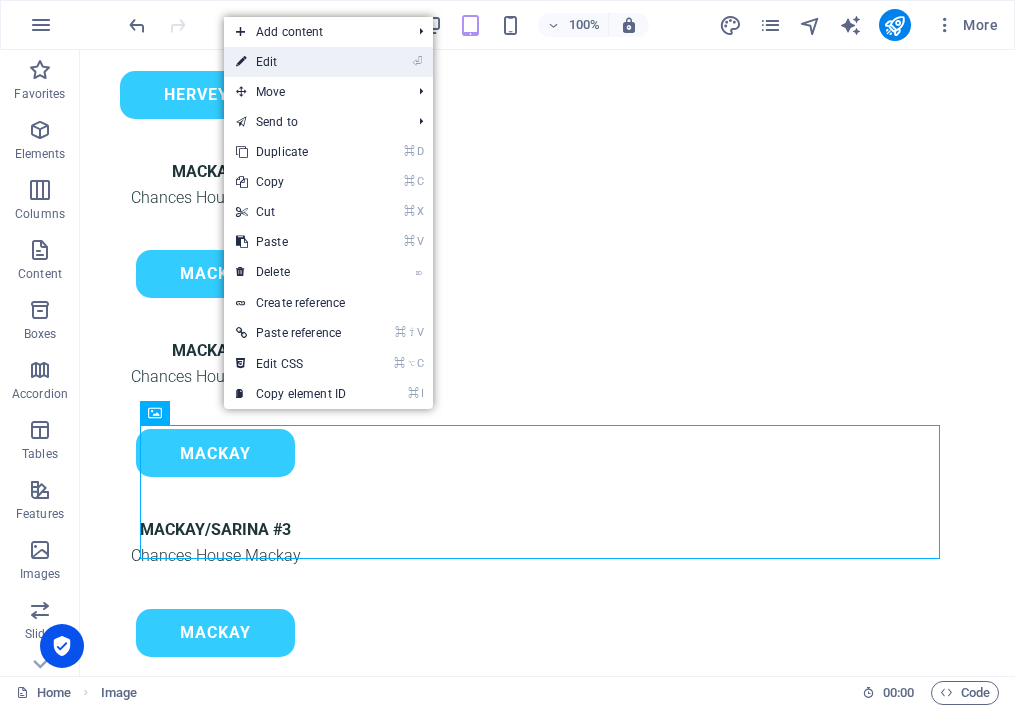 click on "⏎  Edit" at bounding box center (328, 62) 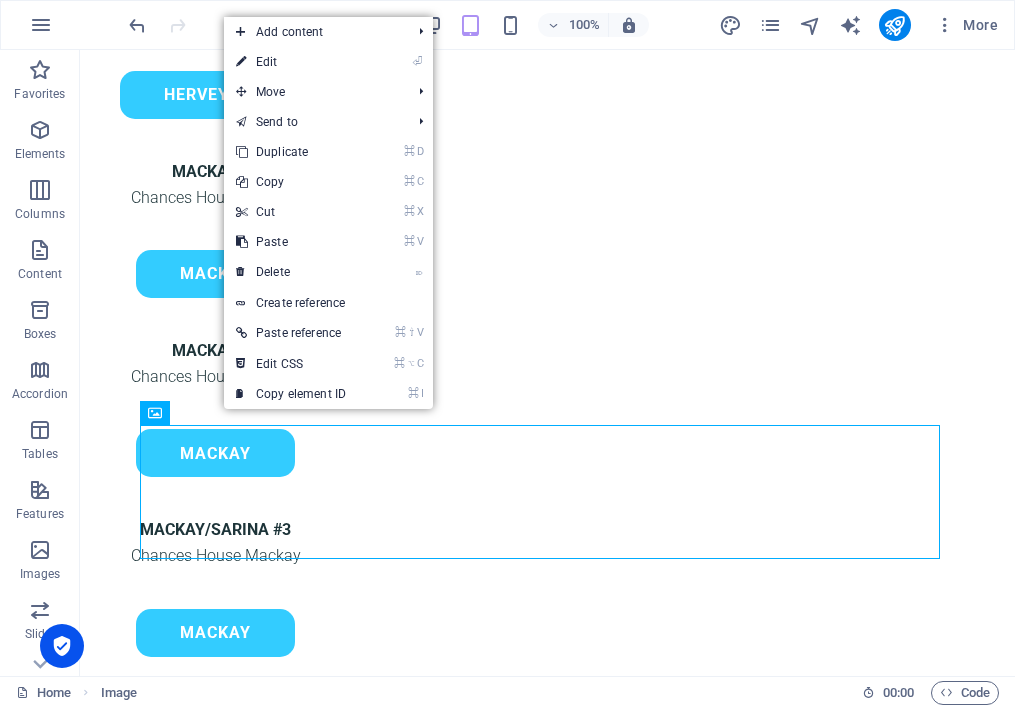 click on "⏎  Edit" at bounding box center [291, 62] 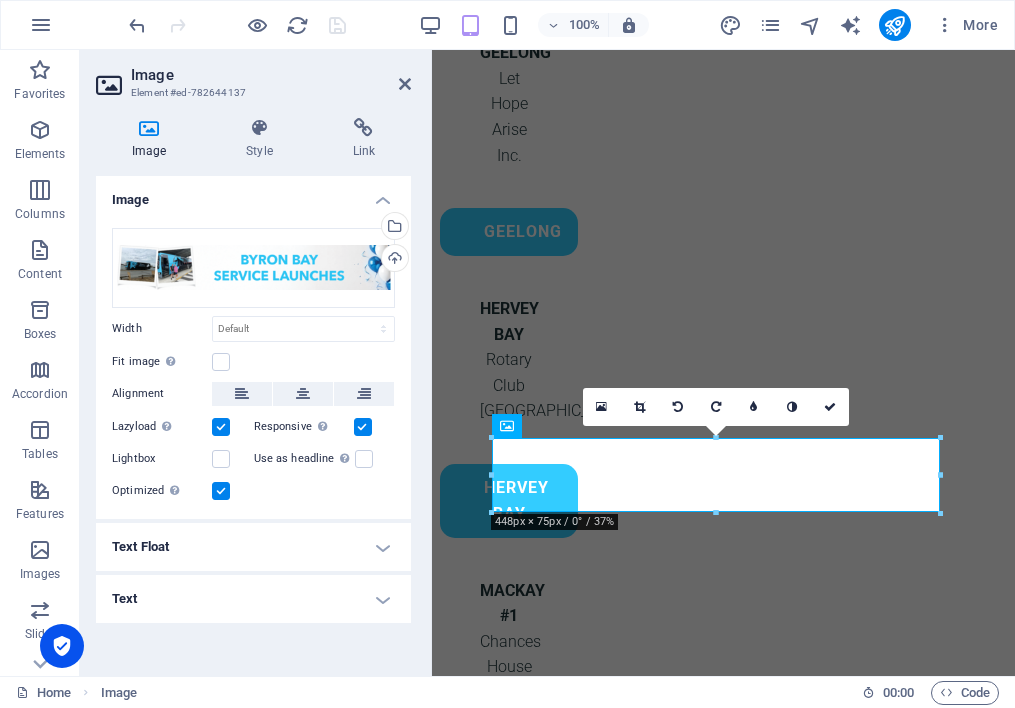 scroll, scrollTop: 2293, scrollLeft: 0, axis: vertical 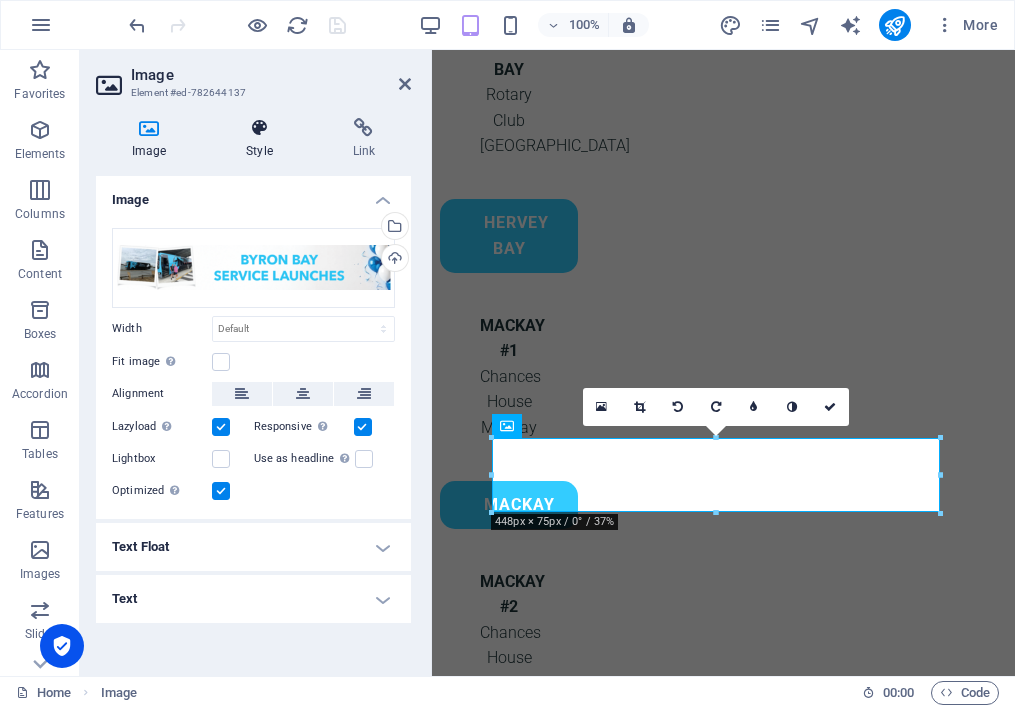 click at bounding box center [259, 128] 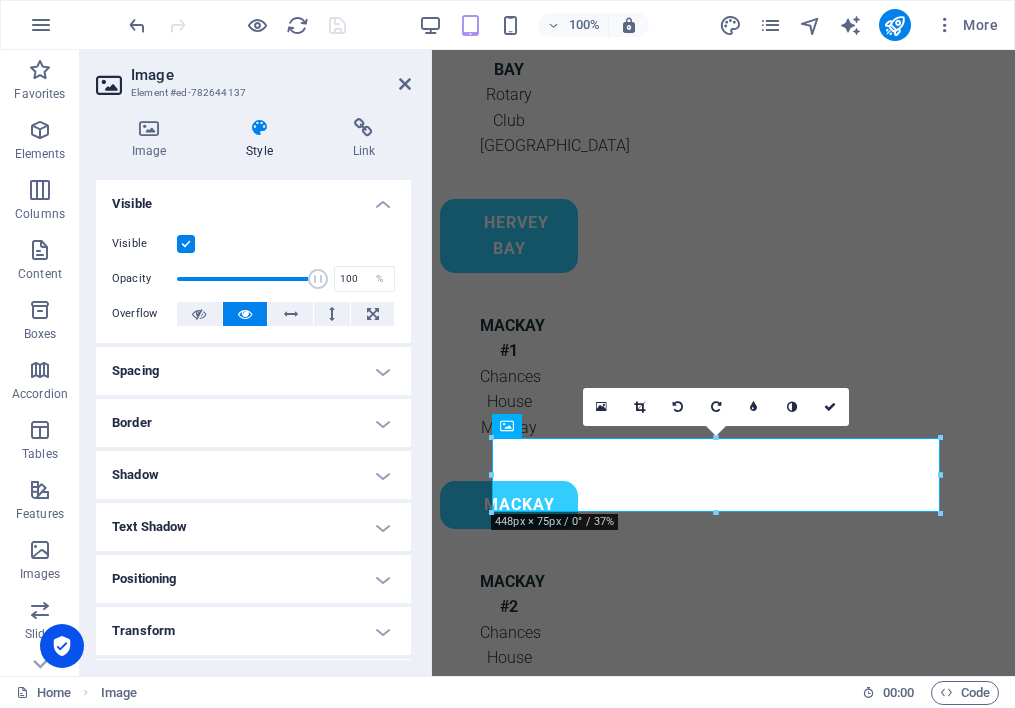 click on "Spacing" at bounding box center (253, 371) 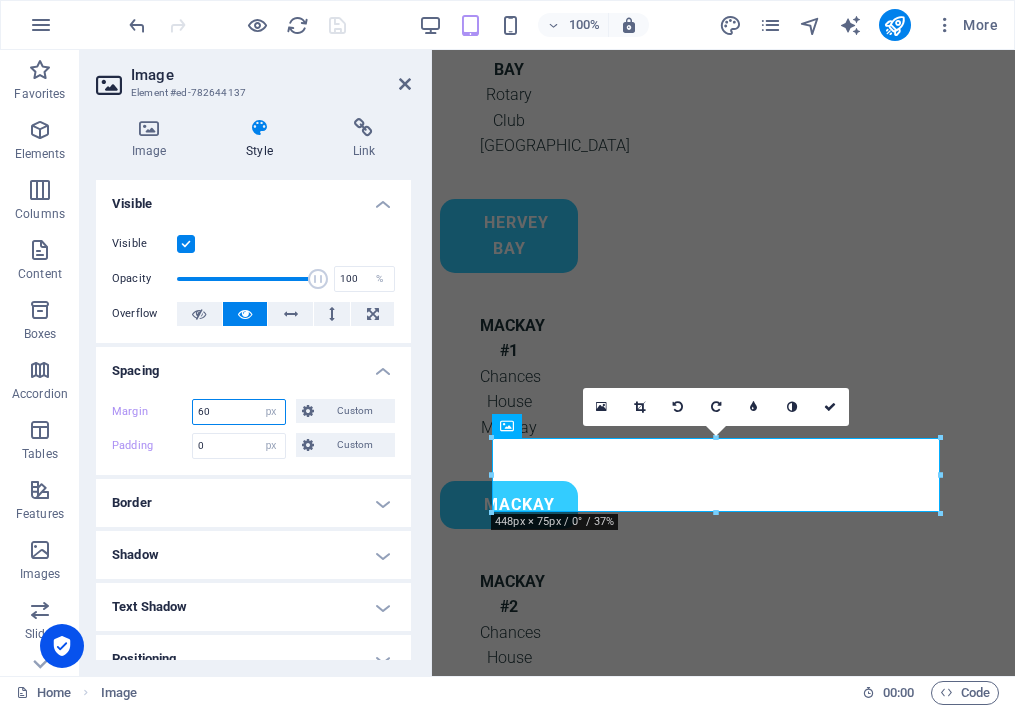 drag, startPoint x: 203, startPoint y: 412, endPoint x: 186, endPoint y: 413, distance: 17.029387 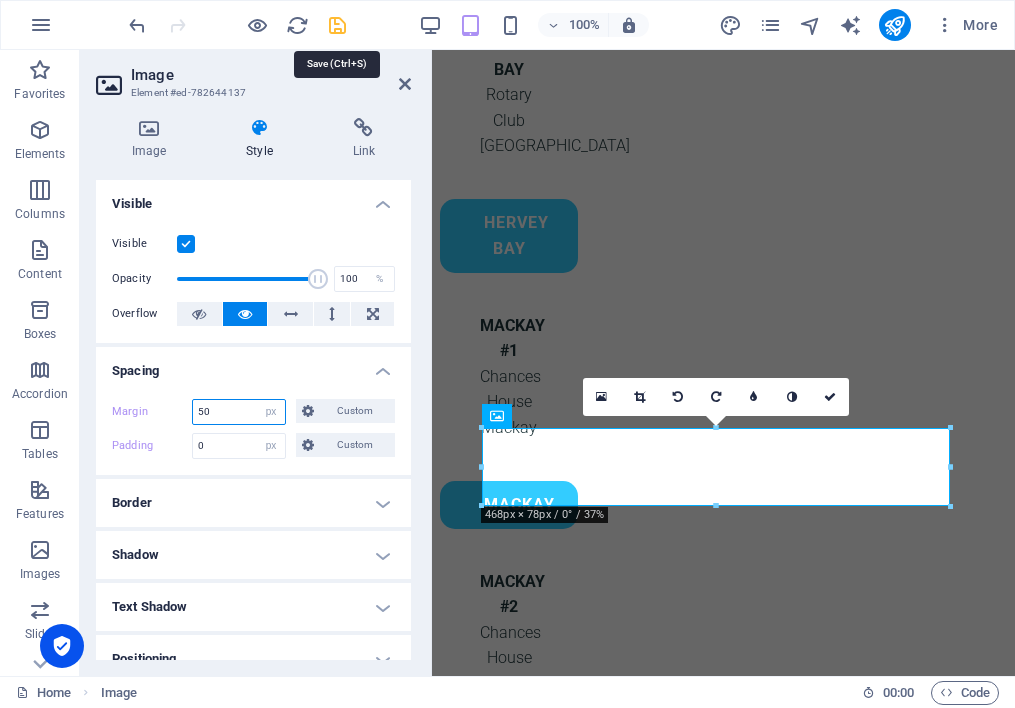 type on "50" 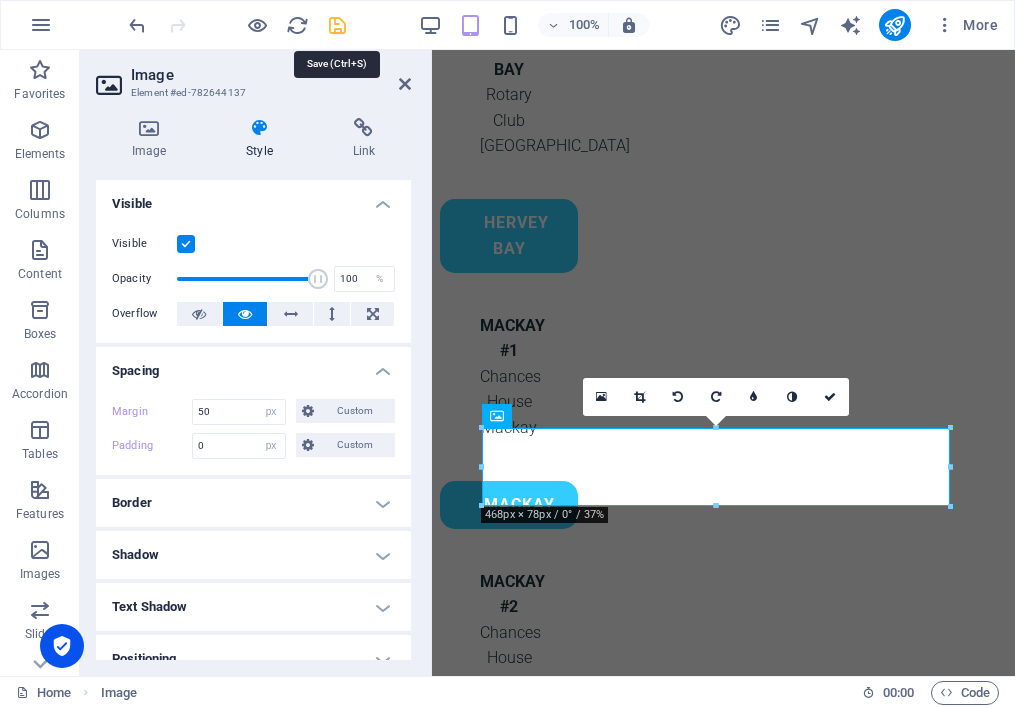 click at bounding box center [337, 25] 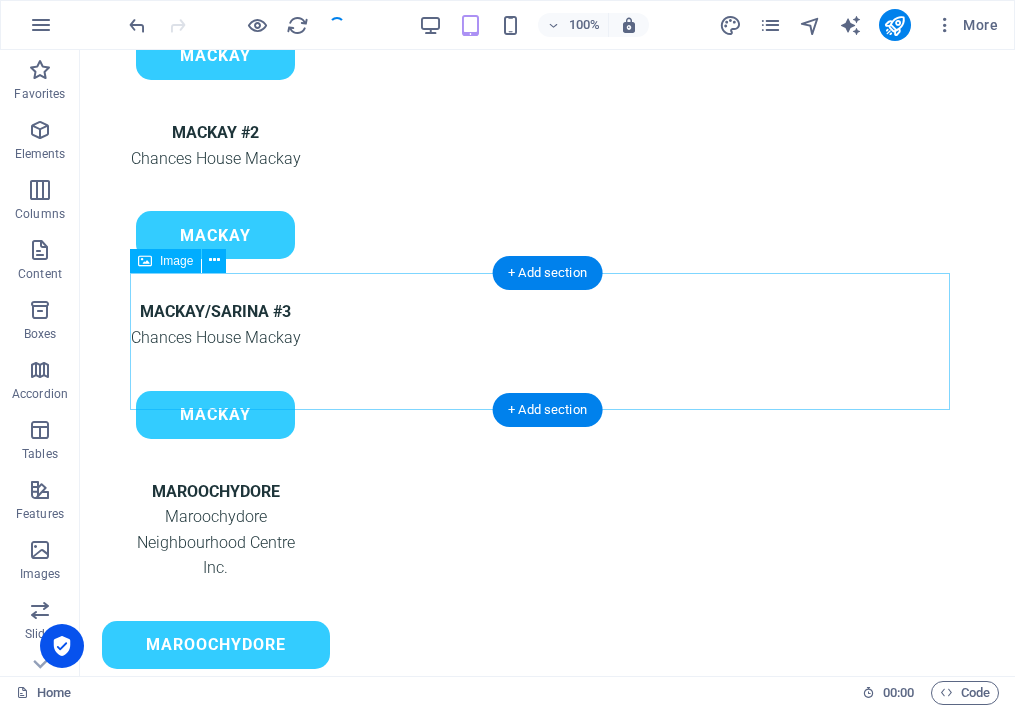 scroll, scrollTop: 2277, scrollLeft: 0, axis: vertical 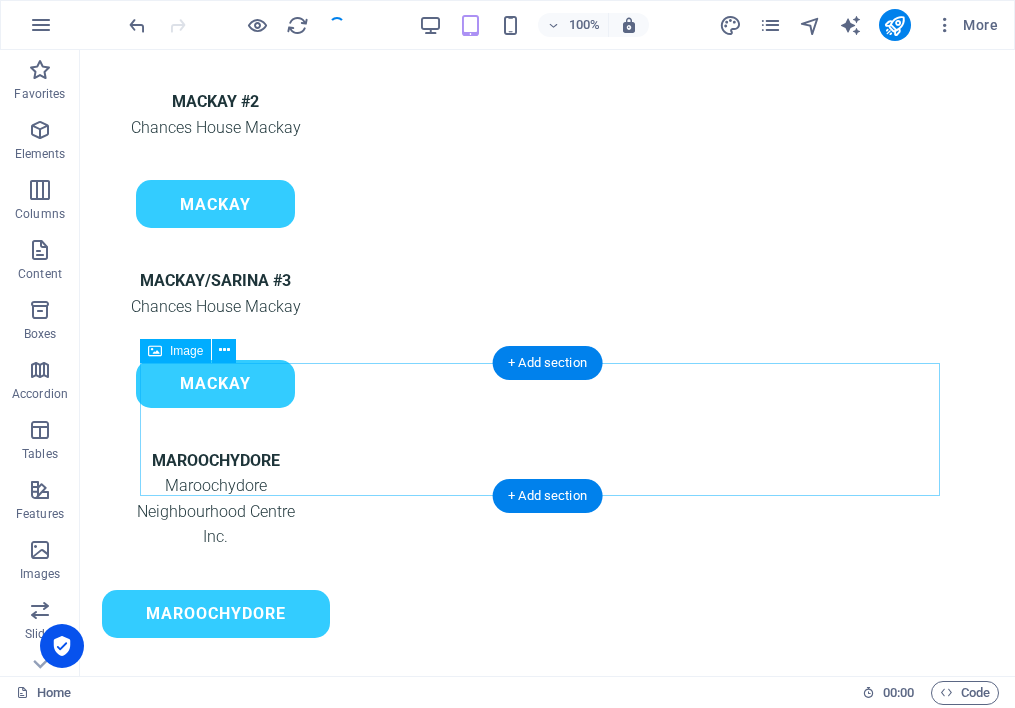 click at bounding box center (547, 1746) 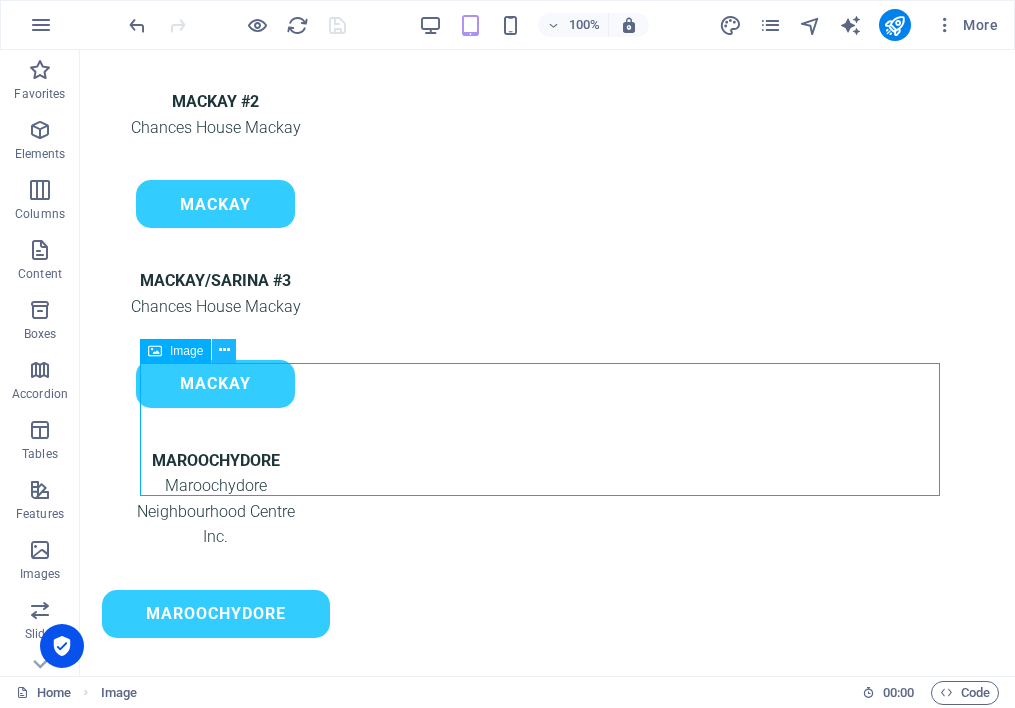 click at bounding box center [224, 350] 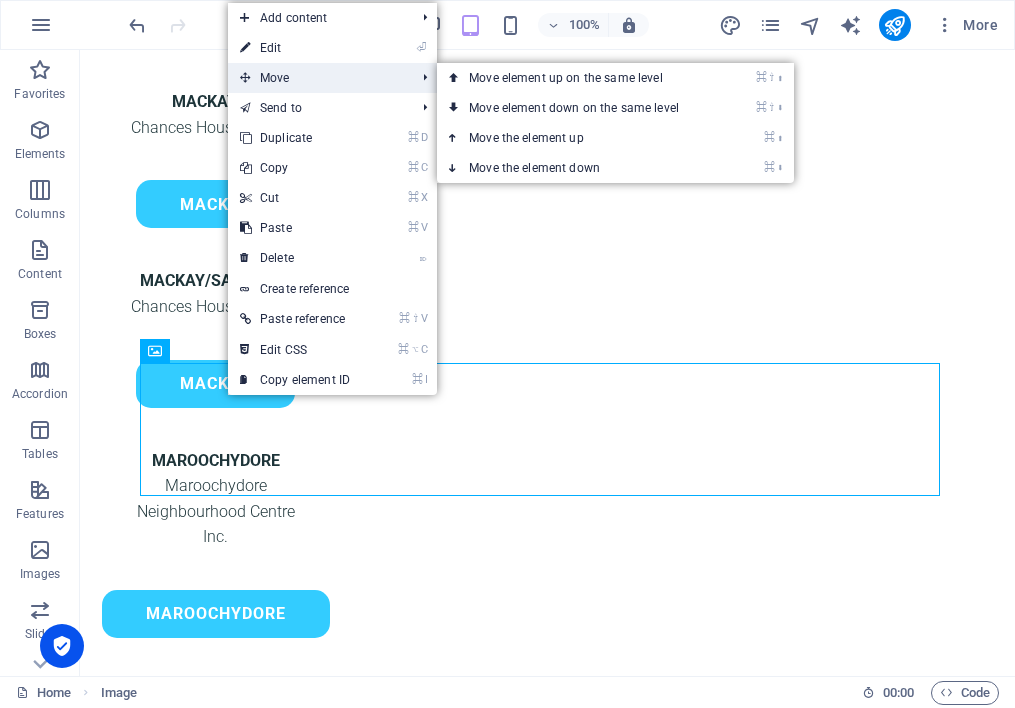 click on "Move" at bounding box center (317, 78) 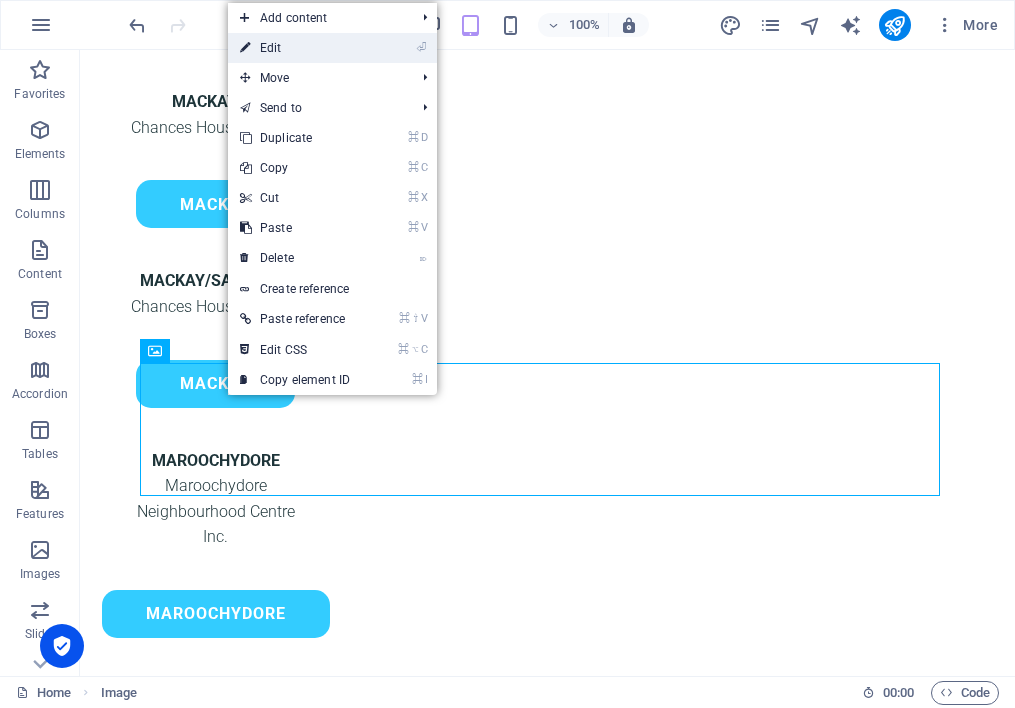 drag, startPoint x: 292, startPoint y: 64, endPoint x: 292, endPoint y: 46, distance: 18 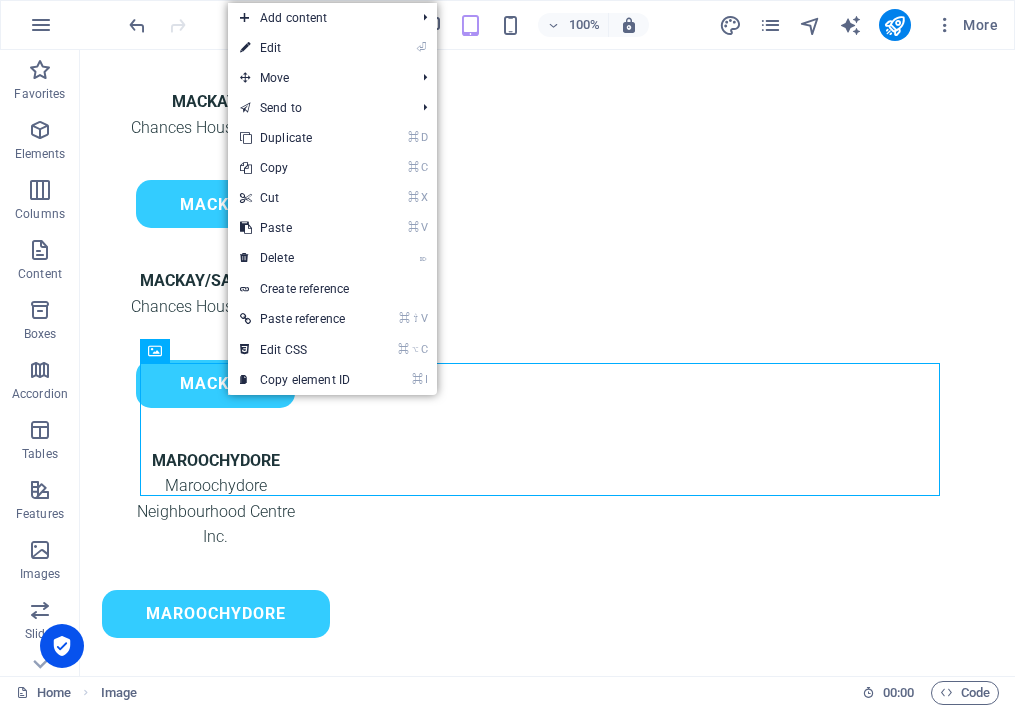 click on "⏎  Edit" at bounding box center [295, 48] 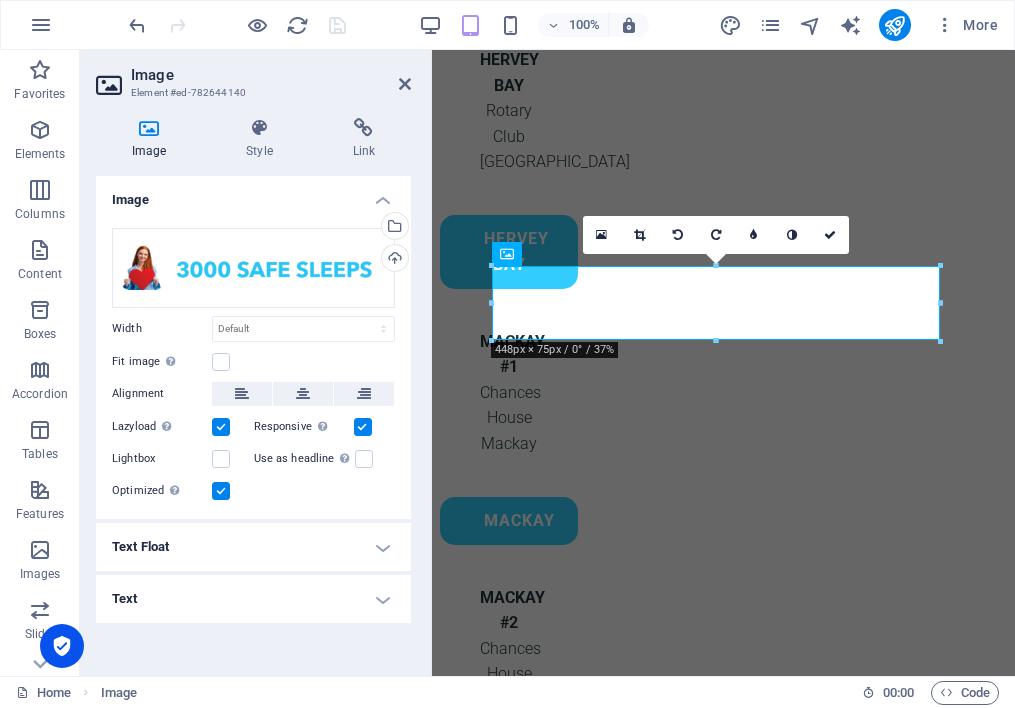 scroll, scrollTop: 2593, scrollLeft: 0, axis: vertical 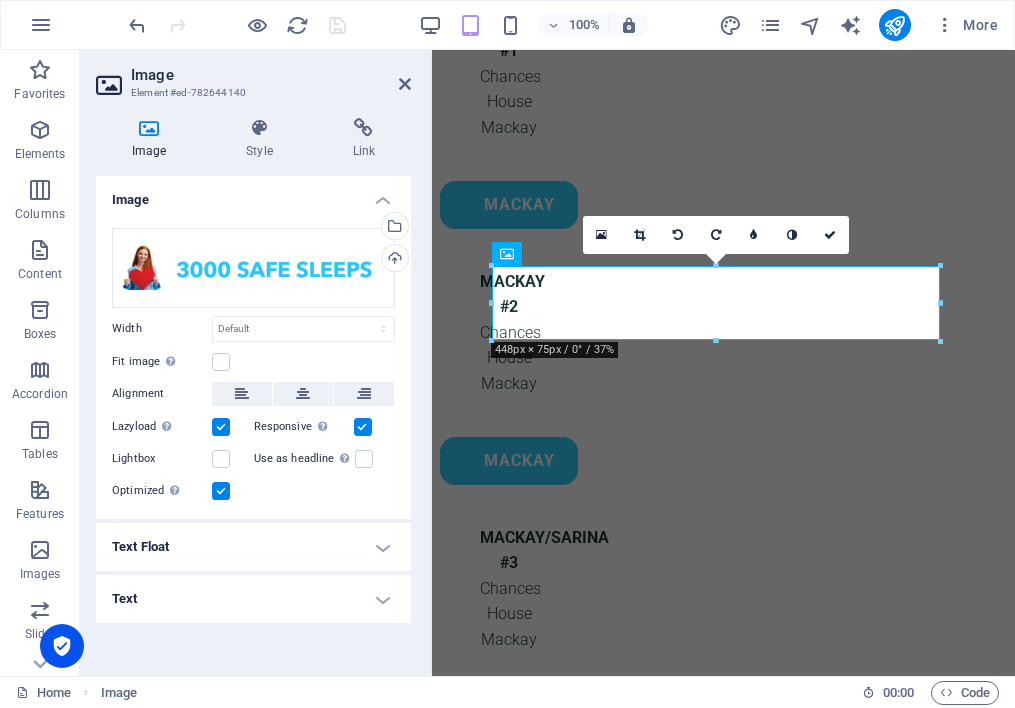 drag, startPoint x: 268, startPoint y: 140, endPoint x: 236, endPoint y: 190, distance: 59.36329 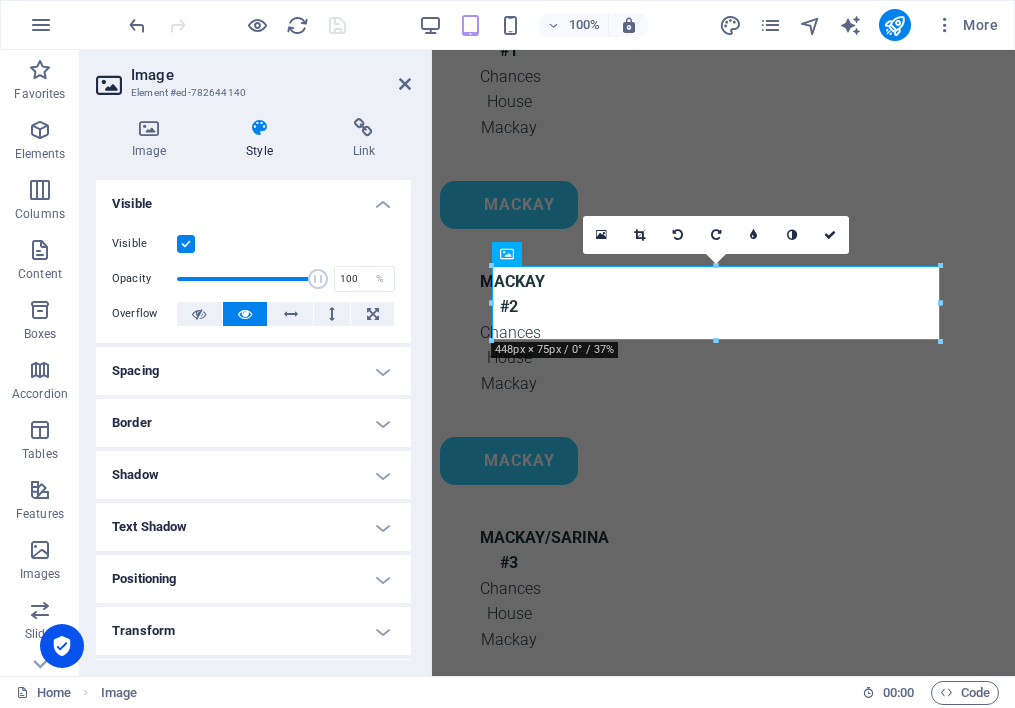 drag, startPoint x: 193, startPoint y: 371, endPoint x: 174, endPoint y: 371, distance: 19 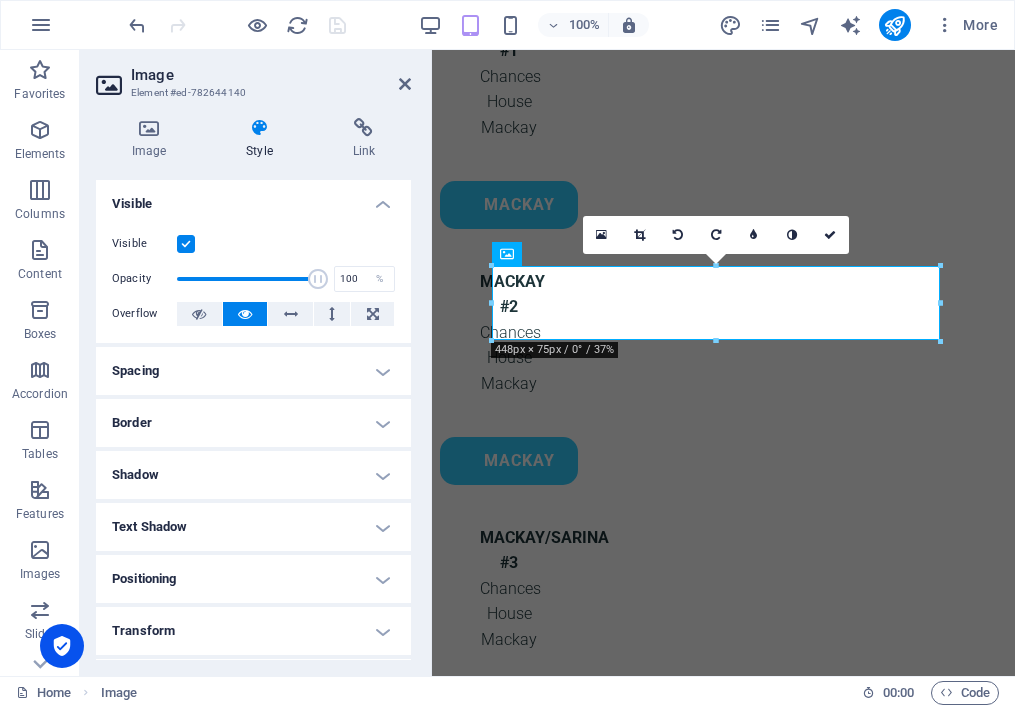 click on "Spacing" at bounding box center [253, 371] 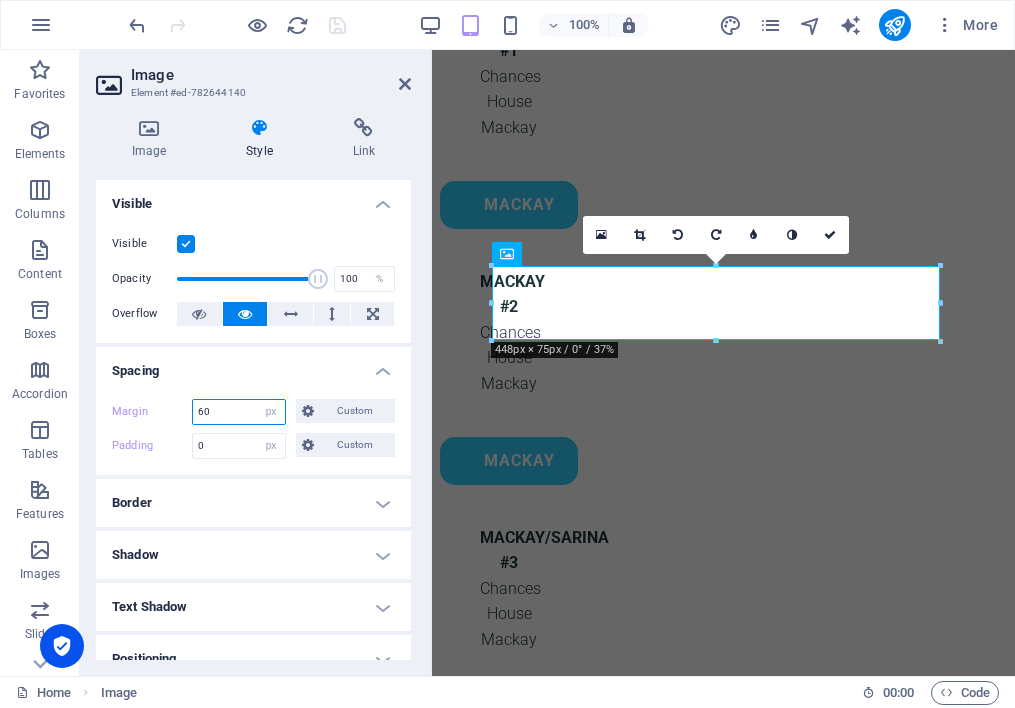 click on "60" at bounding box center (239, 412) 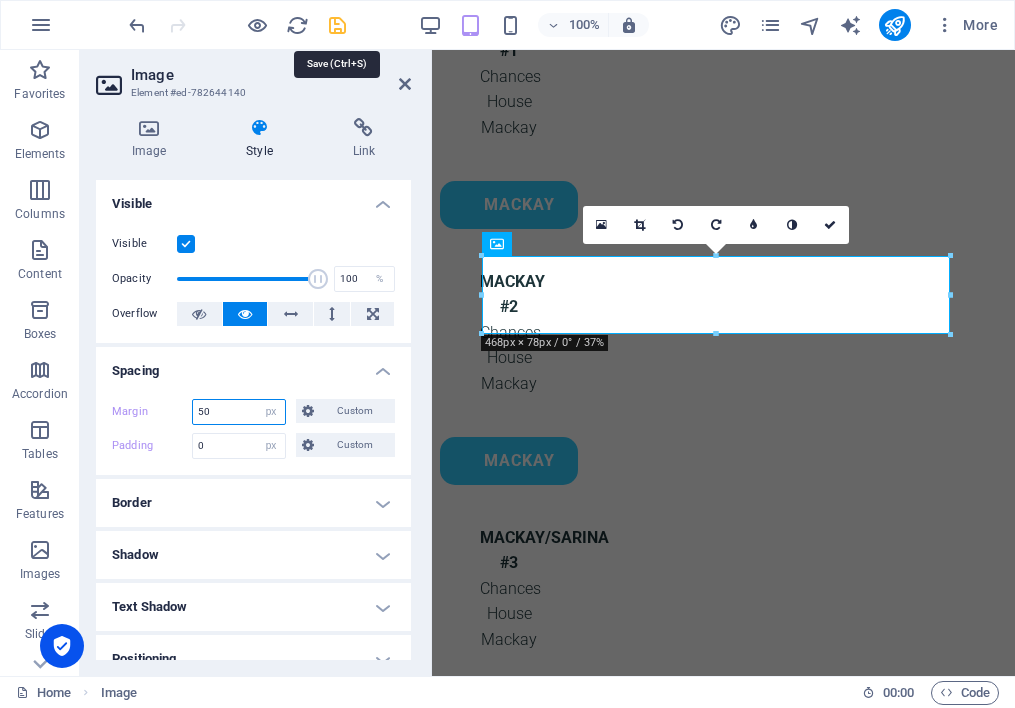 type on "50" 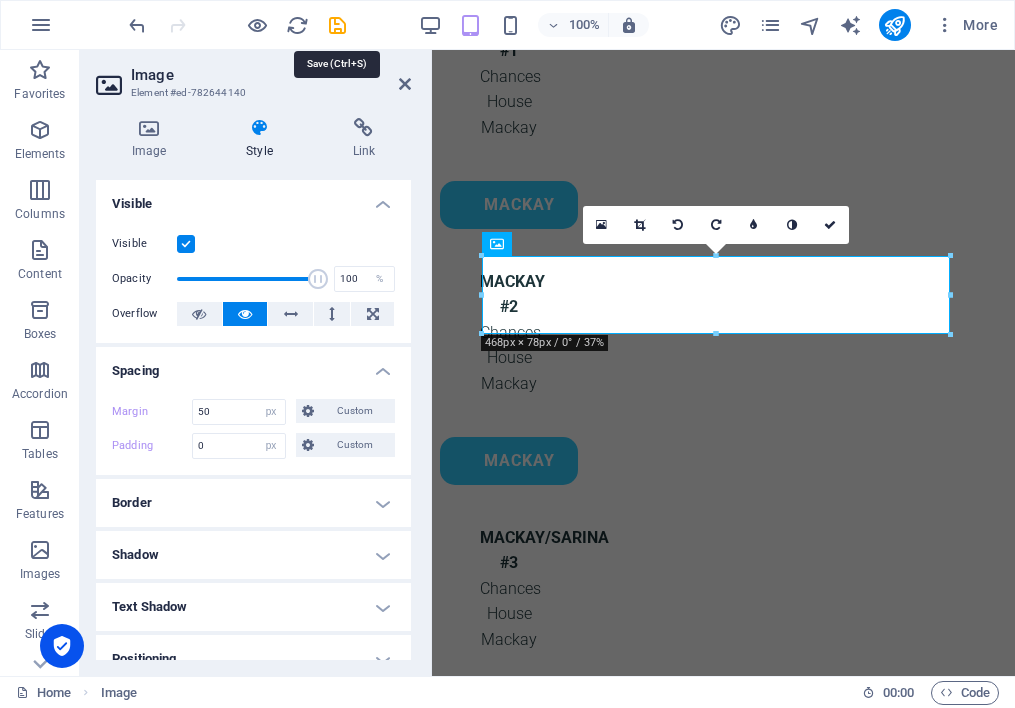 click at bounding box center [337, 25] 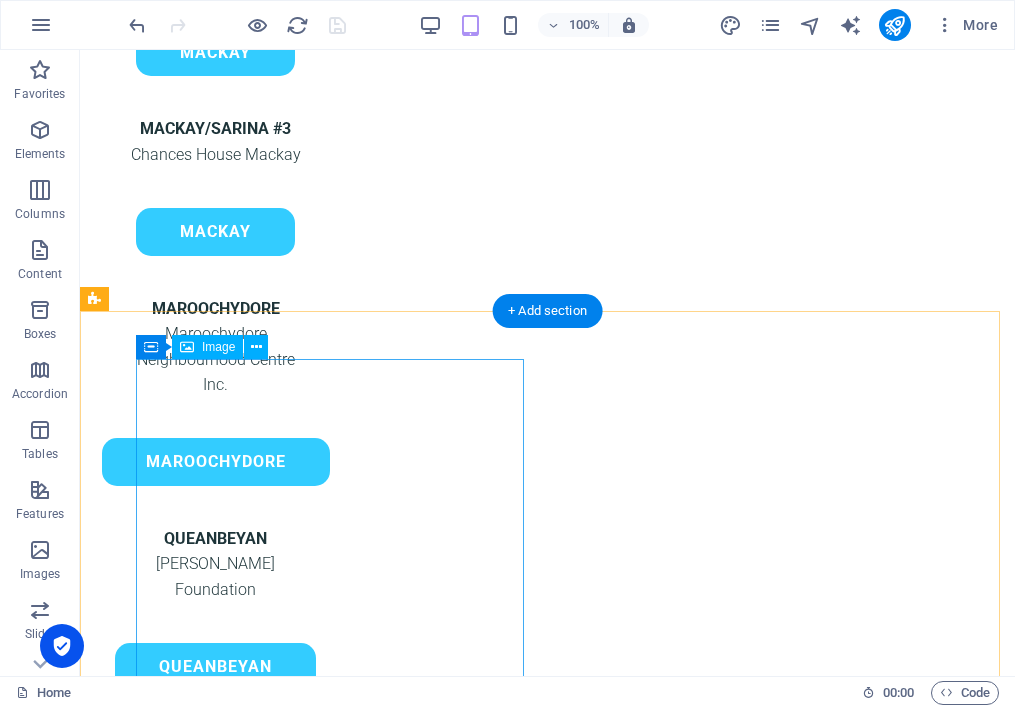 scroll, scrollTop: 2518, scrollLeft: 0, axis: vertical 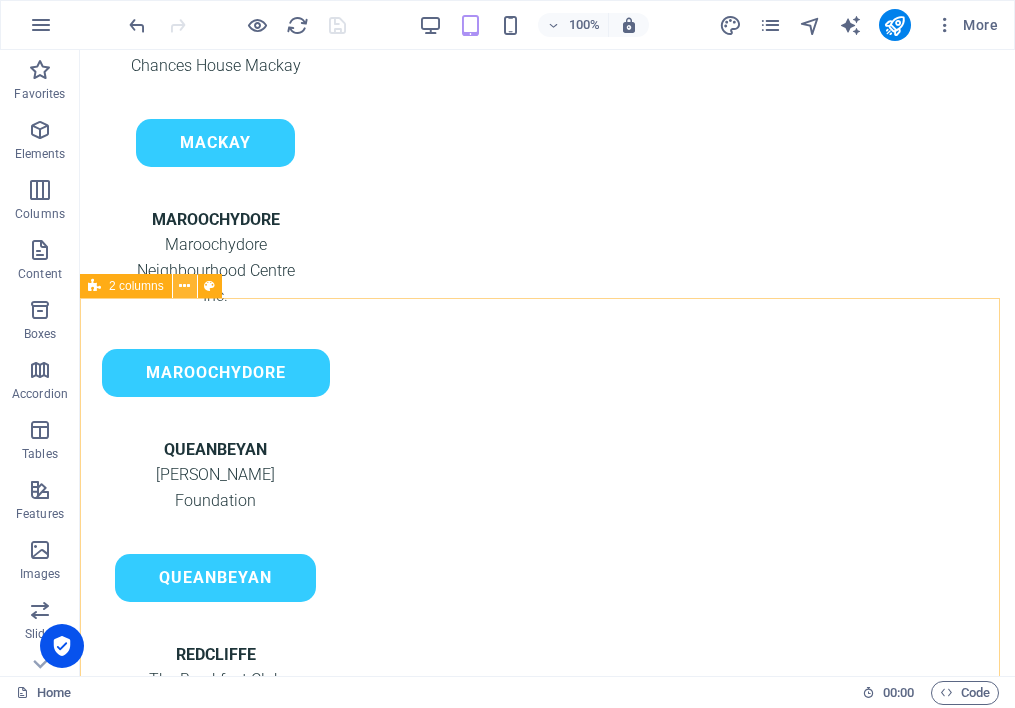 click at bounding box center (184, 286) 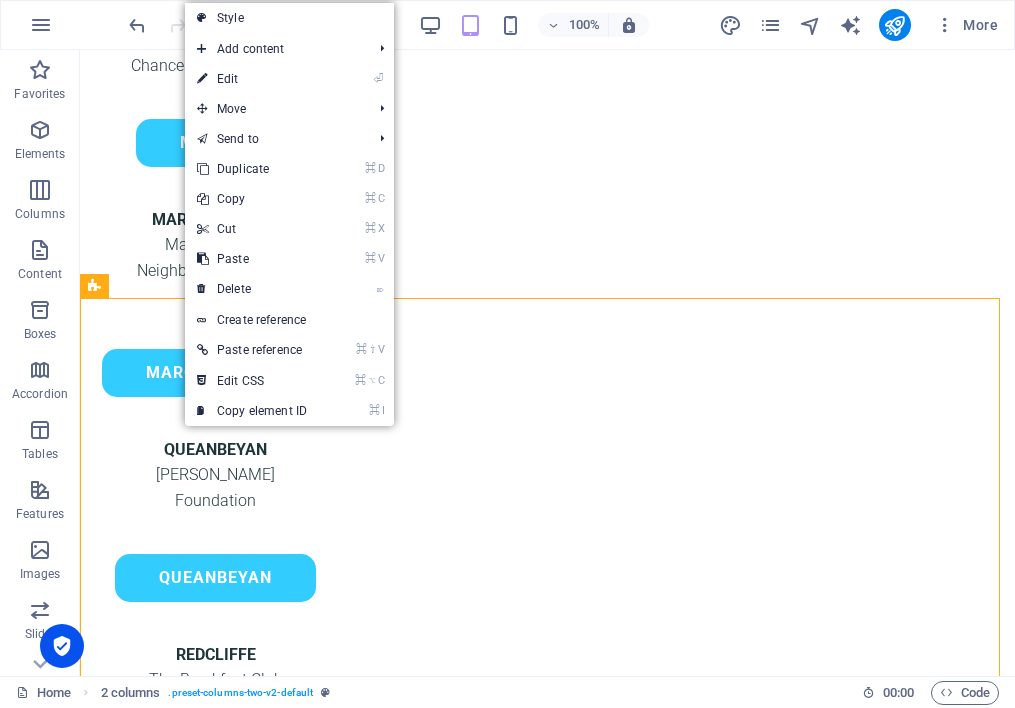 click on "⏎  Edit" at bounding box center (252, 79) 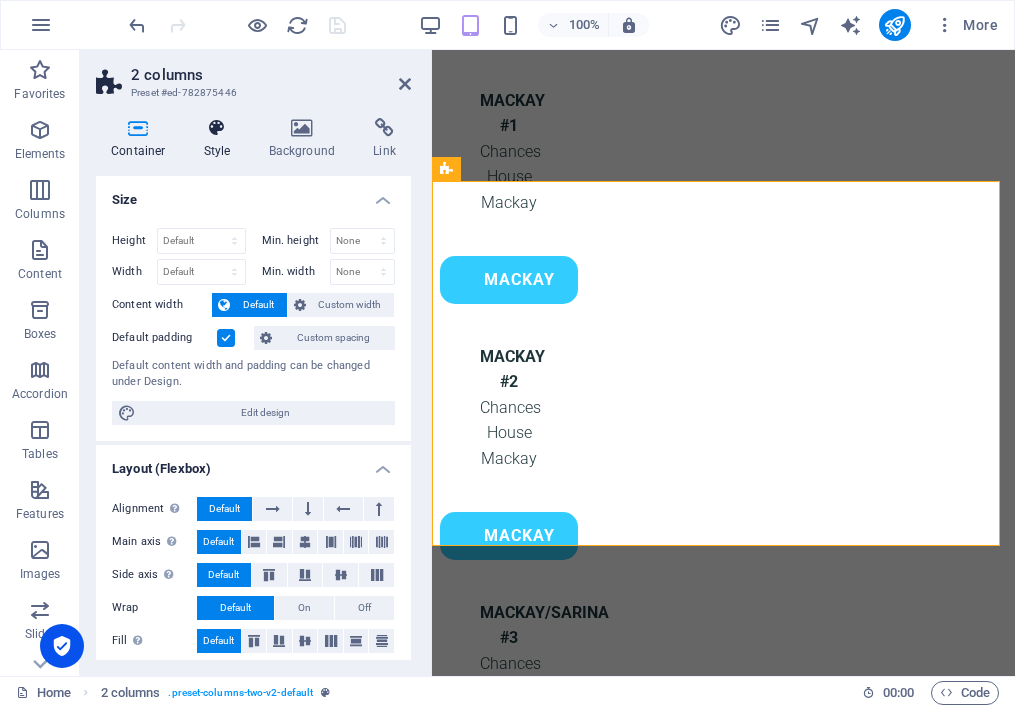 scroll, scrollTop: 2795, scrollLeft: 0, axis: vertical 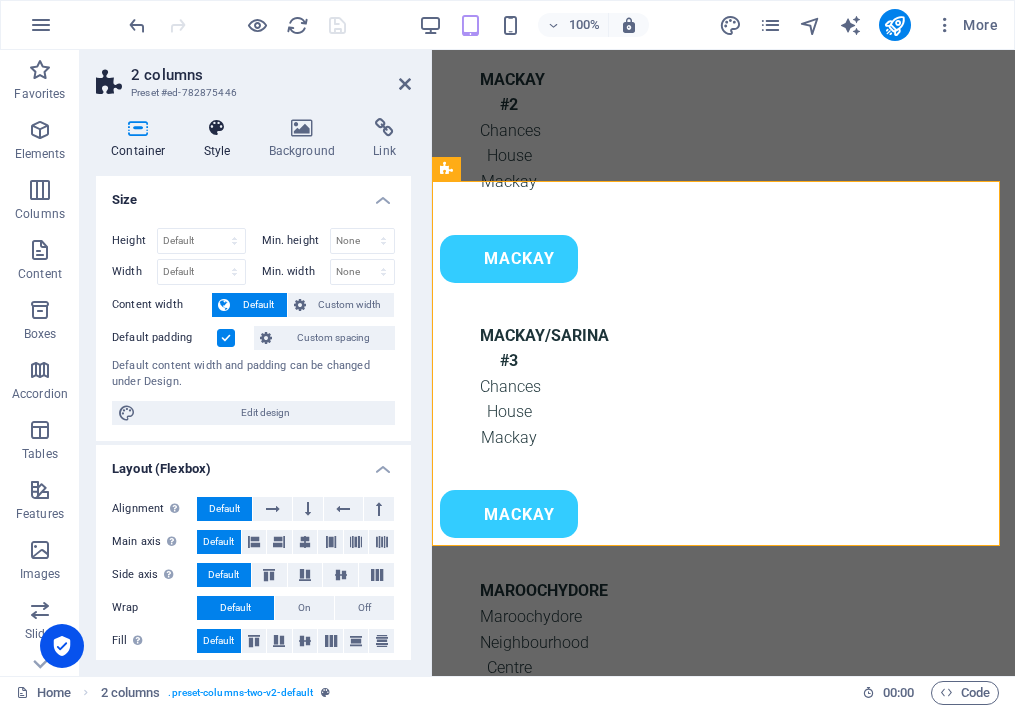 click on "Style" at bounding box center [221, 139] 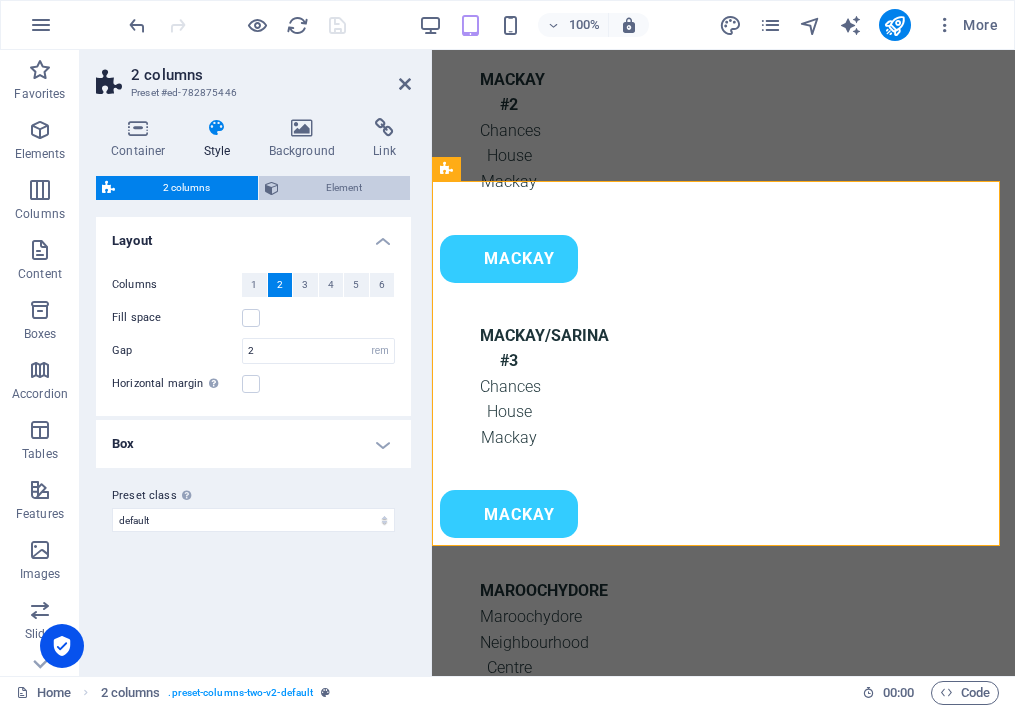 click on "Element" at bounding box center [345, 188] 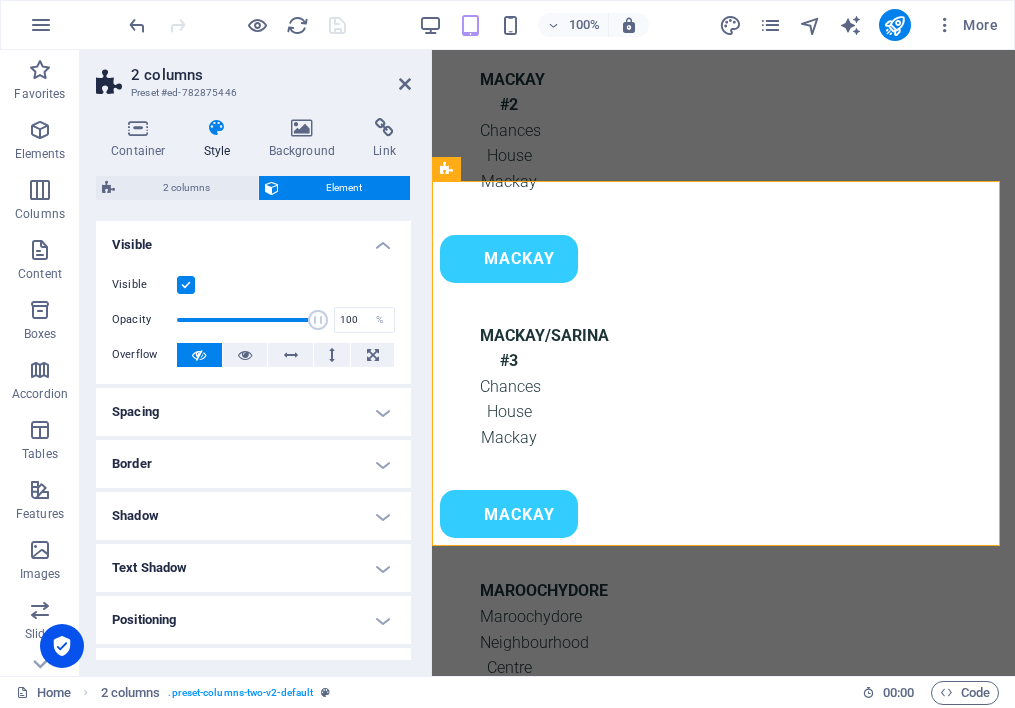 click on "Spacing" at bounding box center [253, 412] 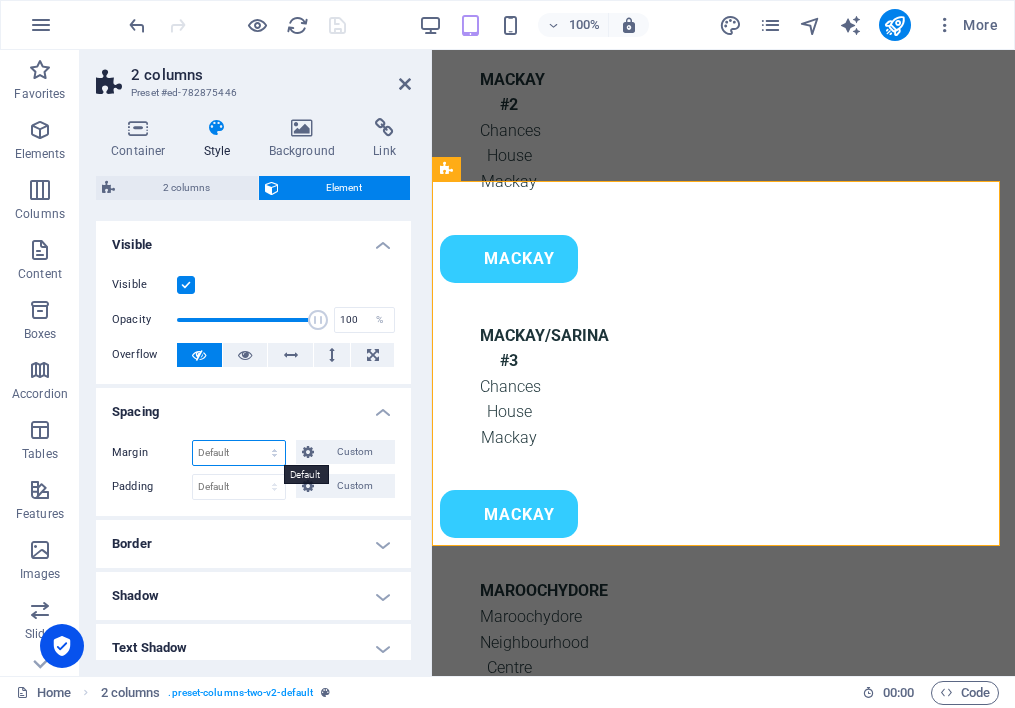 click on "Default auto px % rem vw vh Custom" at bounding box center (239, 453) 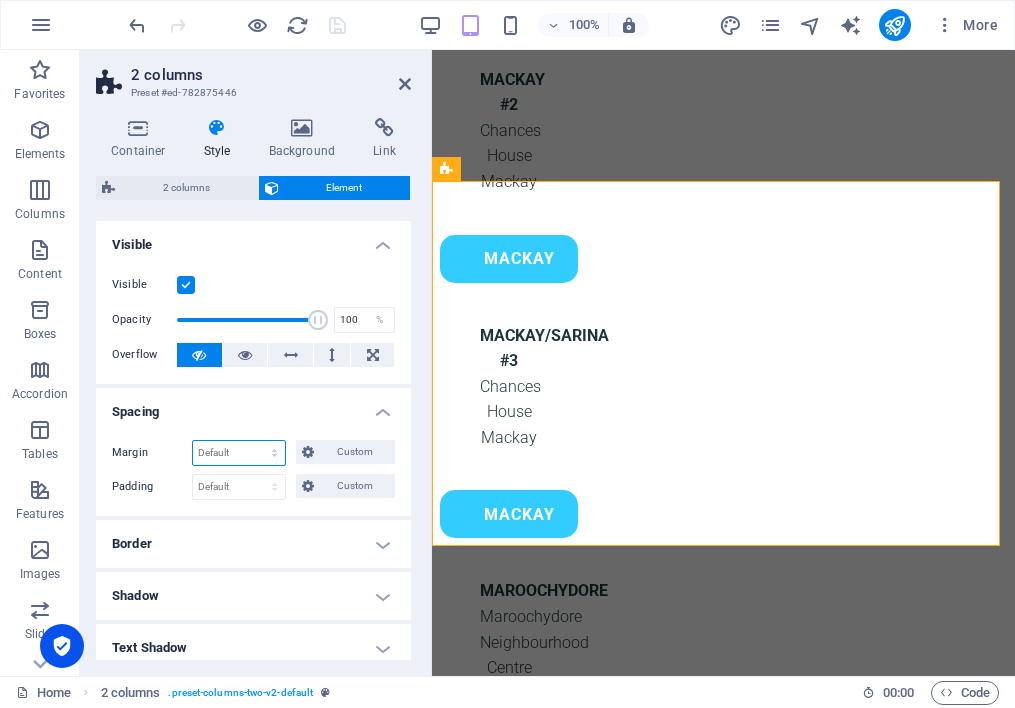 select on "px" 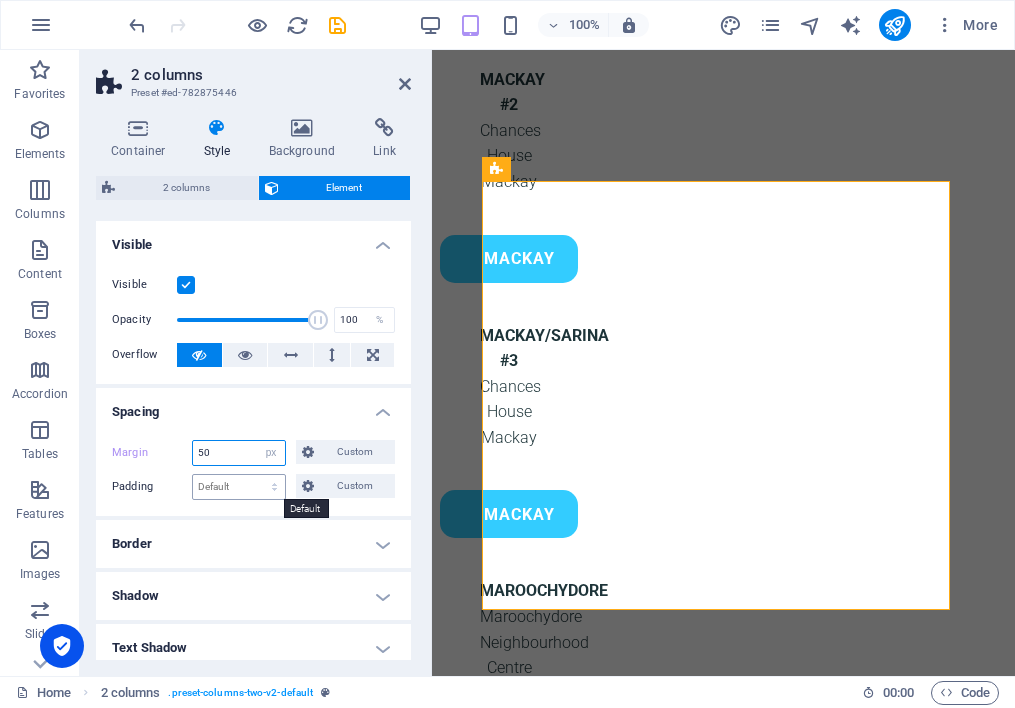 type on "50" 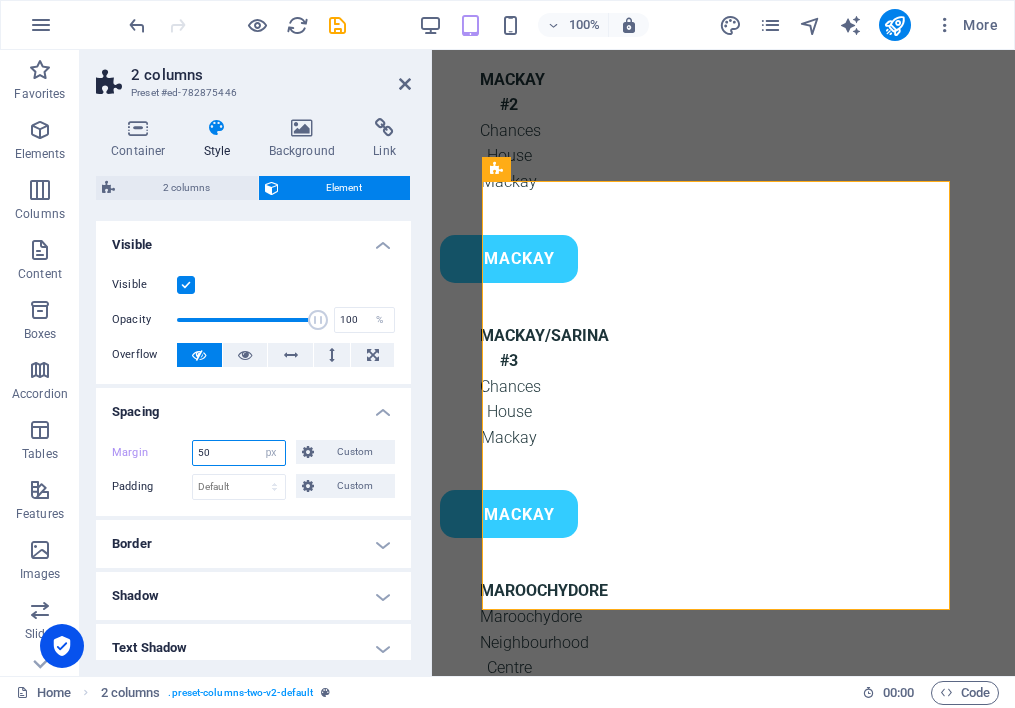 drag, startPoint x: 218, startPoint y: 495, endPoint x: 190, endPoint y: 451, distance: 52.153618 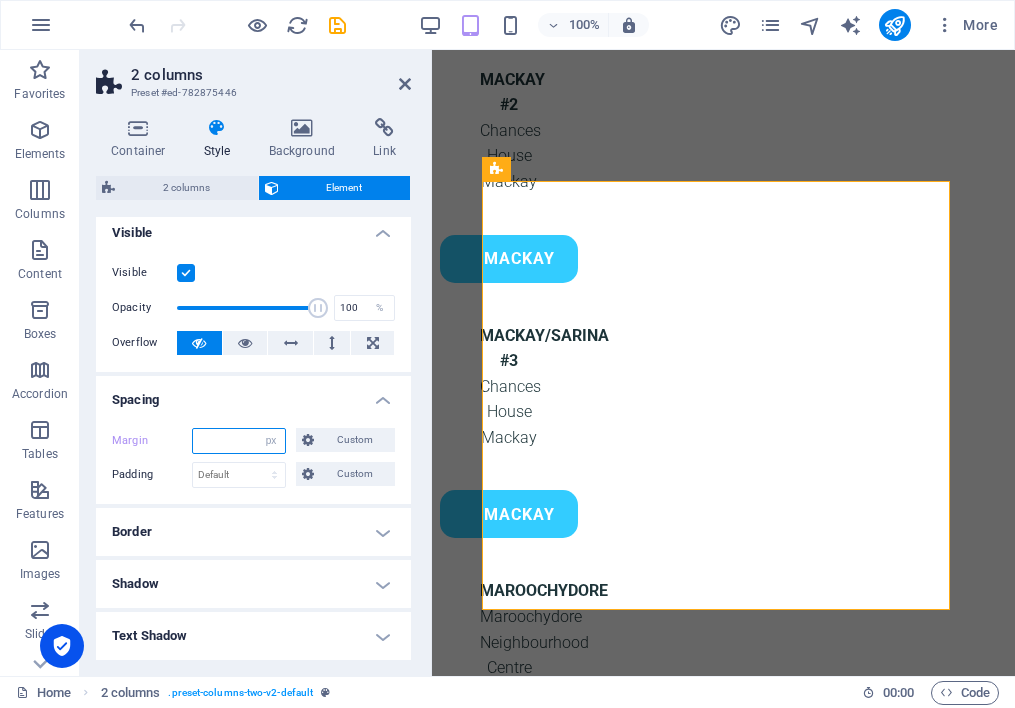 type 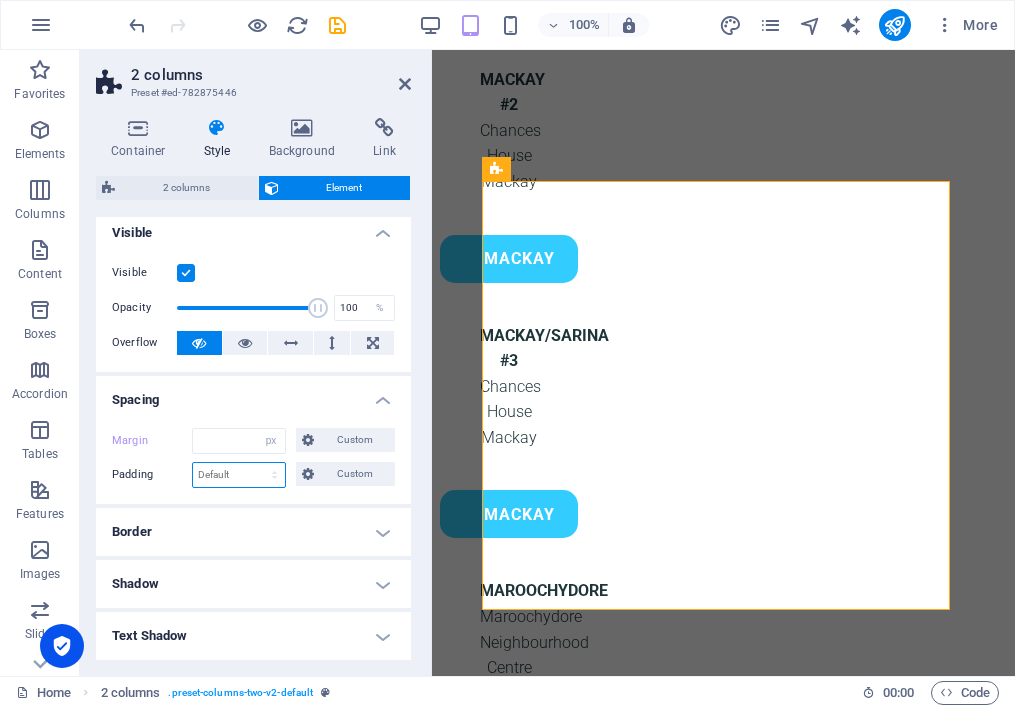click on "Default px rem % vh vw Custom" at bounding box center (239, 475) 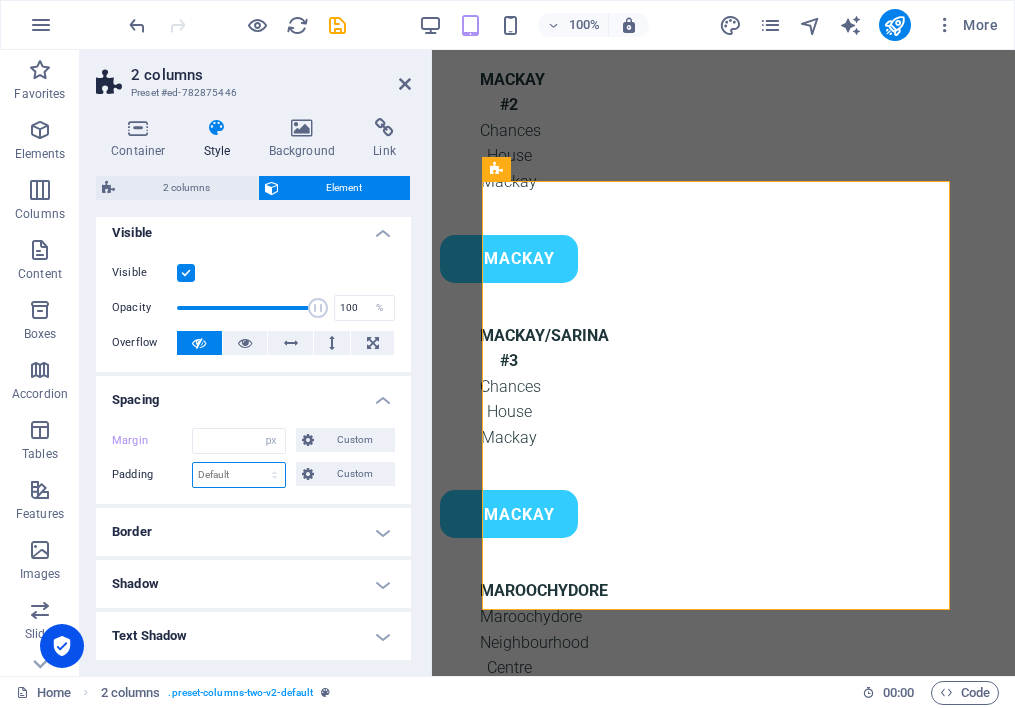 scroll, scrollTop: 9, scrollLeft: 0, axis: vertical 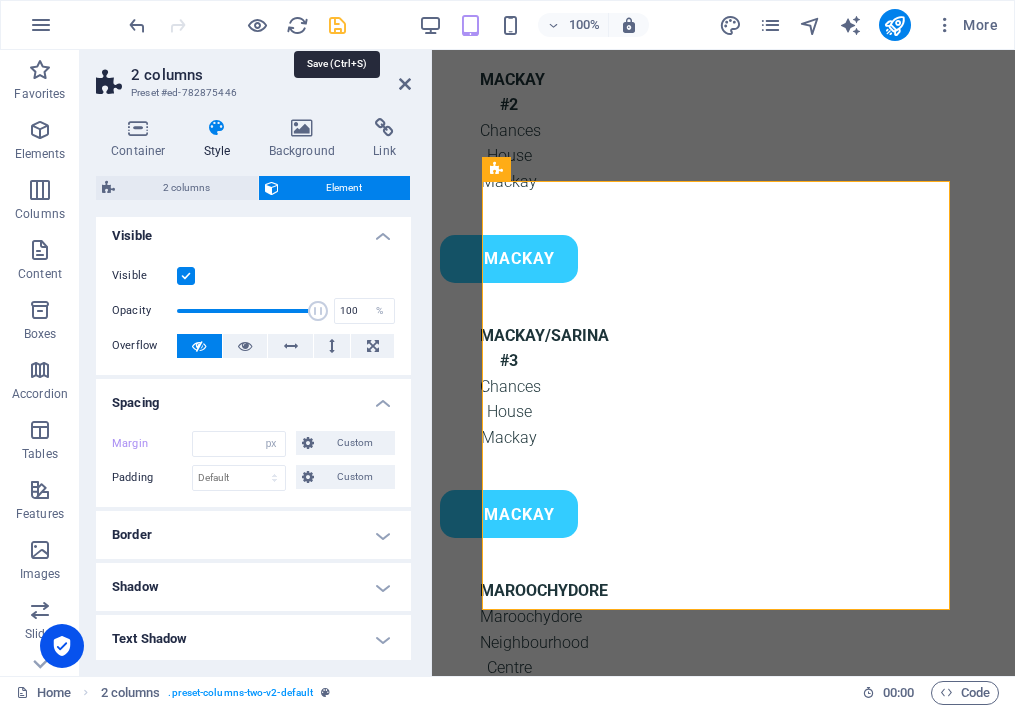 click at bounding box center [337, 25] 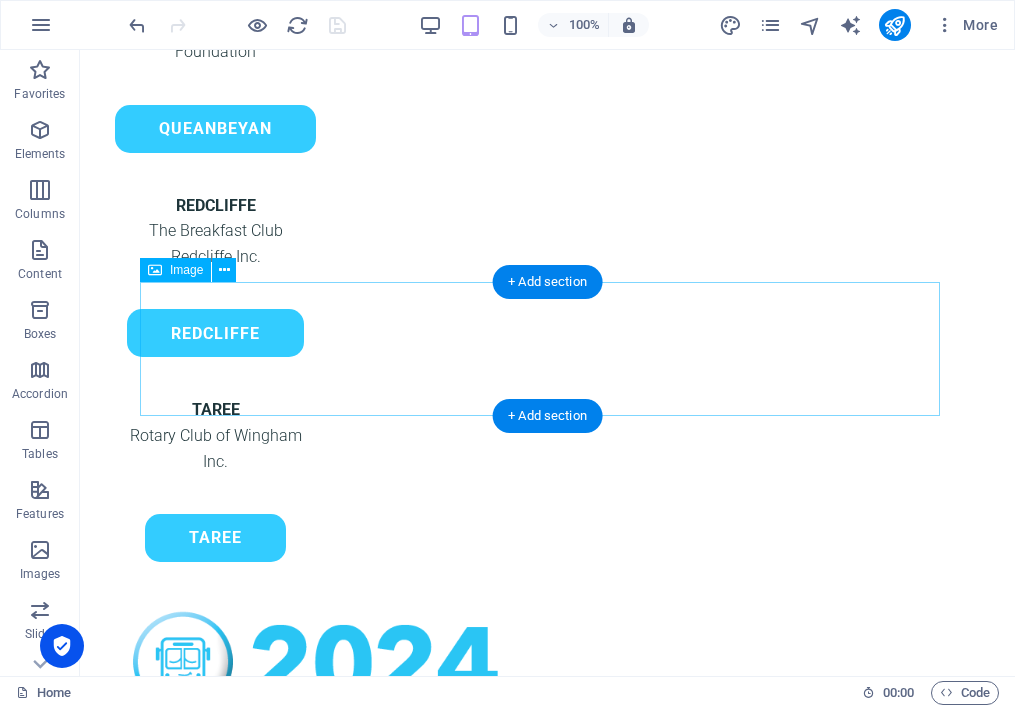 scroll, scrollTop: 3165, scrollLeft: 0, axis: vertical 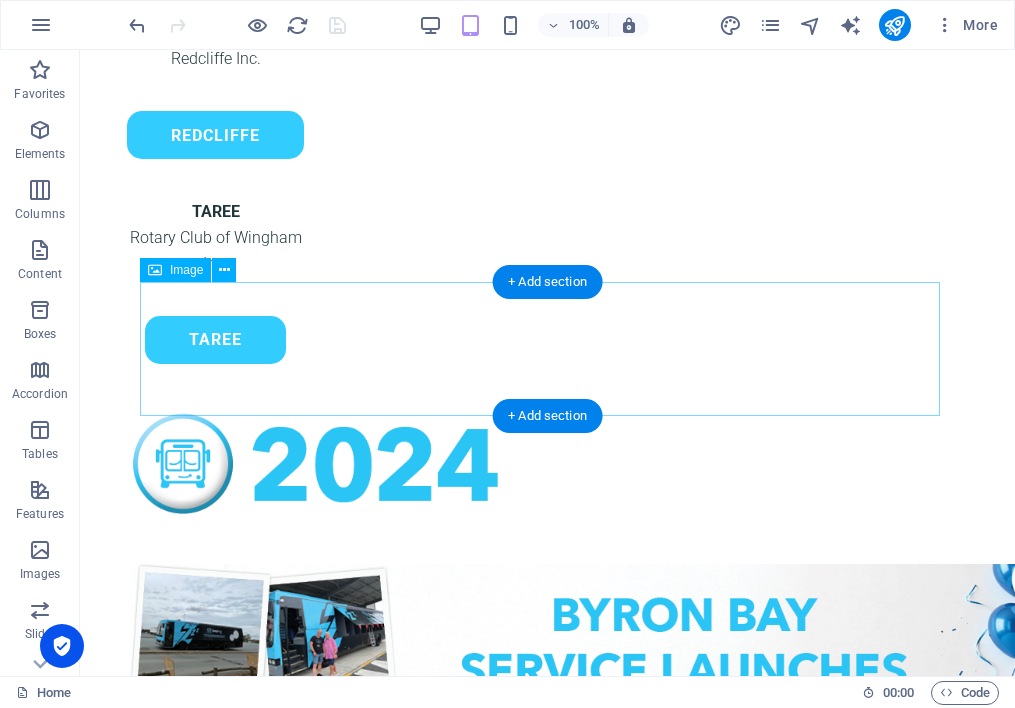 click at bounding box center [547, 1903] 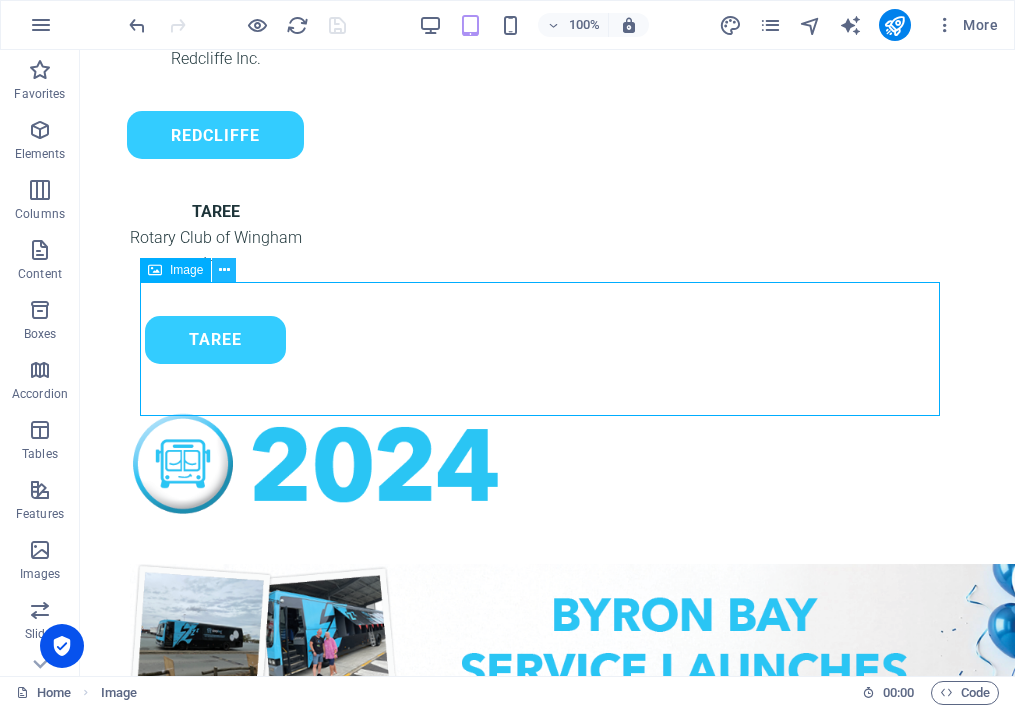 drag, startPoint x: 234, startPoint y: 275, endPoint x: 222, endPoint y: 275, distance: 12 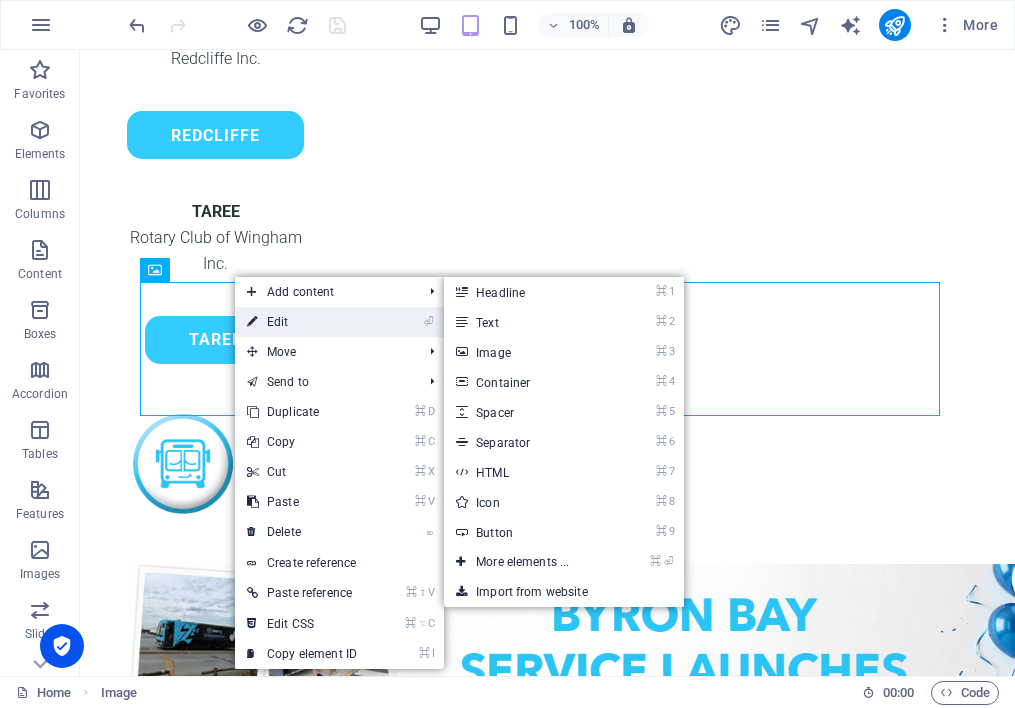 click on "⏎  Edit" at bounding box center [302, 322] 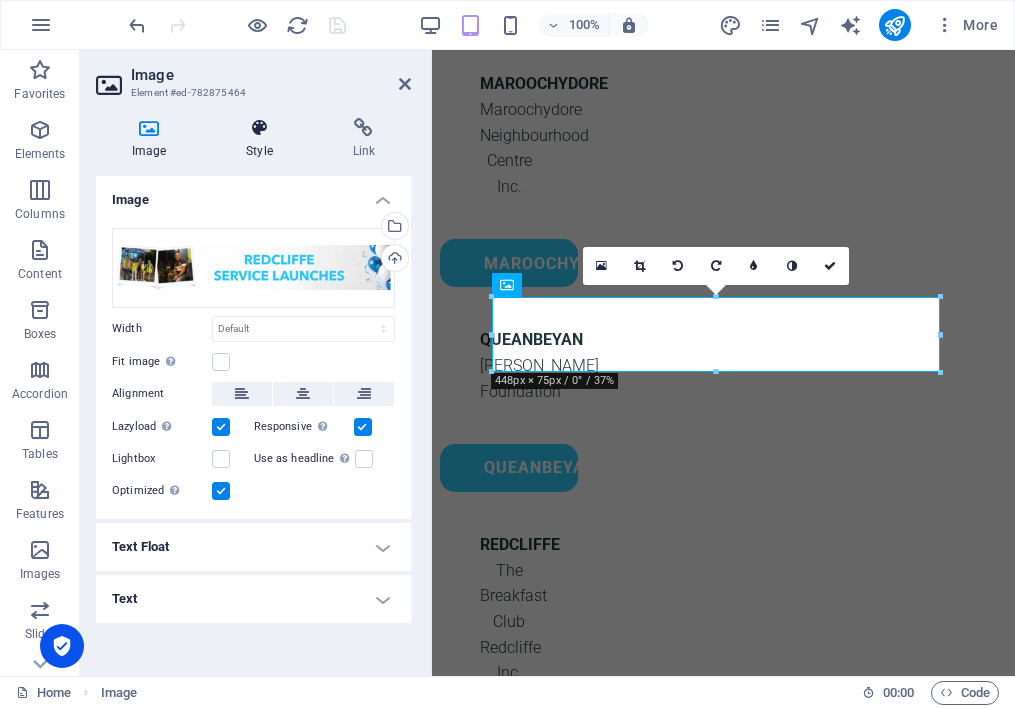 click at bounding box center [259, 128] 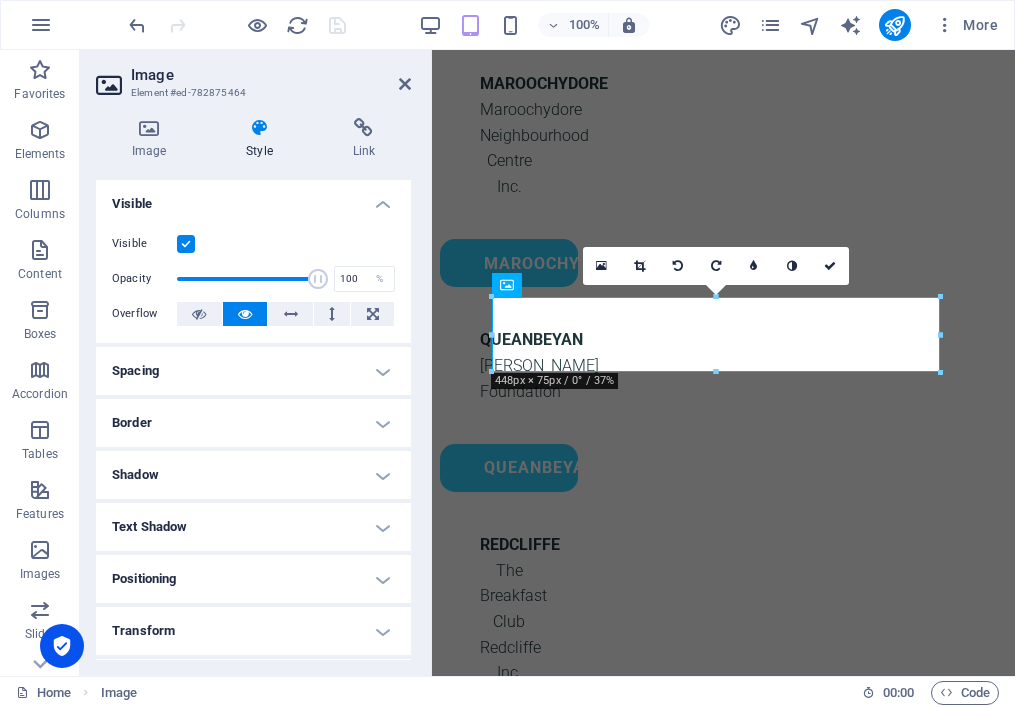 click on "Spacing" at bounding box center (253, 371) 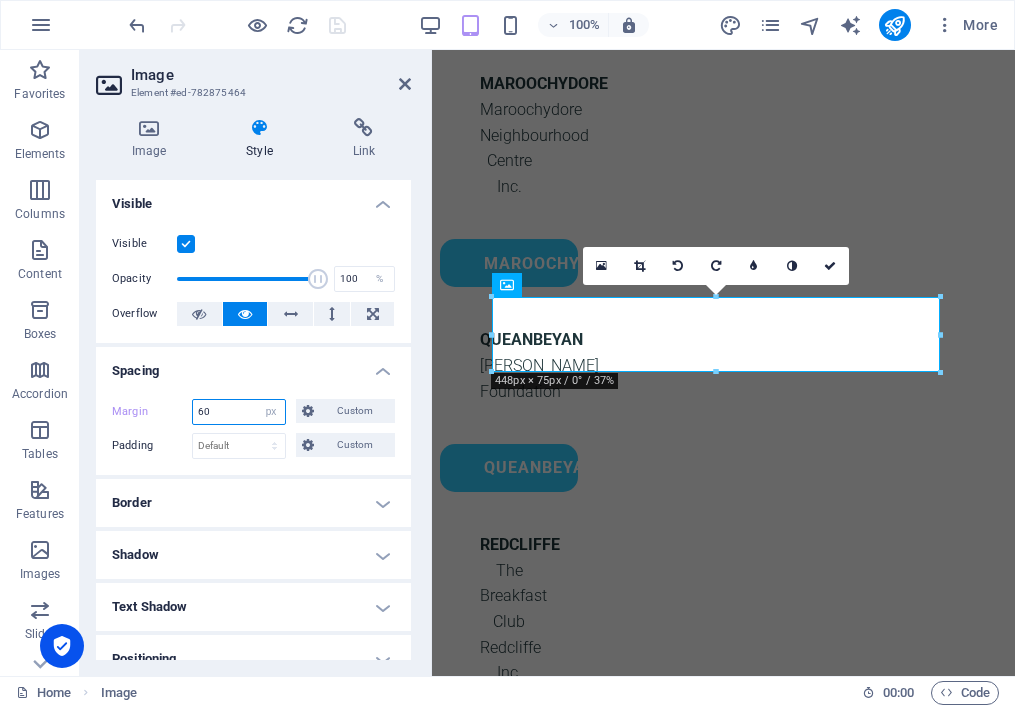 drag, startPoint x: 200, startPoint y: 412, endPoint x: 181, endPoint y: 411, distance: 19.026299 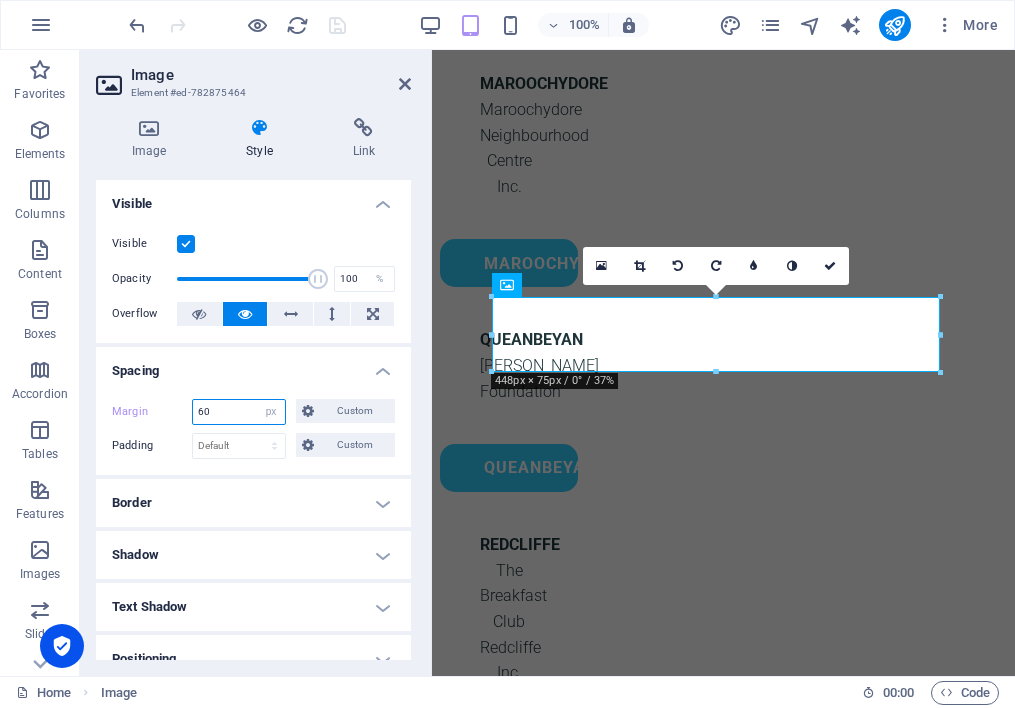 drag, startPoint x: 202, startPoint y: 410, endPoint x: 185, endPoint y: 411, distance: 17.029387 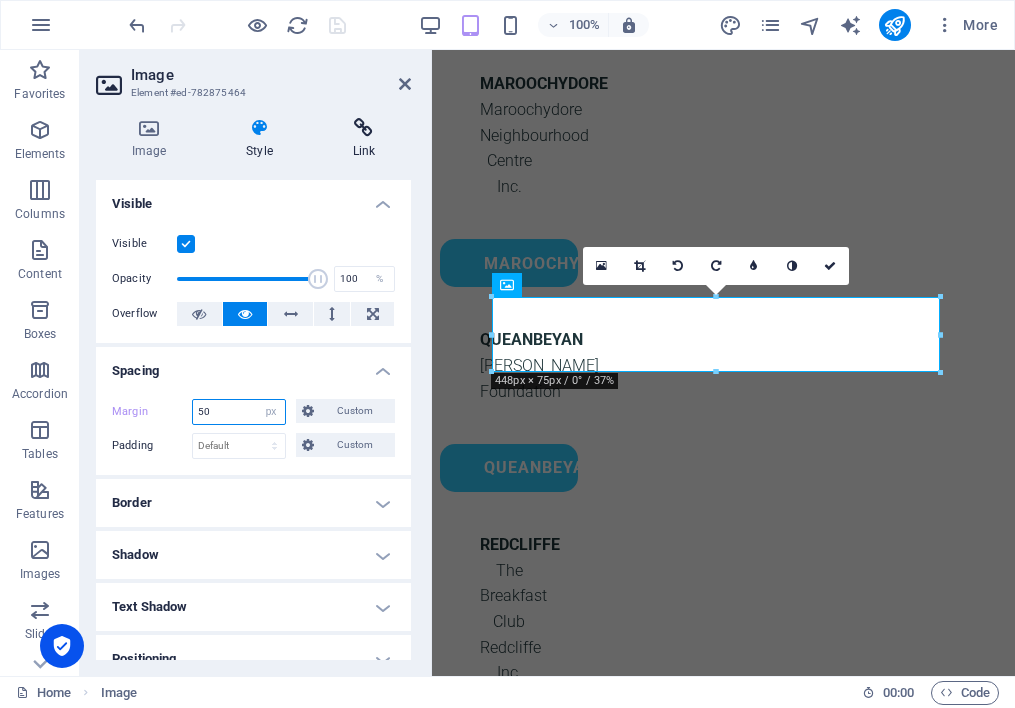 scroll, scrollTop: 3306, scrollLeft: 0, axis: vertical 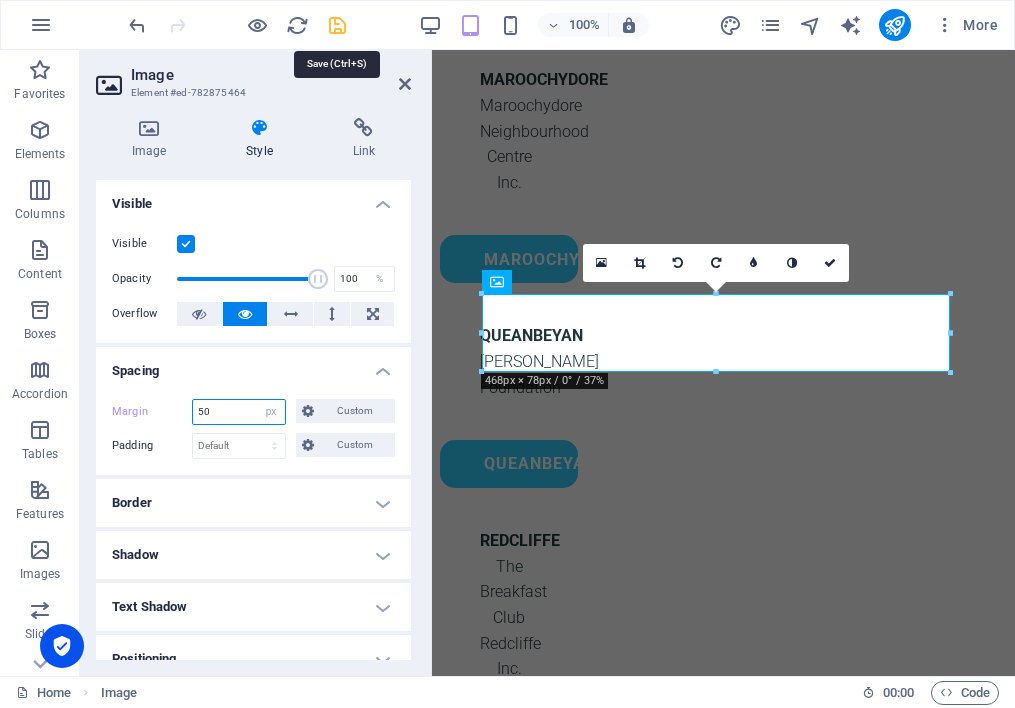 type on "50" 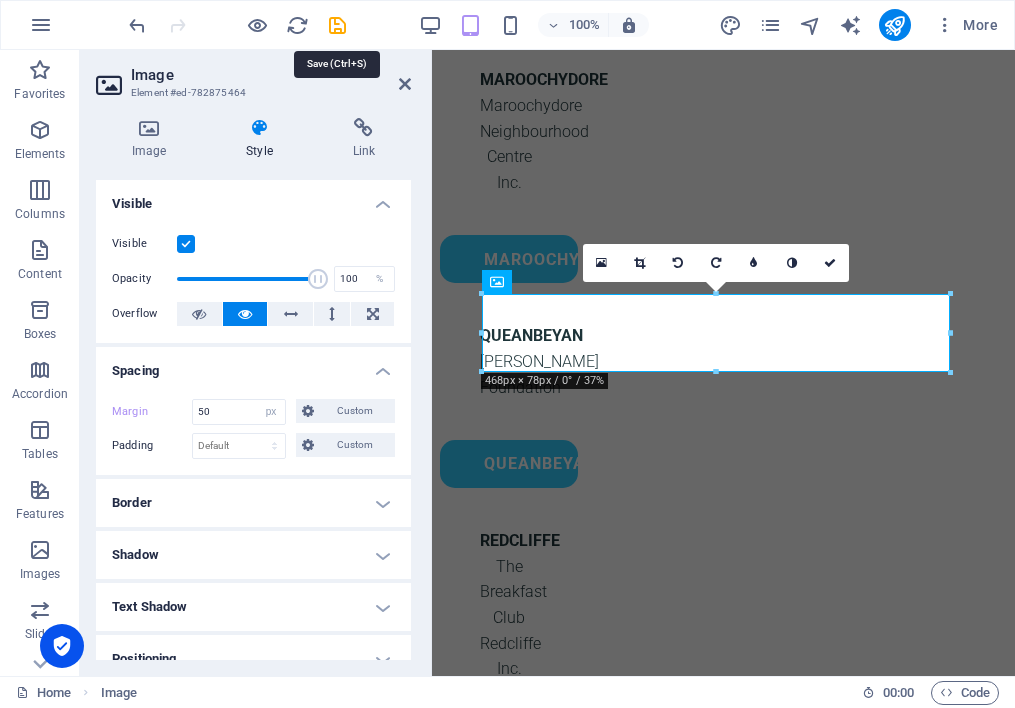 click at bounding box center (337, 25) 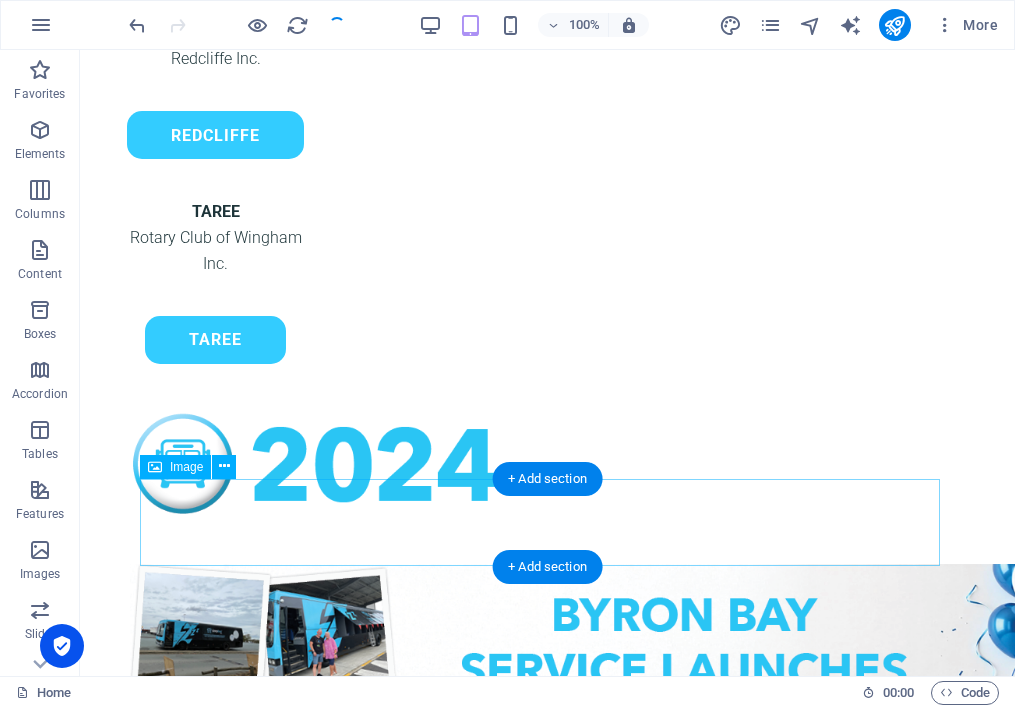 click at bounding box center [547, 2092] 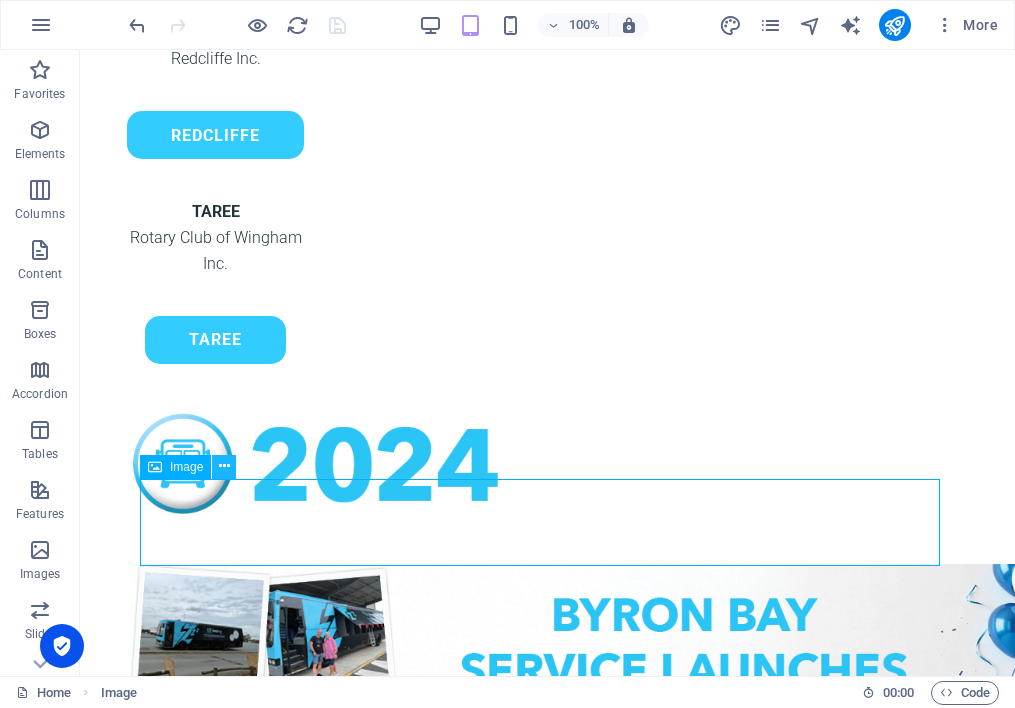 click at bounding box center [224, 466] 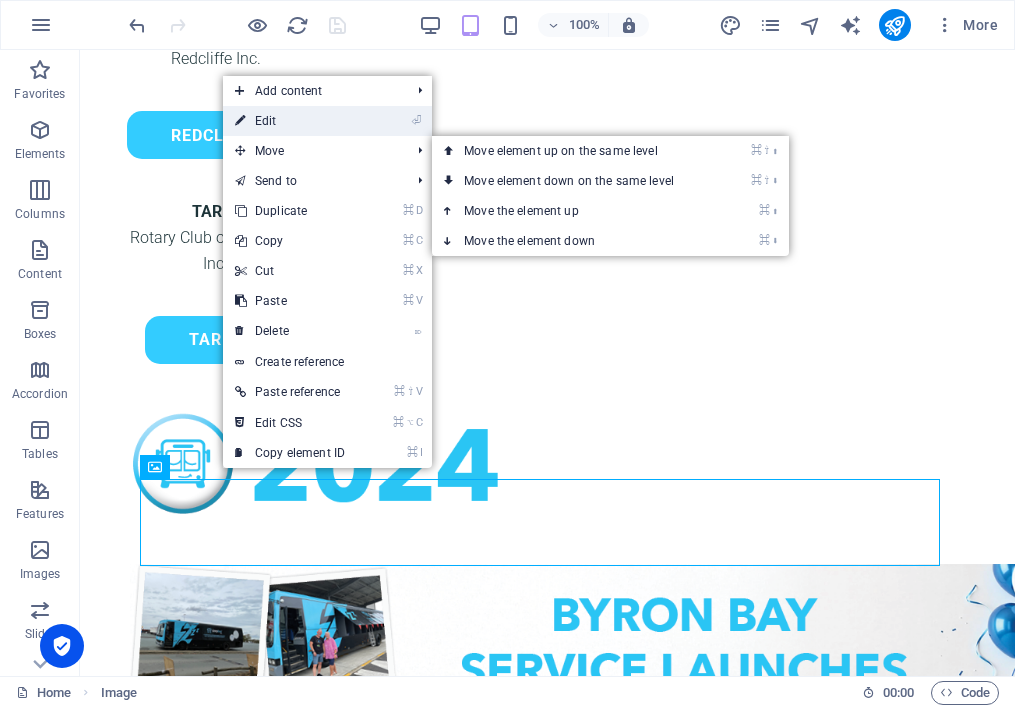 click on "⏎  Edit" at bounding box center [290, 121] 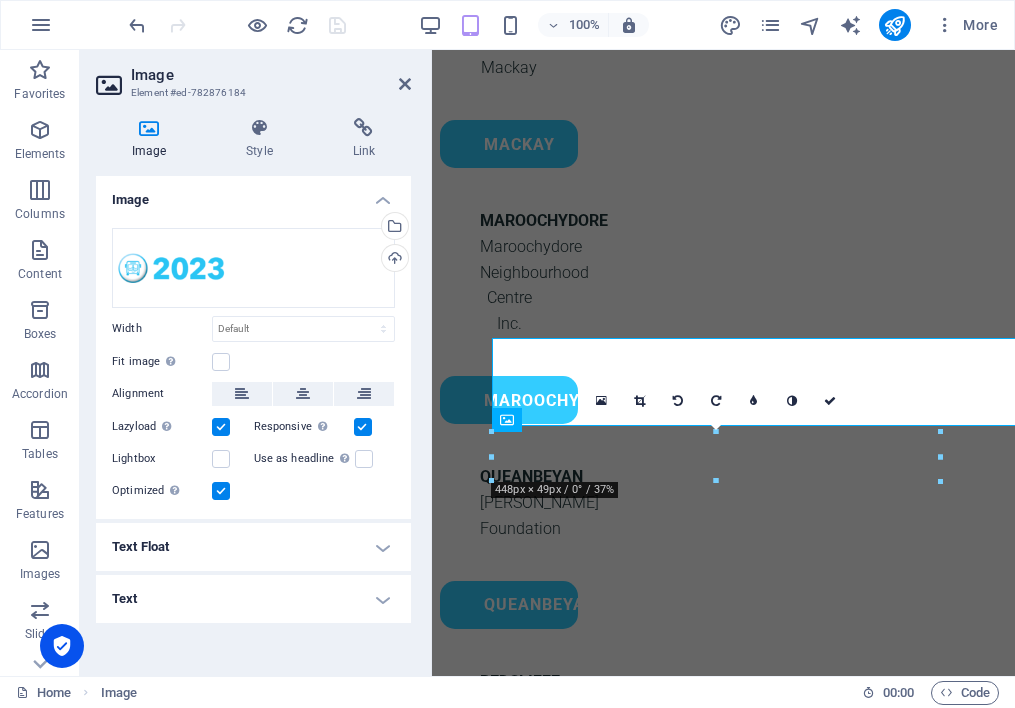 select on "px" 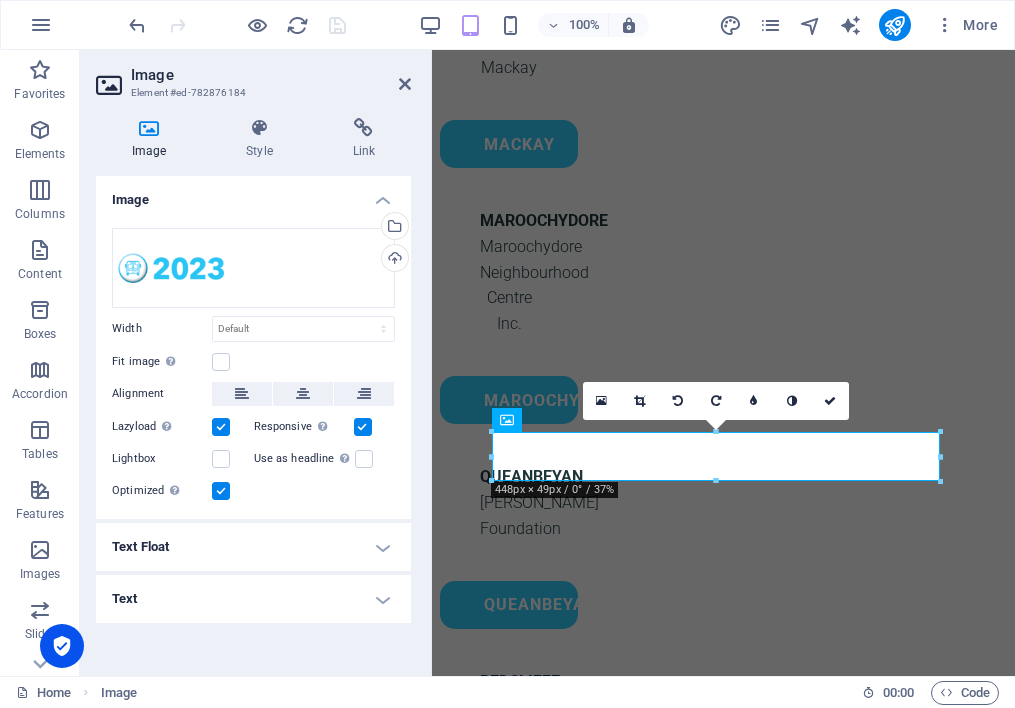 scroll, scrollTop: 3305, scrollLeft: 0, axis: vertical 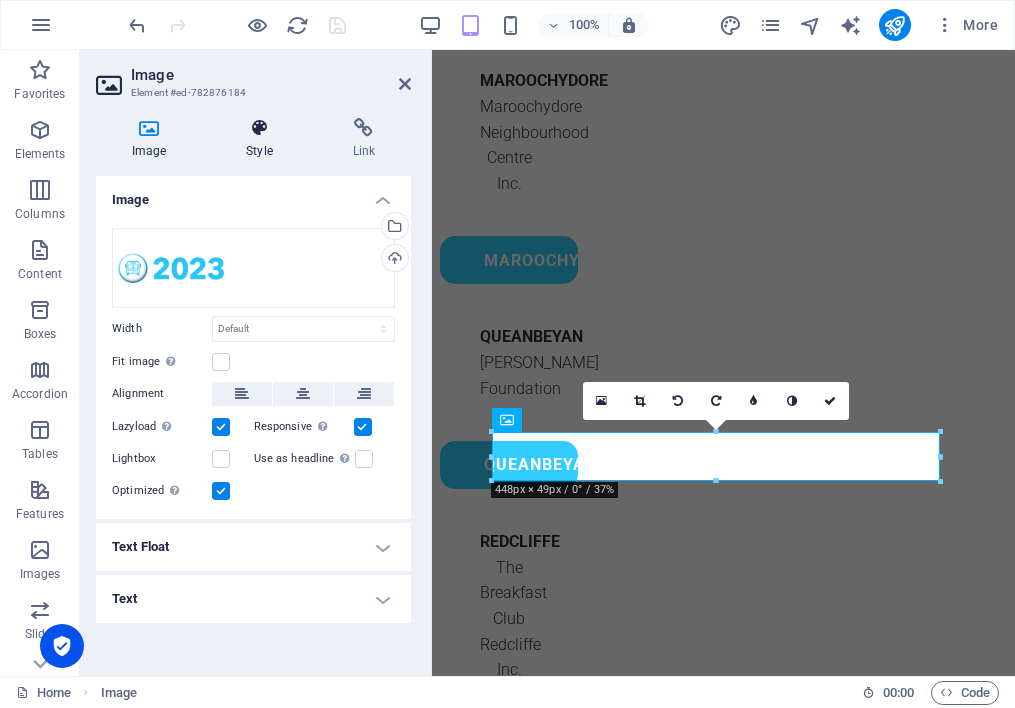 click at bounding box center (259, 128) 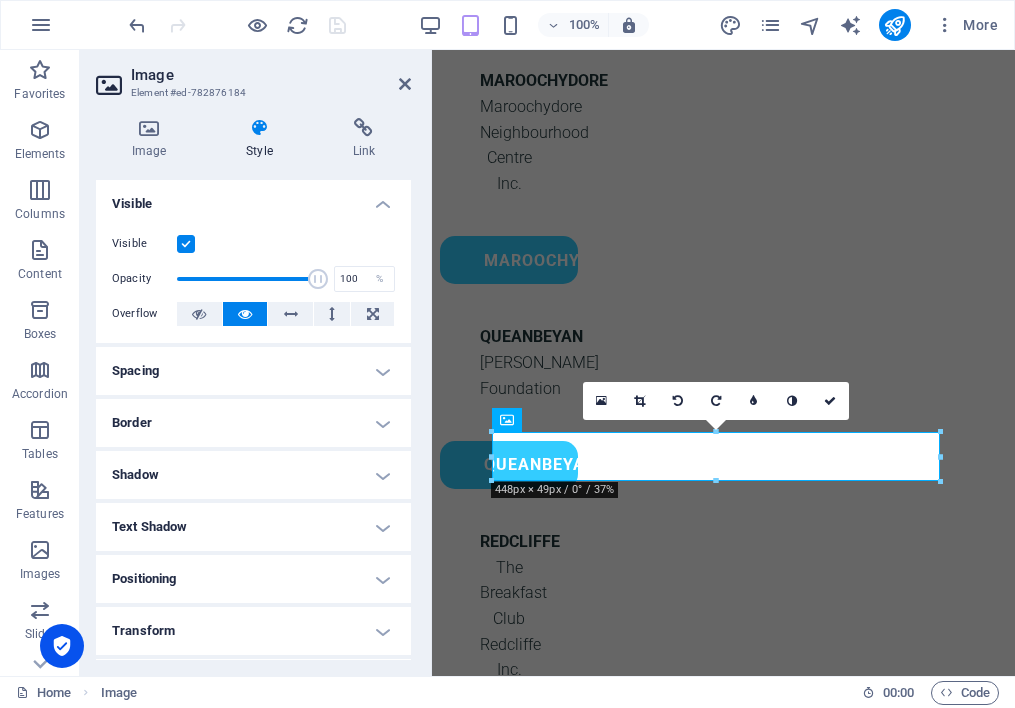 click on "Spacing" at bounding box center [253, 371] 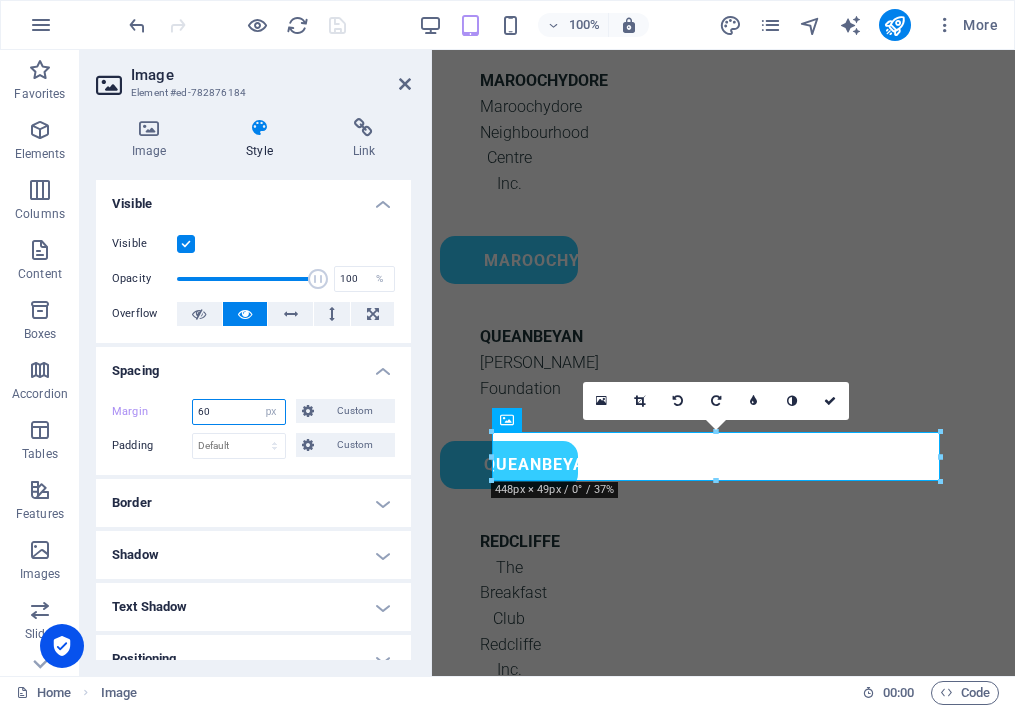drag, startPoint x: 203, startPoint y: 412, endPoint x: 190, endPoint y: 412, distance: 13 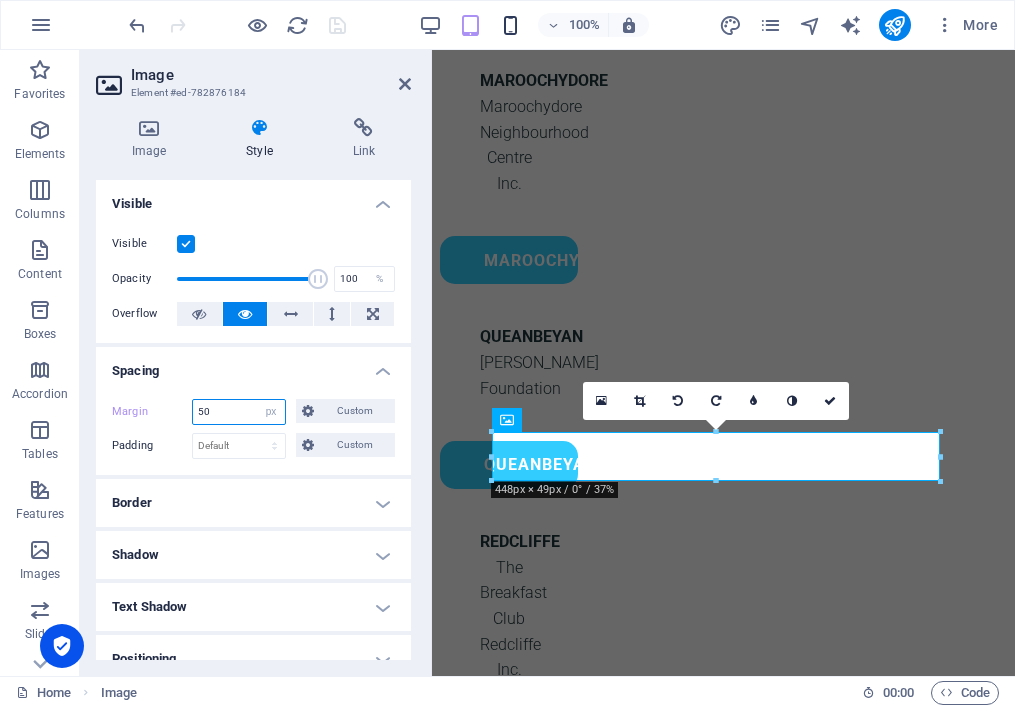 scroll, scrollTop: 3298, scrollLeft: 0, axis: vertical 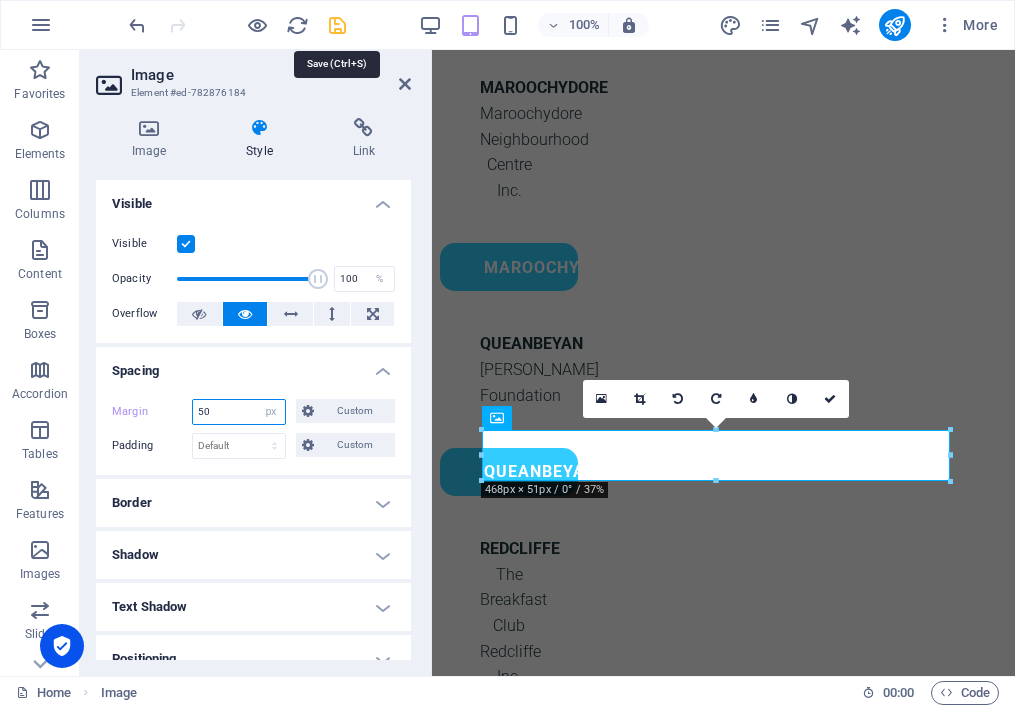 type on "50" 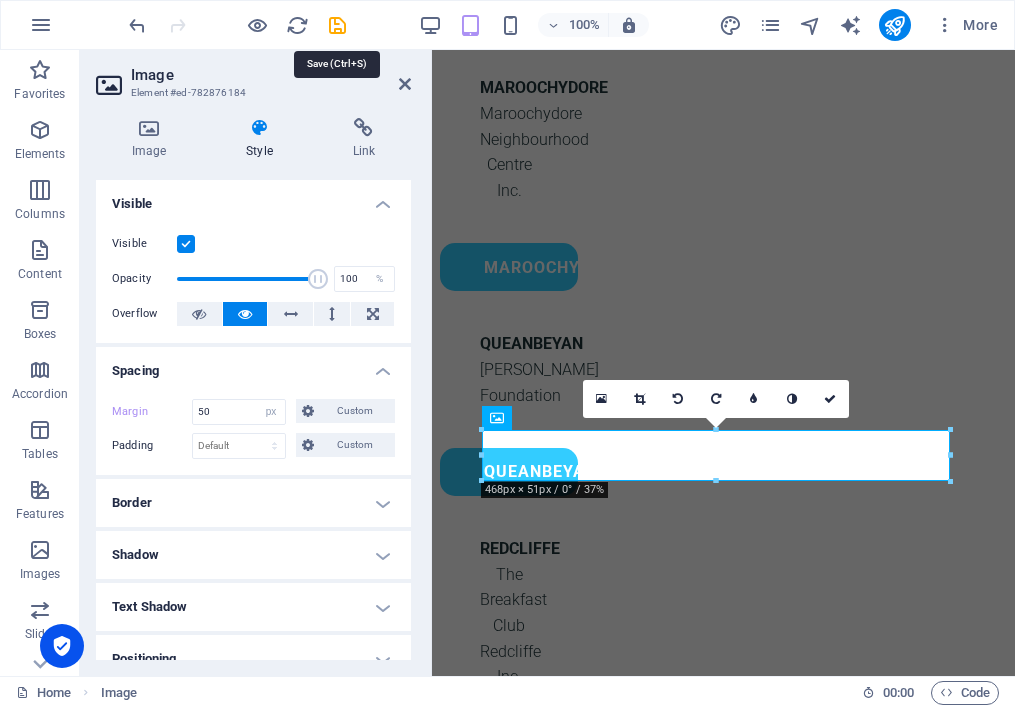 click at bounding box center [337, 25] 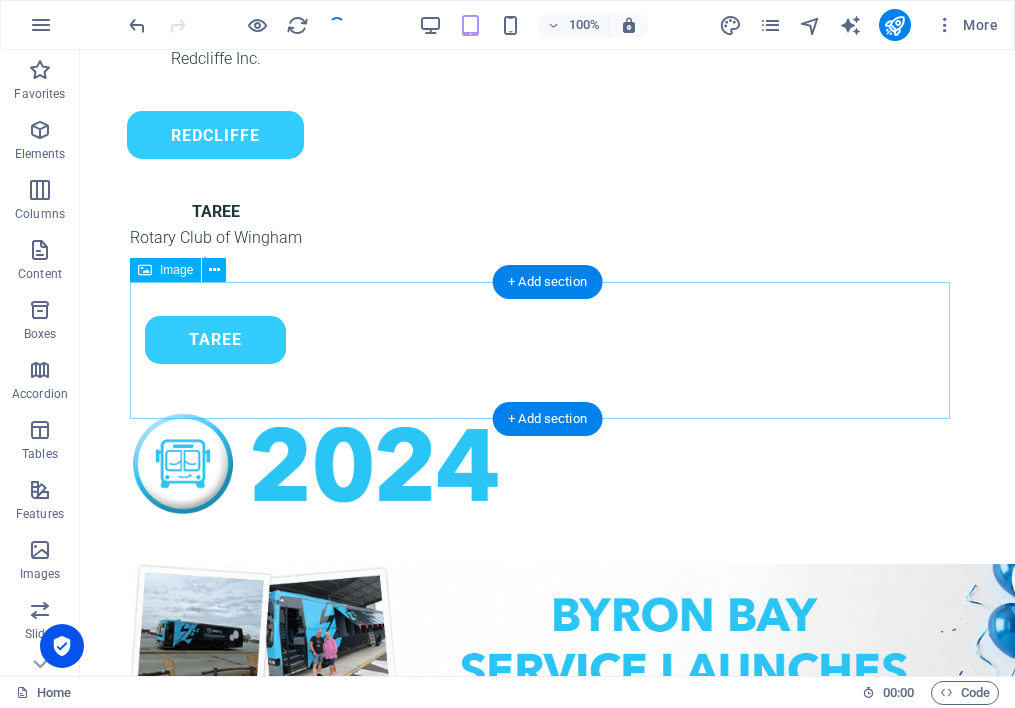 scroll, scrollTop: 3301, scrollLeft: 0, axis: vertical 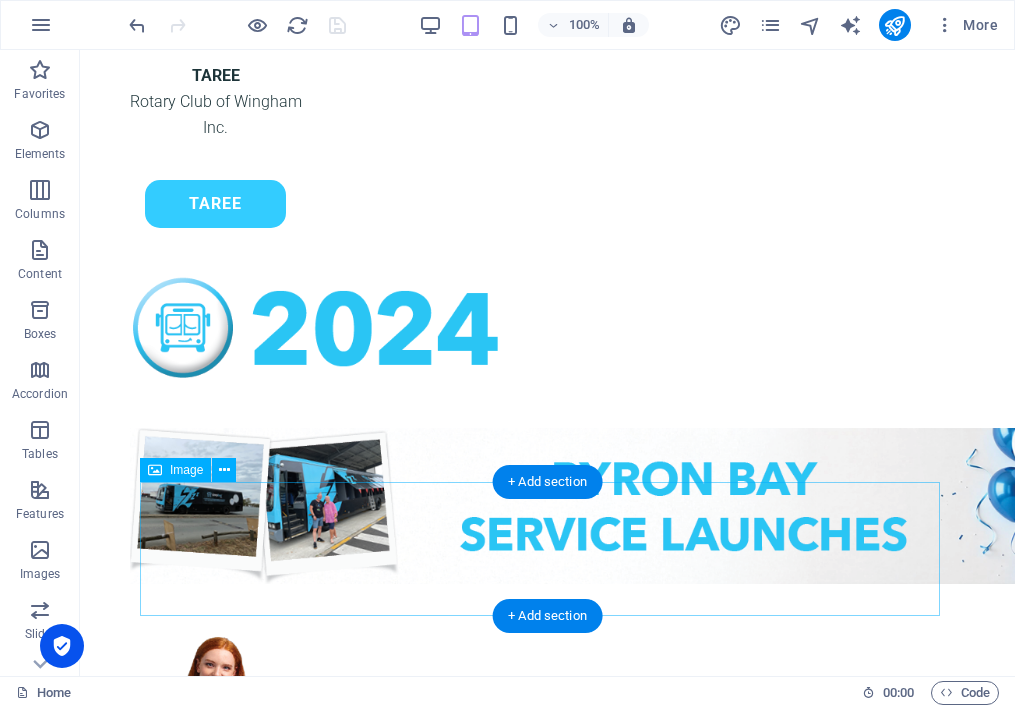click at bounding box center (547, 2135) 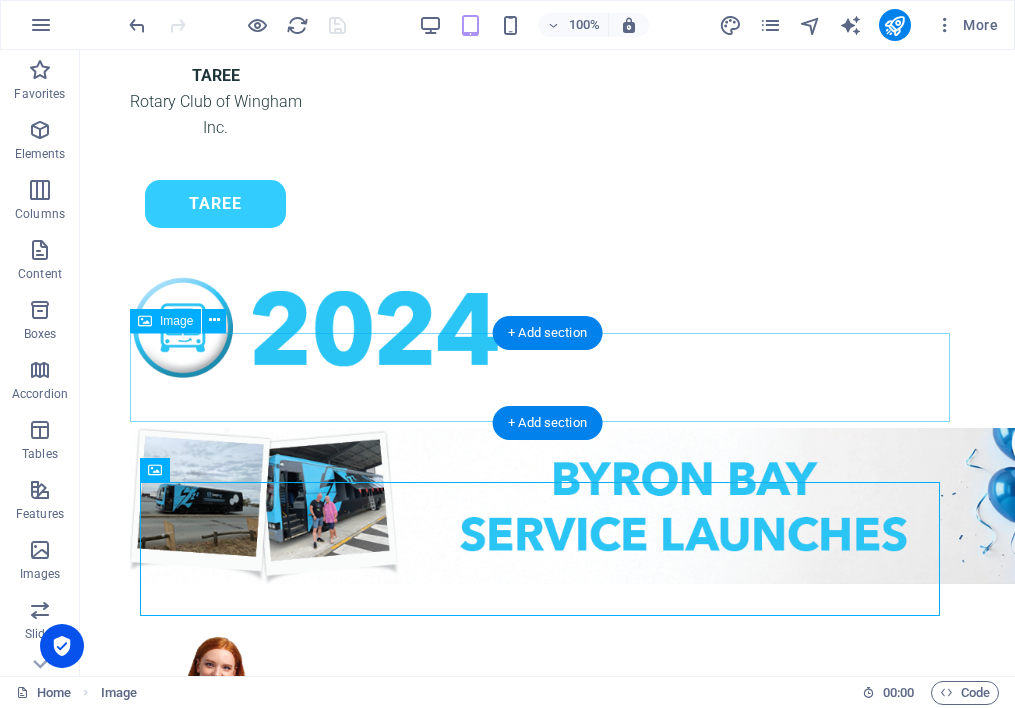 click at bounding box center (547, 1946) 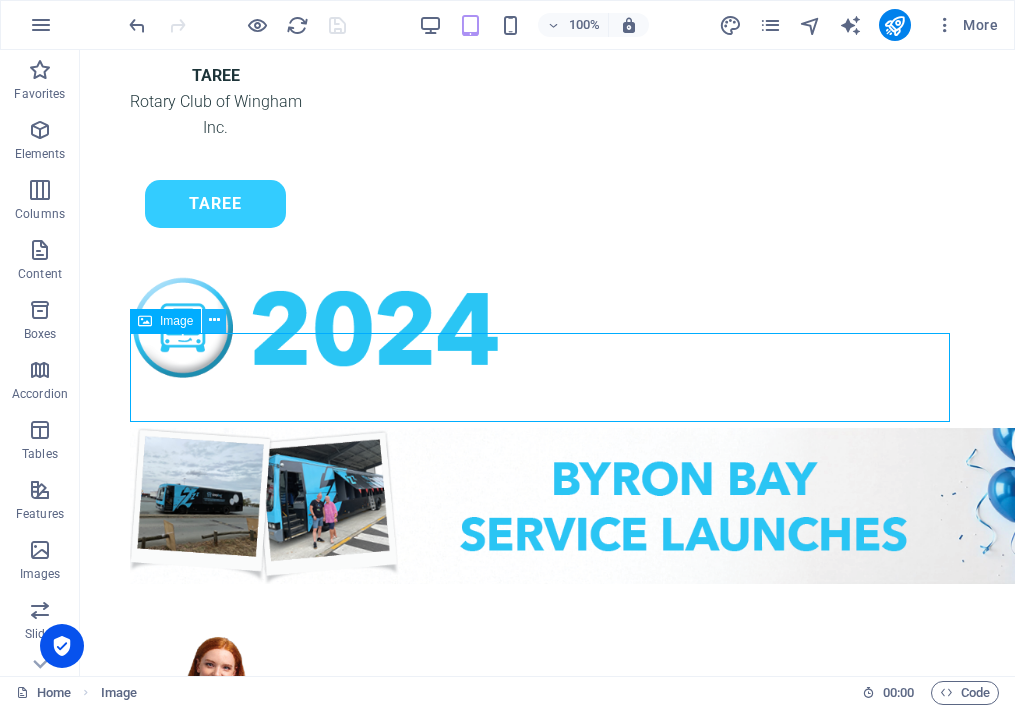 click at bounding box center (214, 320) 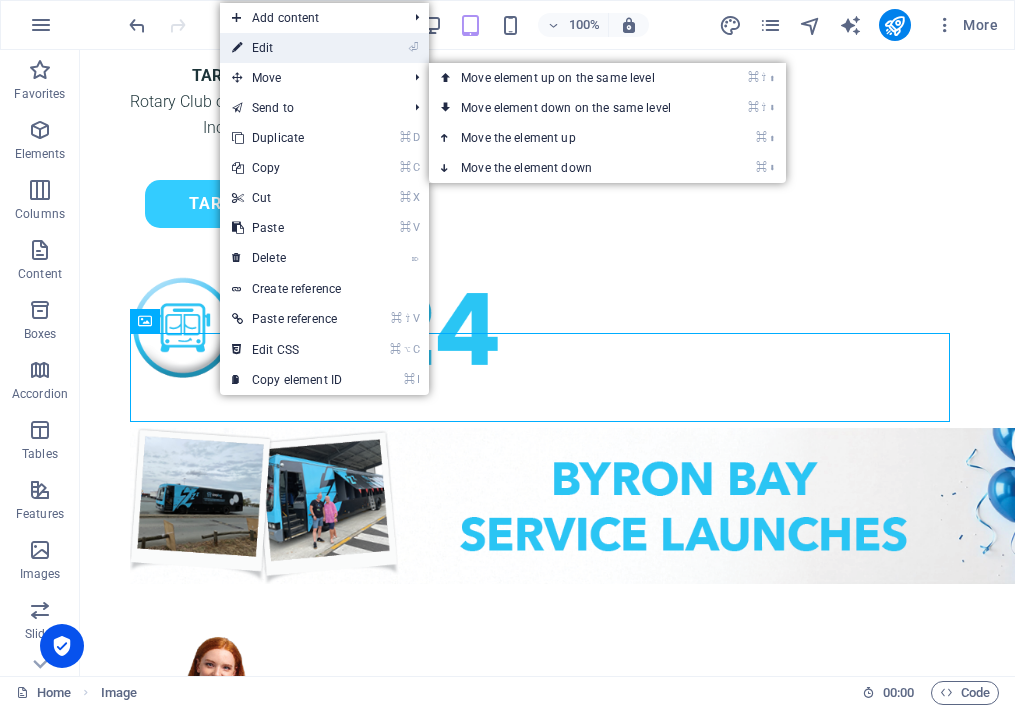 click on "⏎  Edit" at bounding box center (287, 48) 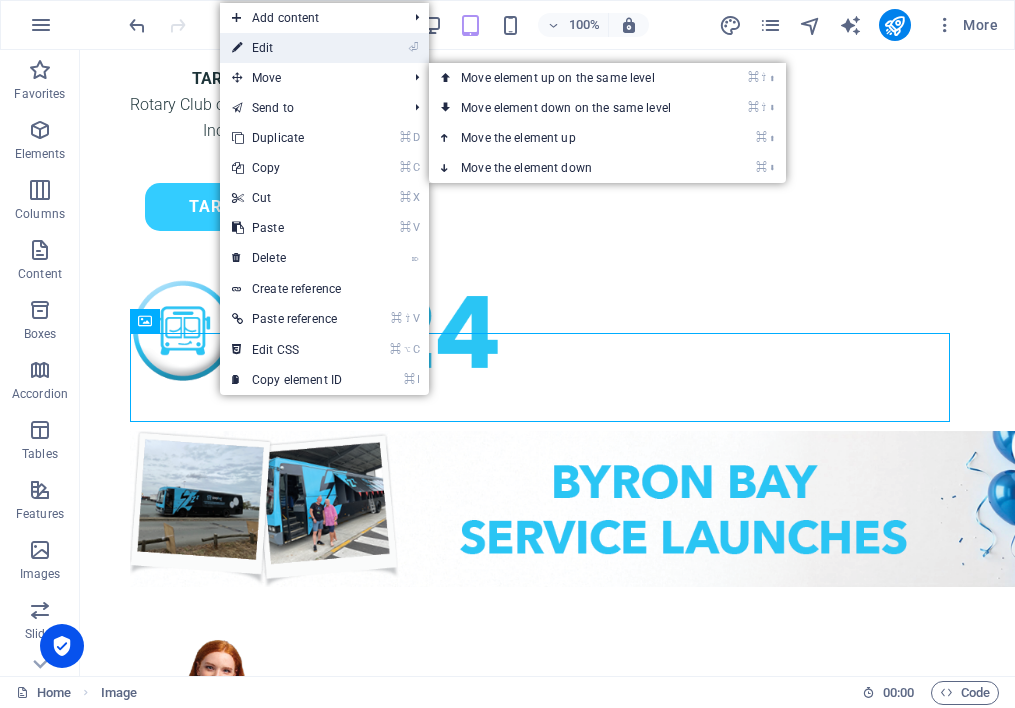 select on "px" 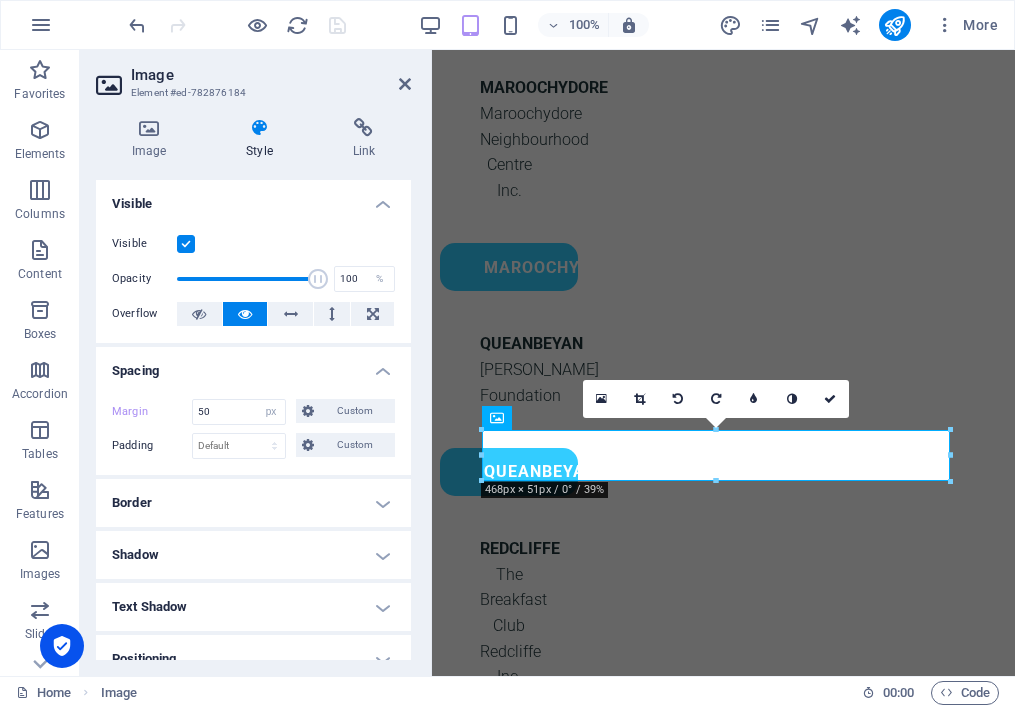 drag, startPoint x: 349, startPoint y: 29, endPoint x: 380, endPoint y: 59, distance: 43.13931 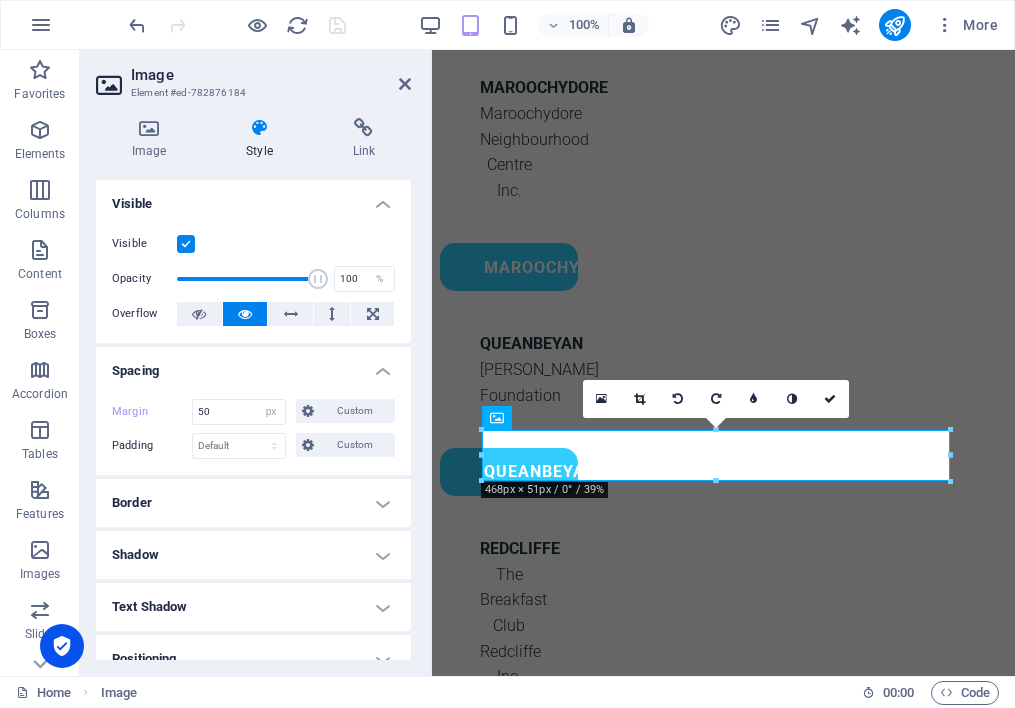 click on "100% More" at bounding box center (565, 25) 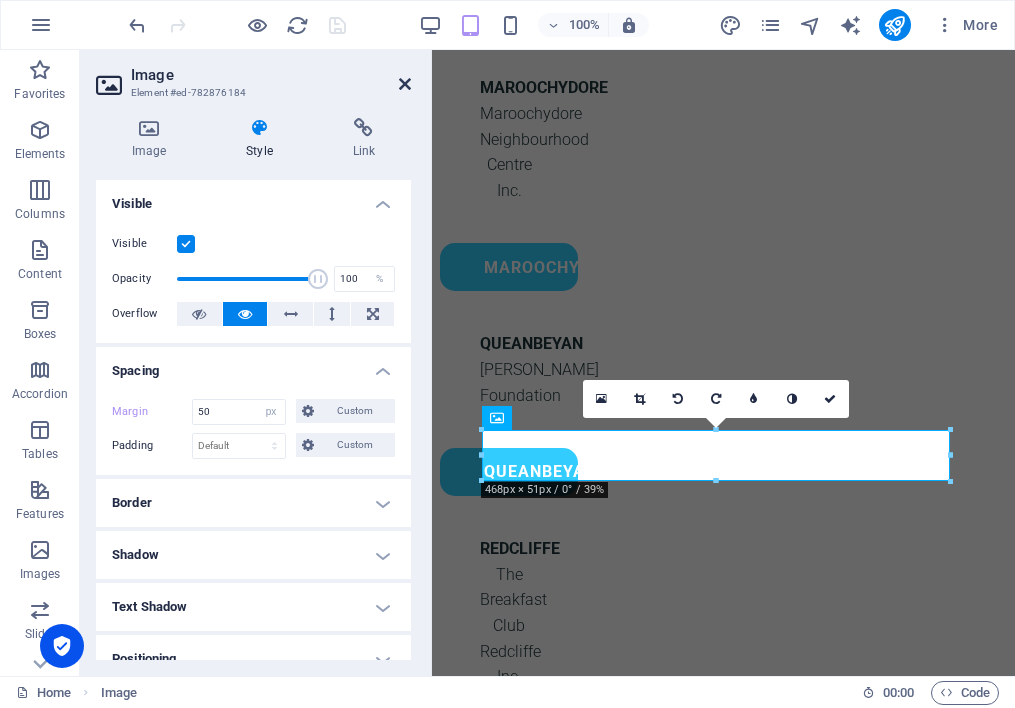 click at bounding box center [405, 84] 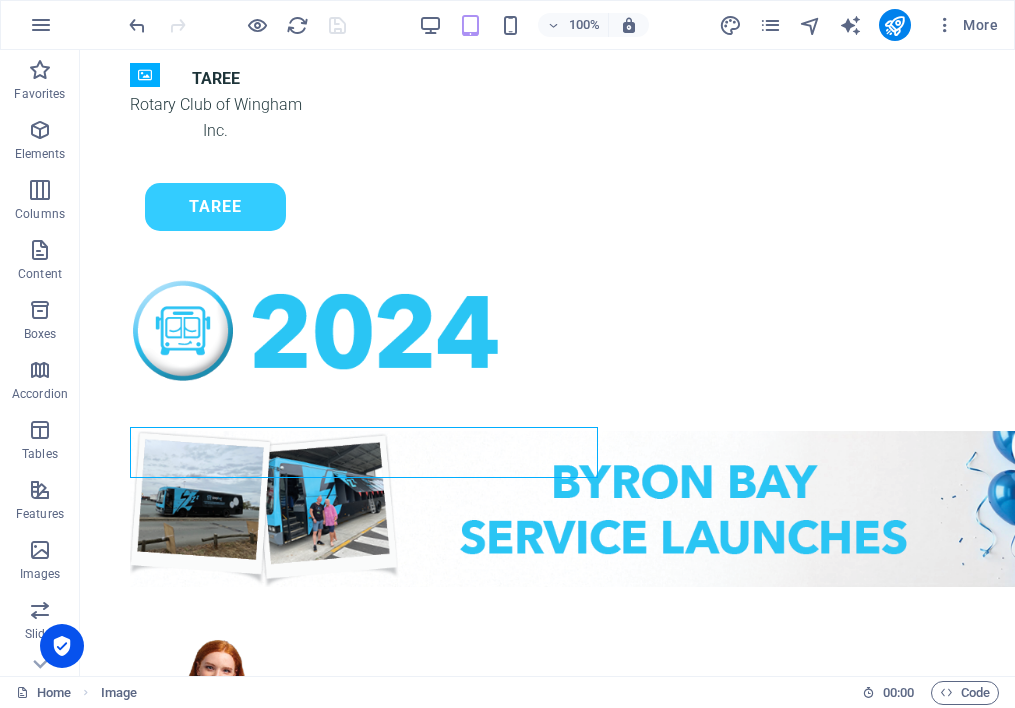 scroll, scrollTop: 3301, scrollLeft: 0, axis: vertical 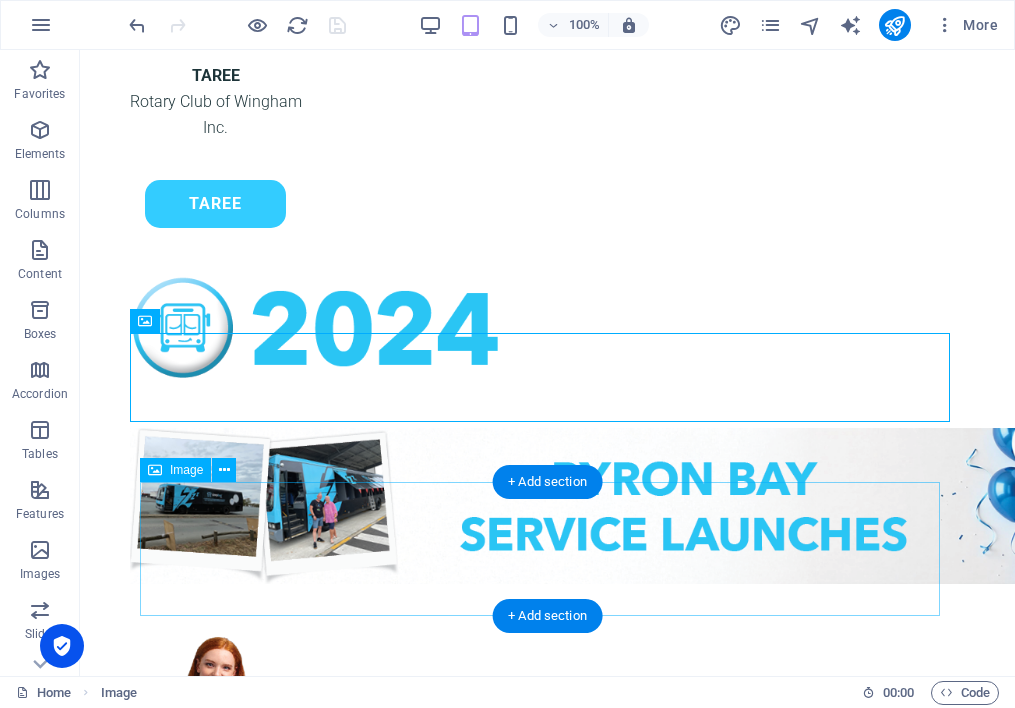 click at bounding box center (547, 2135) 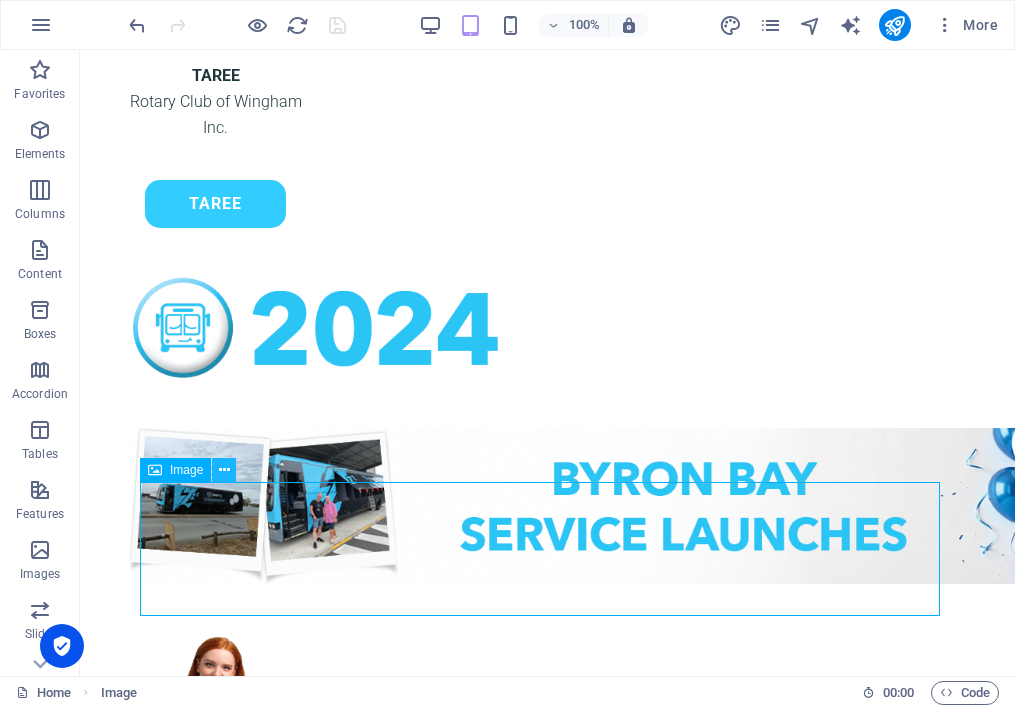 click at bounding box center [224, 470] 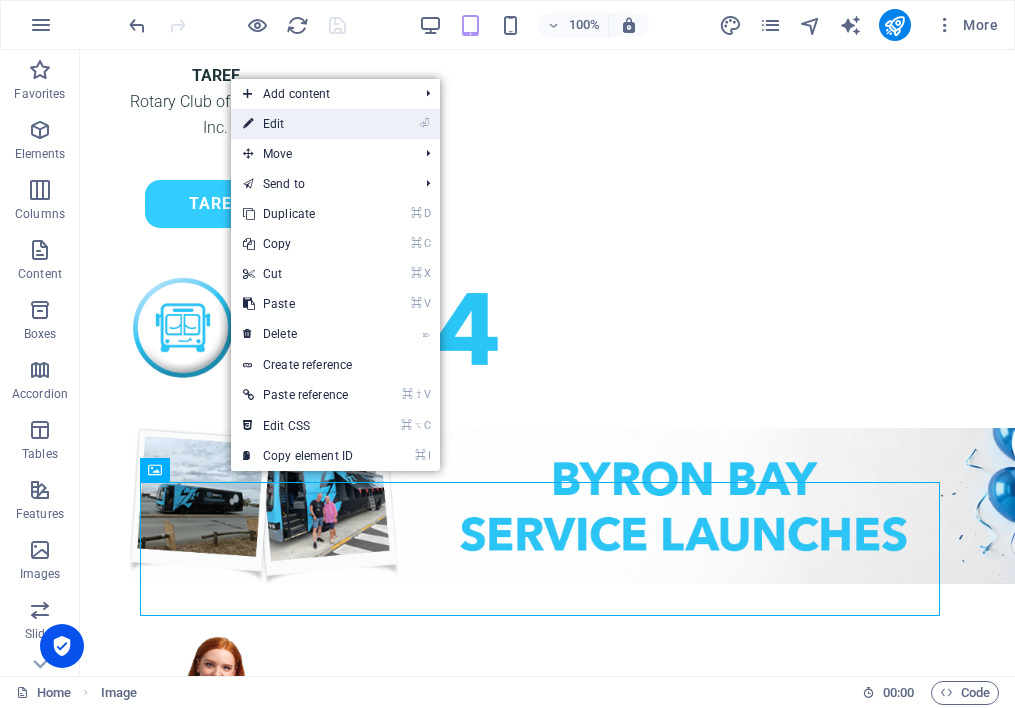 click on "⏎  Edit" at bounding box center (298, 124) 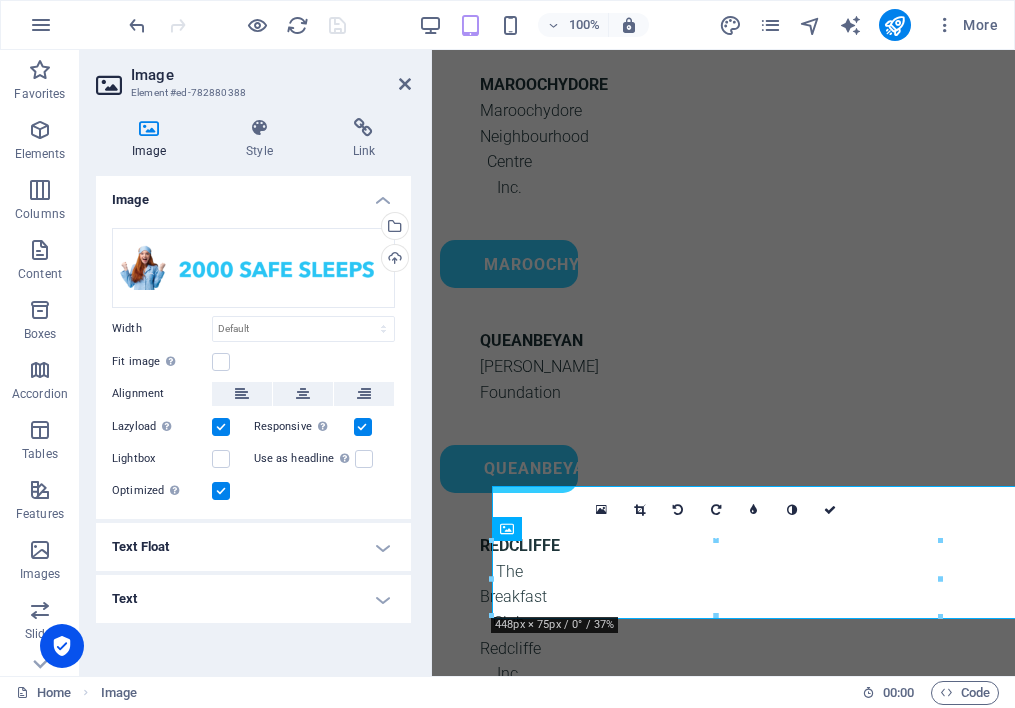 scroll, scrollTop: 3297, scrollLeft: 0, axis: vertical 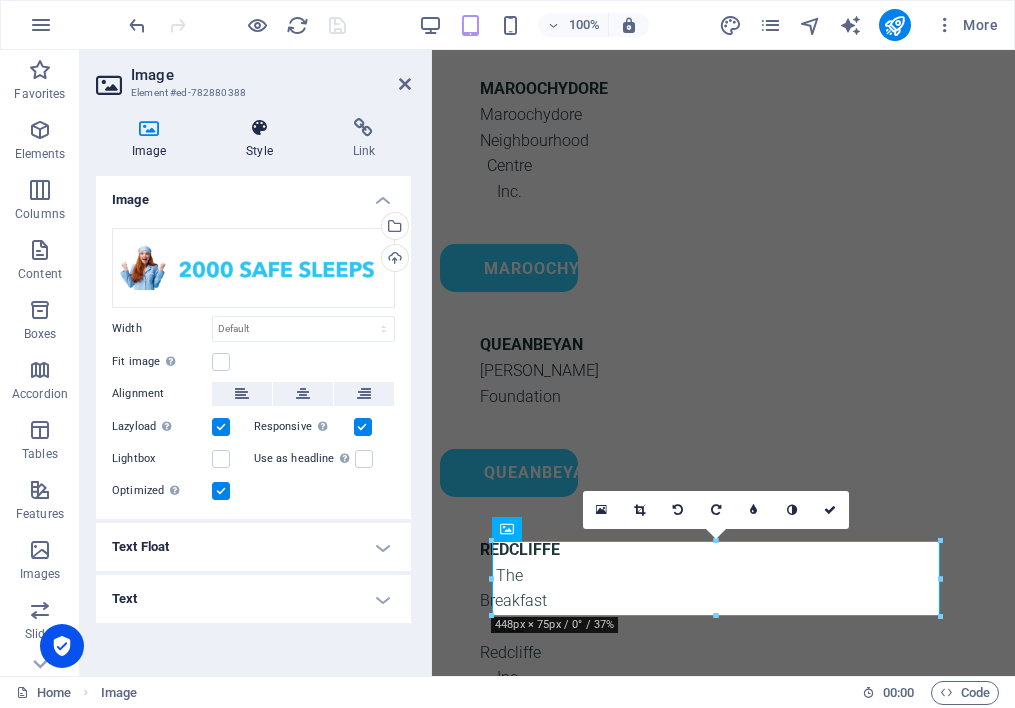 click on "Style" at bounding box center (263, 139) 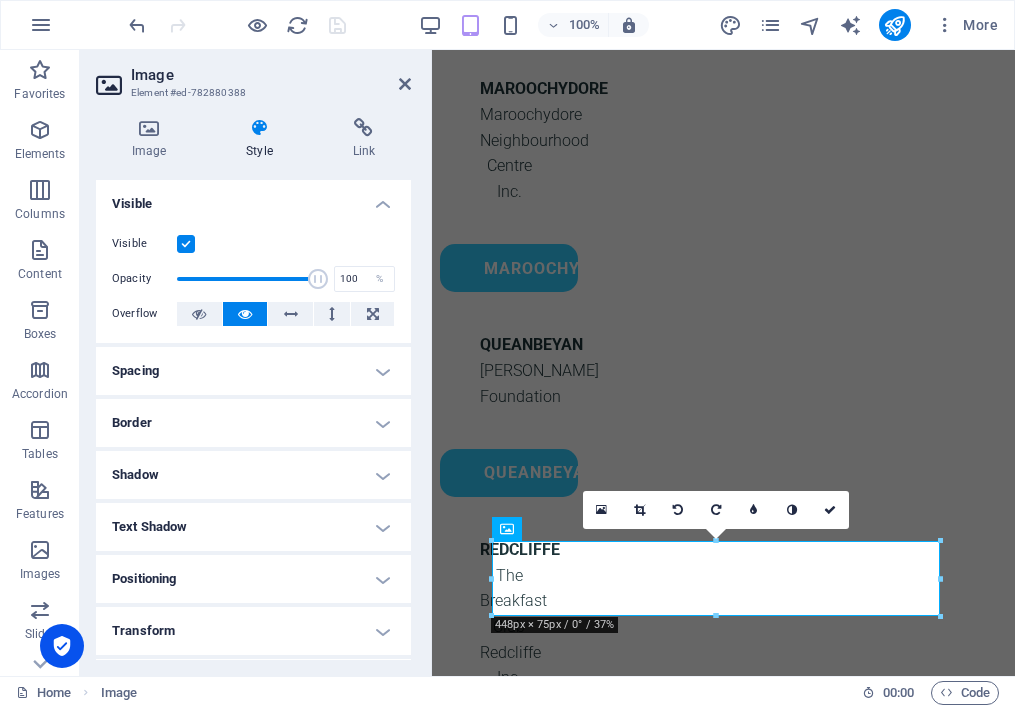 click on "Spacing" at bounding box center (253, 371) 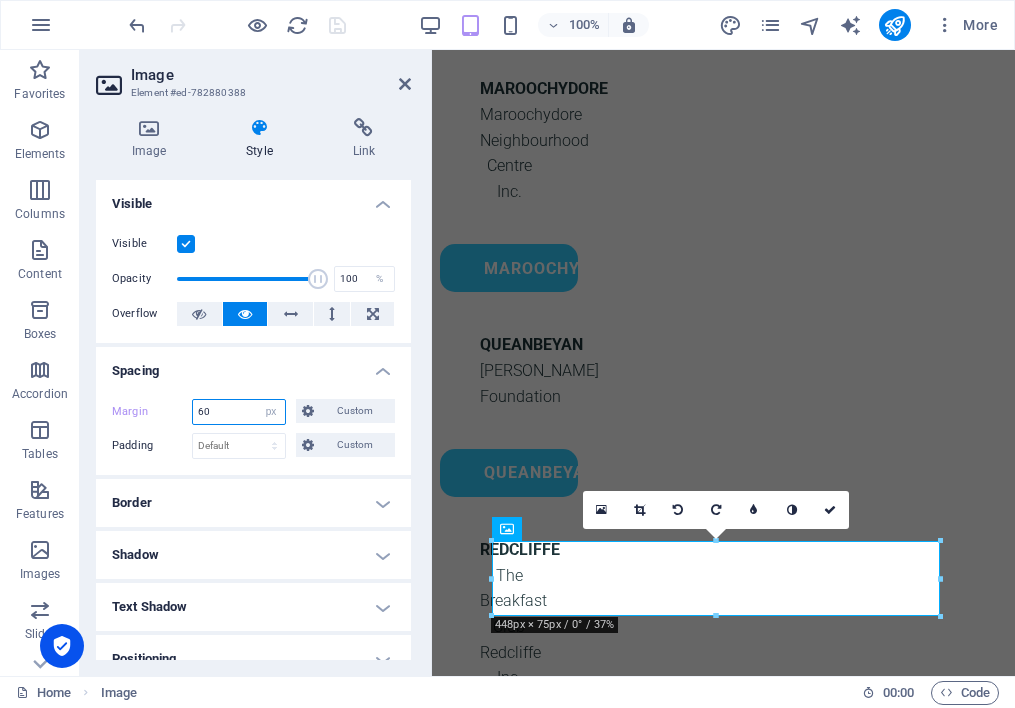 drag, startPoint x: 203, startPoint y: 415, endPoint x: 184, endPoint y: 414, distance: 19.026299 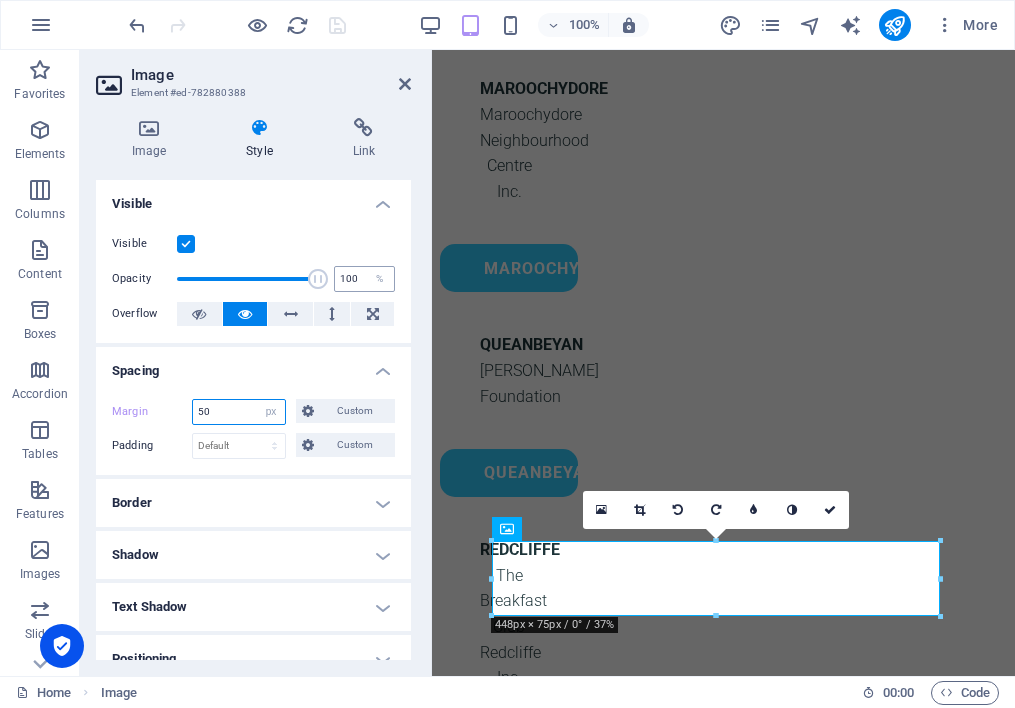scroll, scrollTop: 3281, scrollLeft: 0, axis: vertical 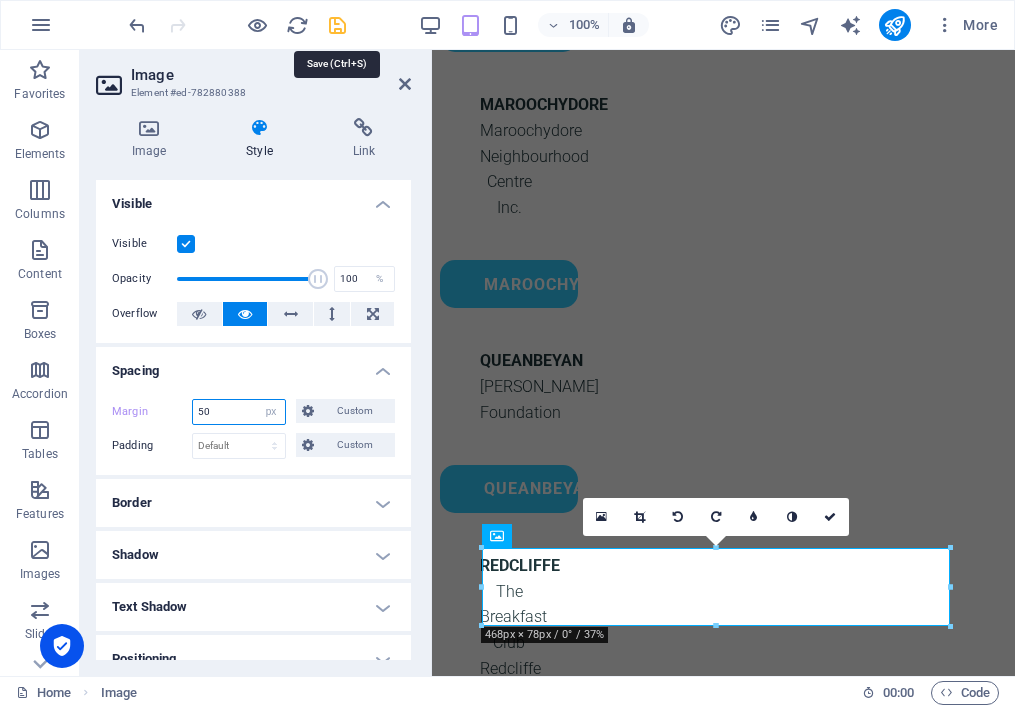 type on "50" 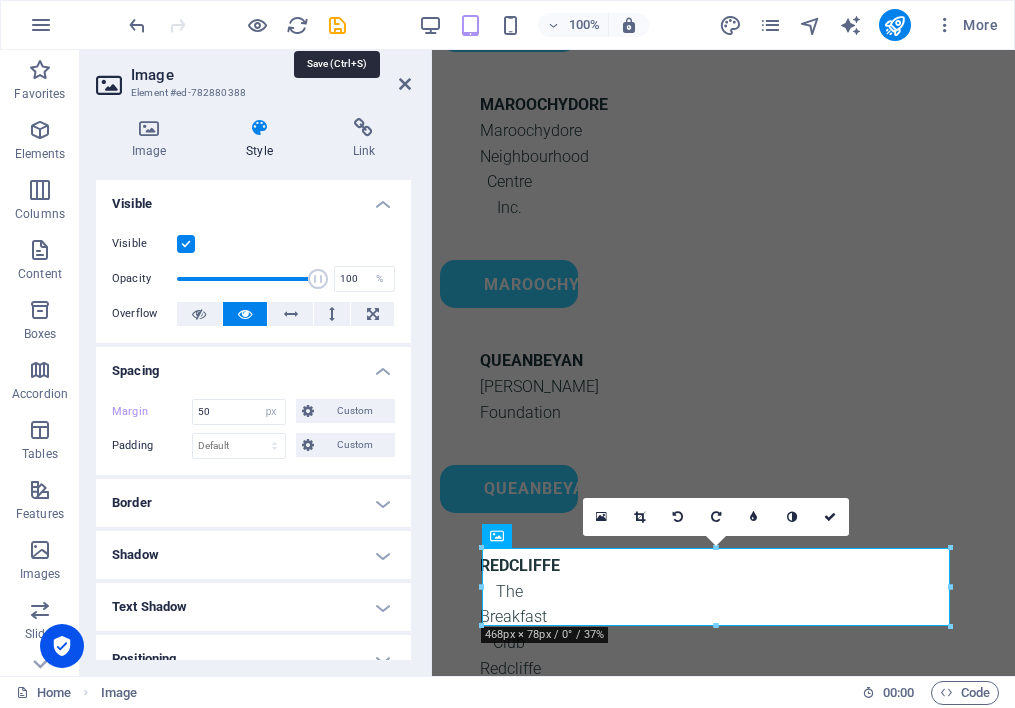 click at bounding box center [337, 25] 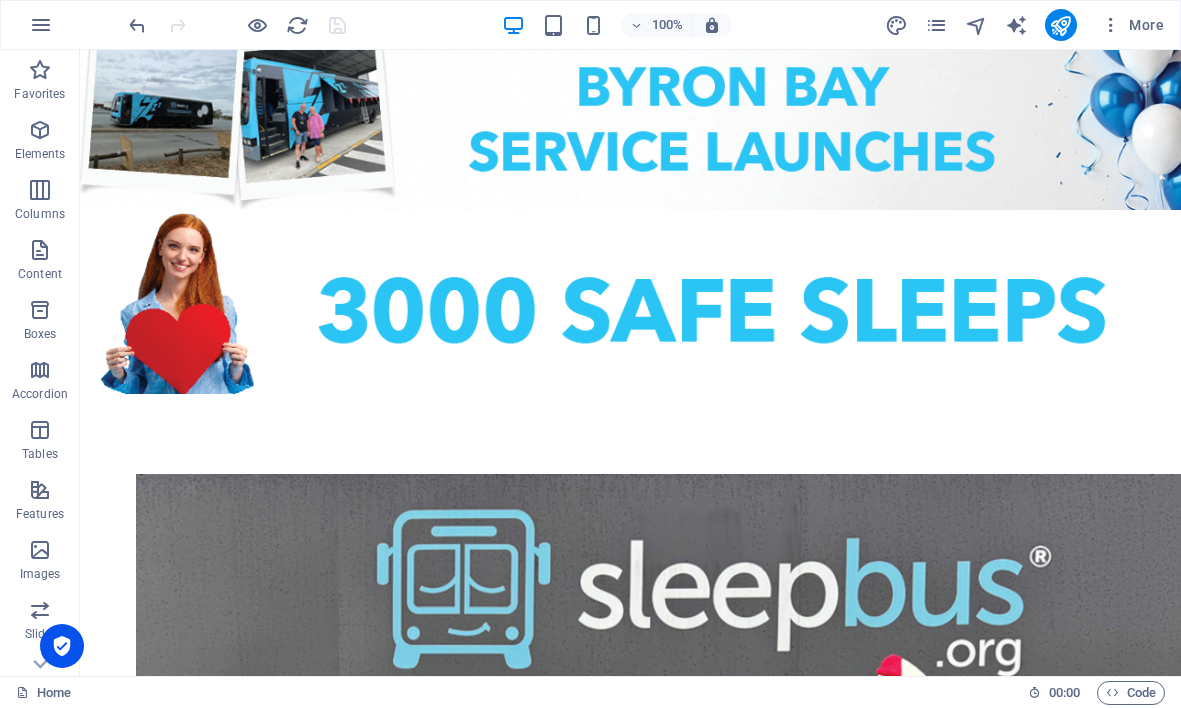 scroll, scrollTop: 2784, scrollLeft: 0, axis: vertical 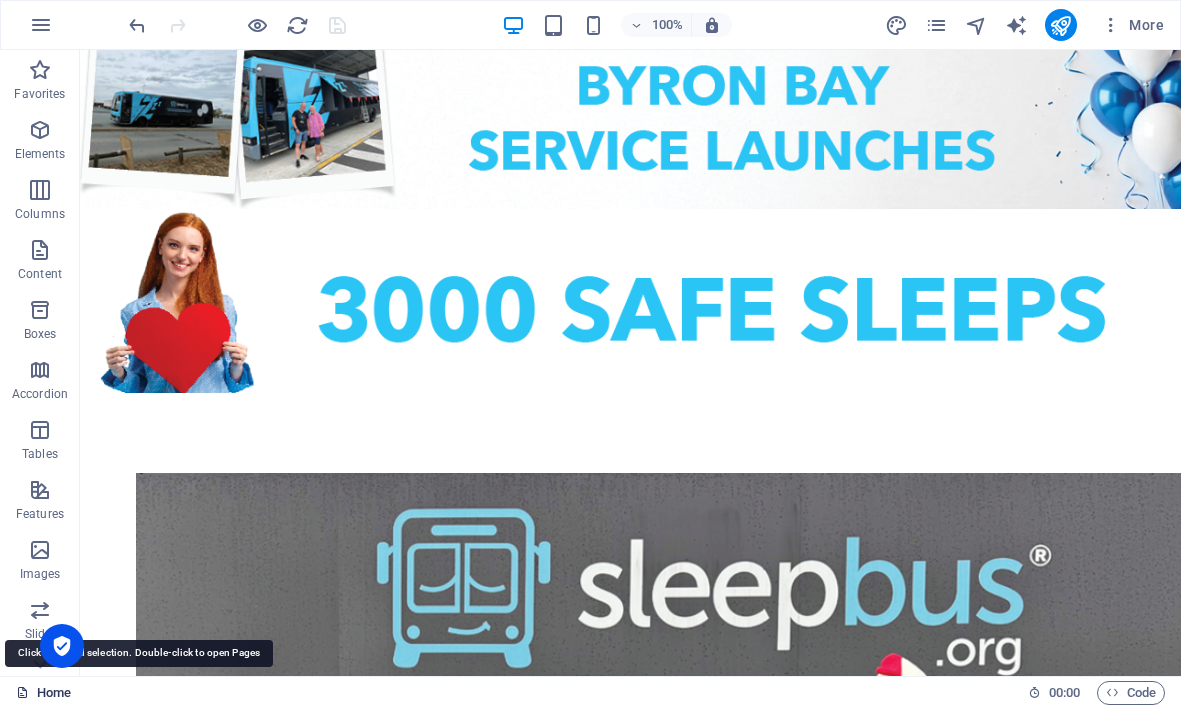 click on "Home" at bounding box center [43, 693] 